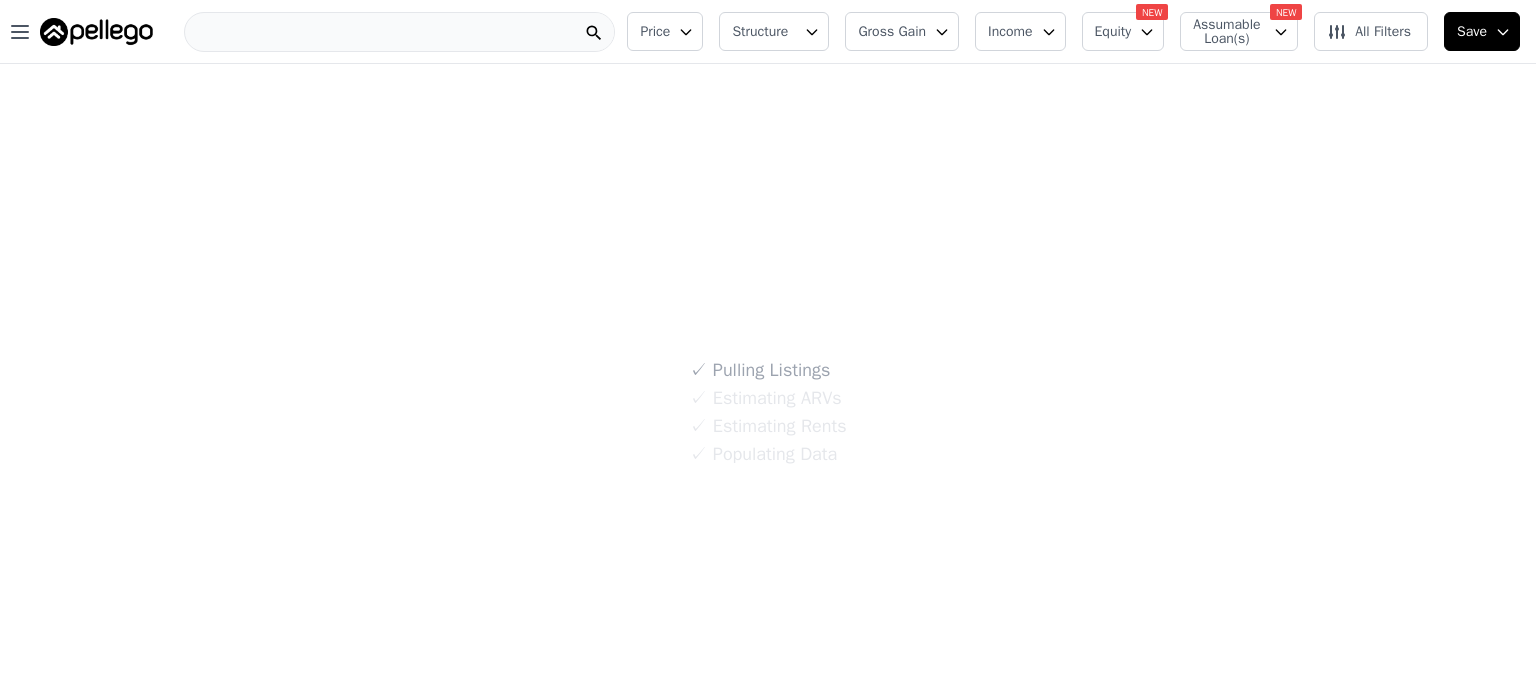scroll, scrollTop: 0, scrollLeft: 0, axis: both 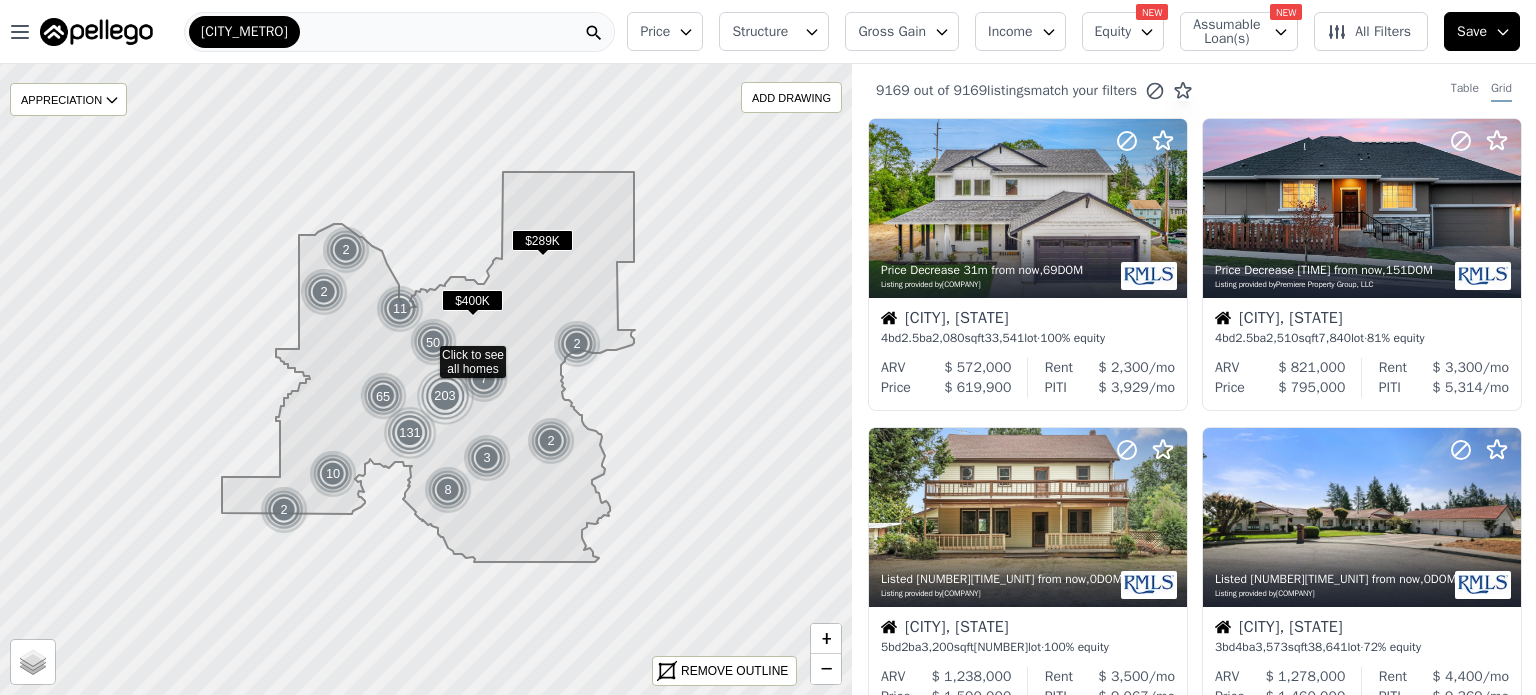 click on "Assumable Loan(s)" at bounding box center [1225, 32] 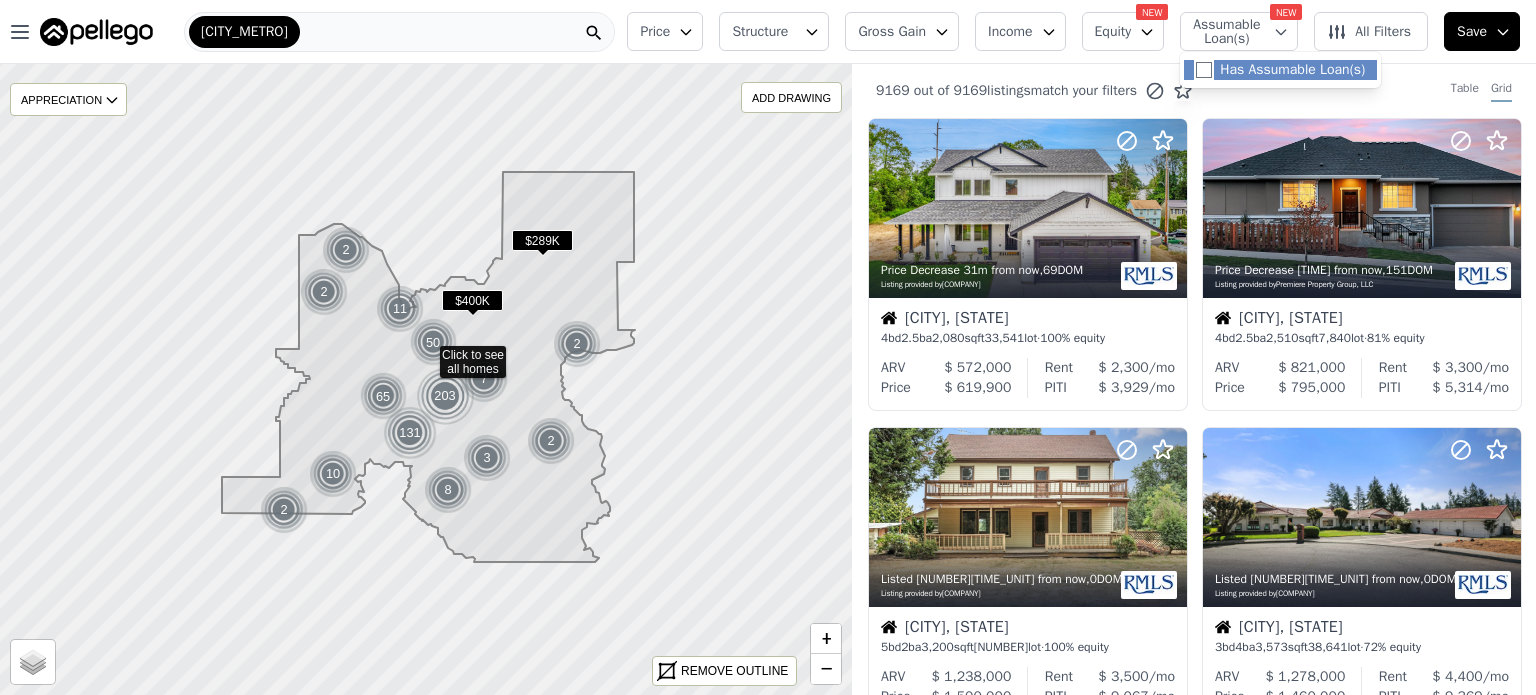 click on "Has Assumable Loan(s)" at bounding box center [1204, 70] 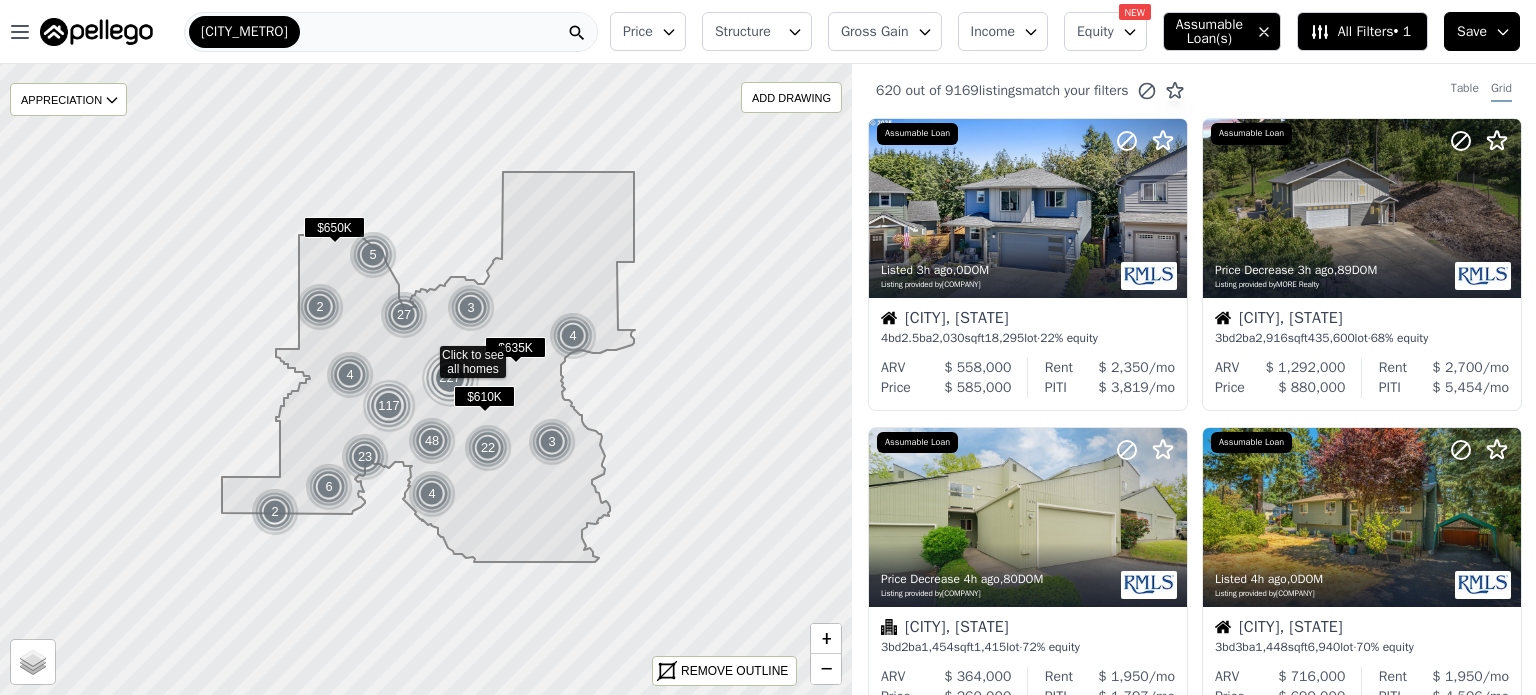click on "Equity" at bounding box center (1095, 32) 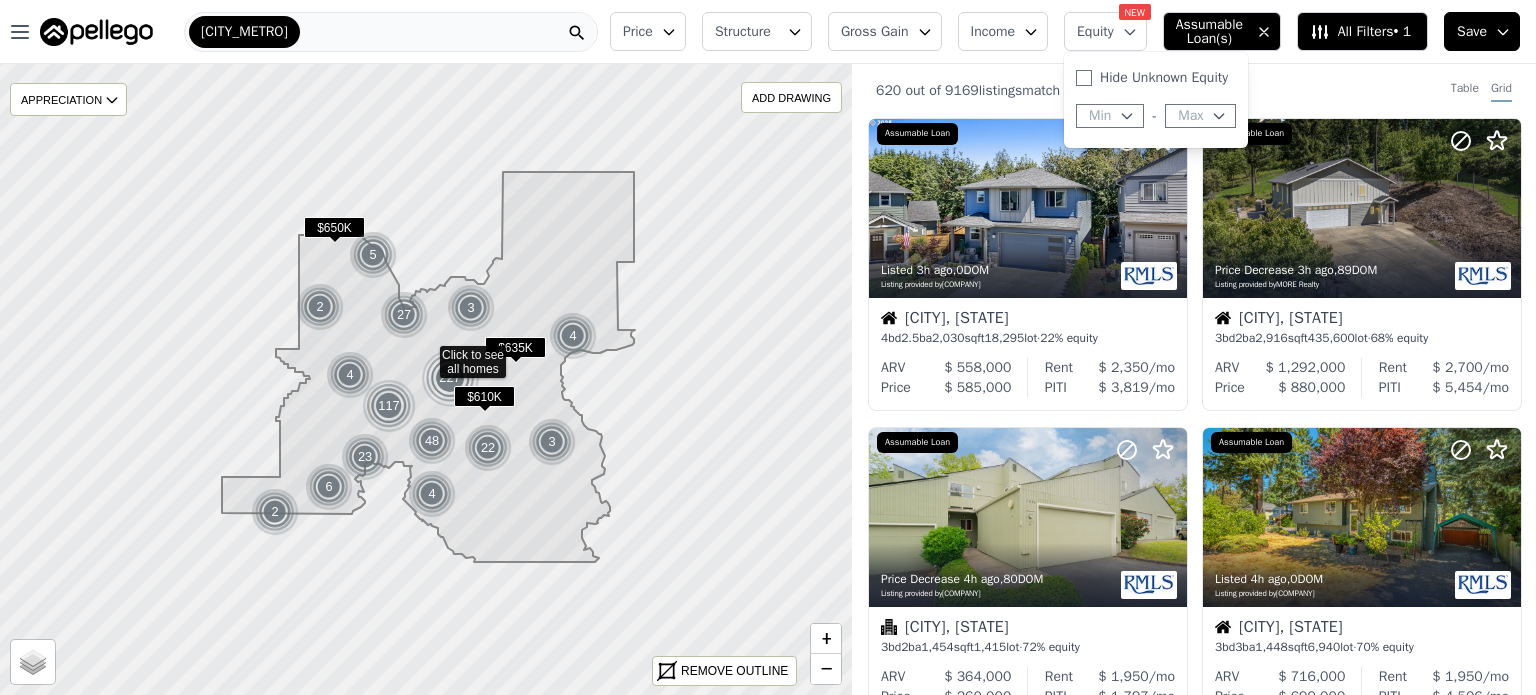 click on "Min" at bounding box center (1100, 116) 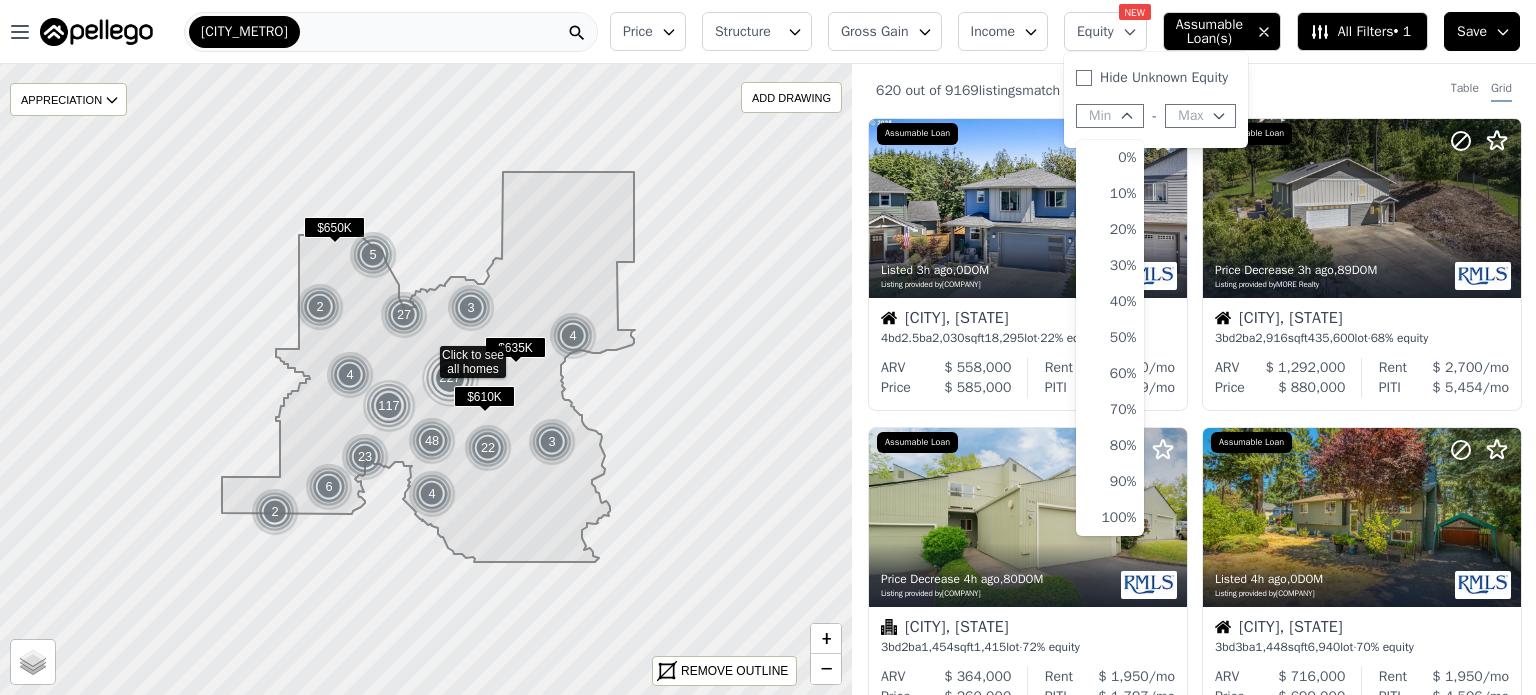 click on "Max" at bounding box center (1200, 116) 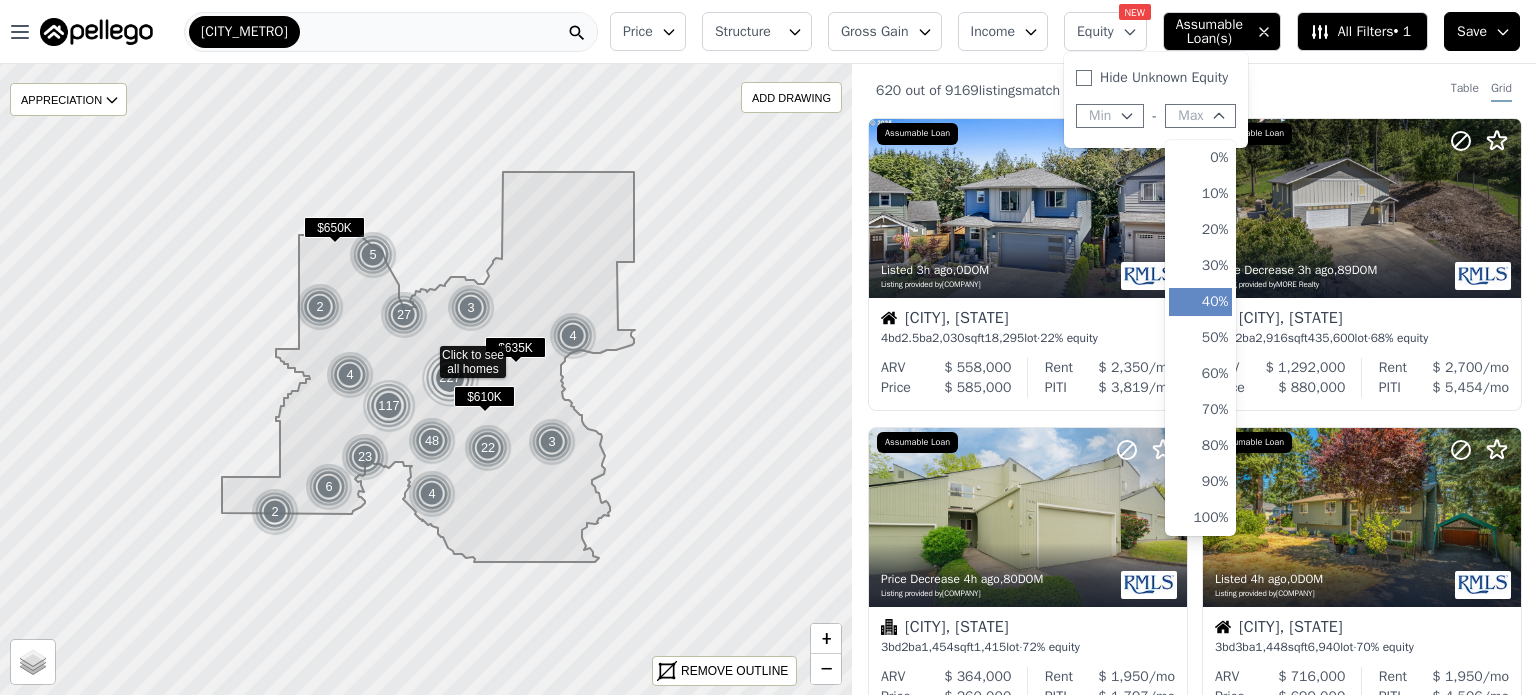 click on "40%" at bounding box center [1200, 302] 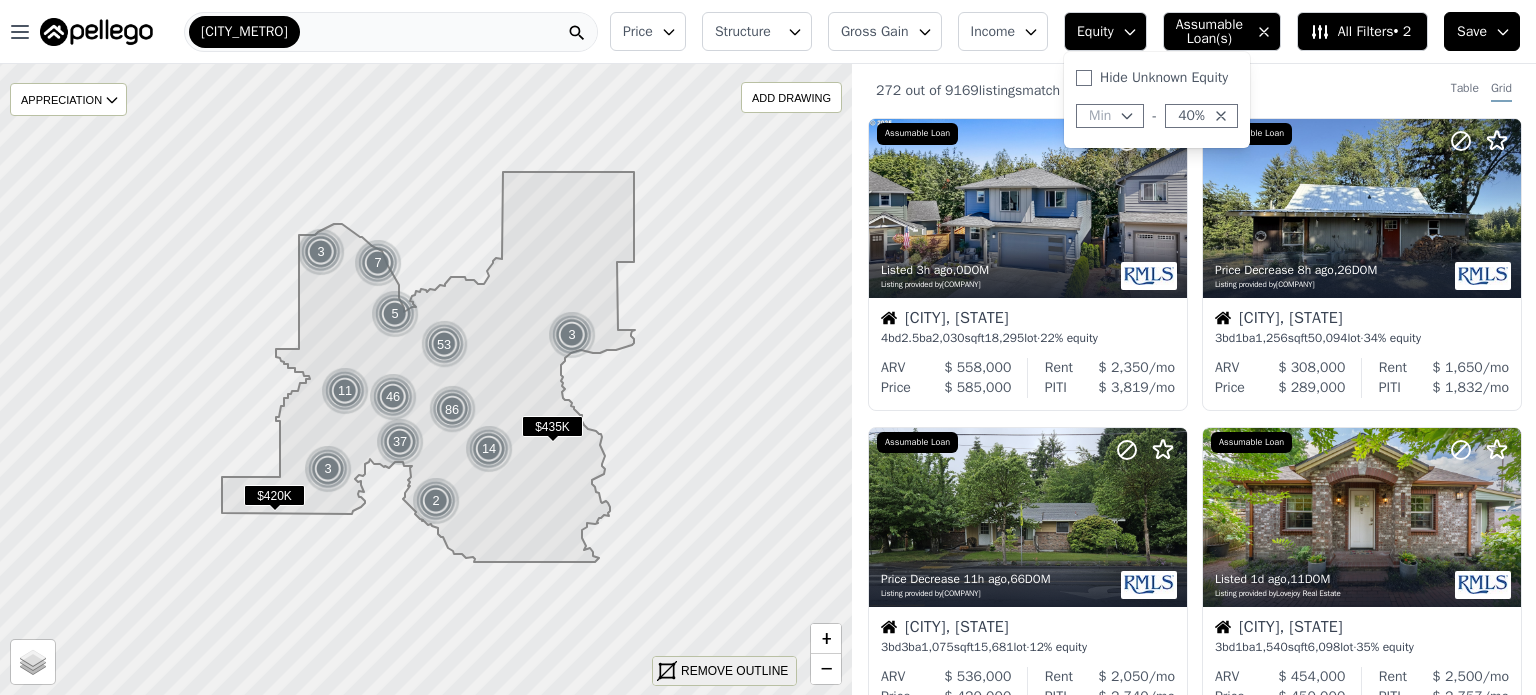 click on "REMOVE OUTLINE" at bounding box center (734, 671) 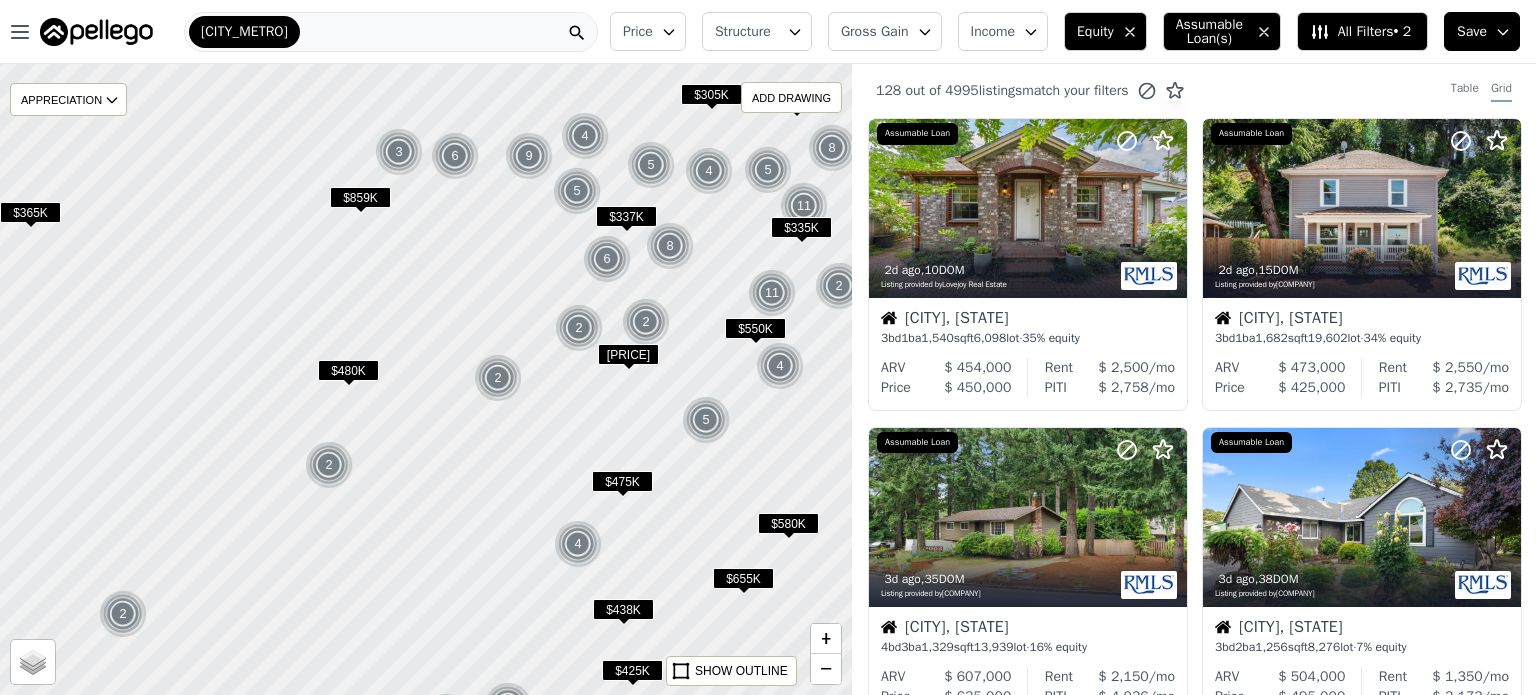drag, startPoint x: 631, startPoint y: 179, endPoint x: 636, endPoint y: 324, distance: 145.08618 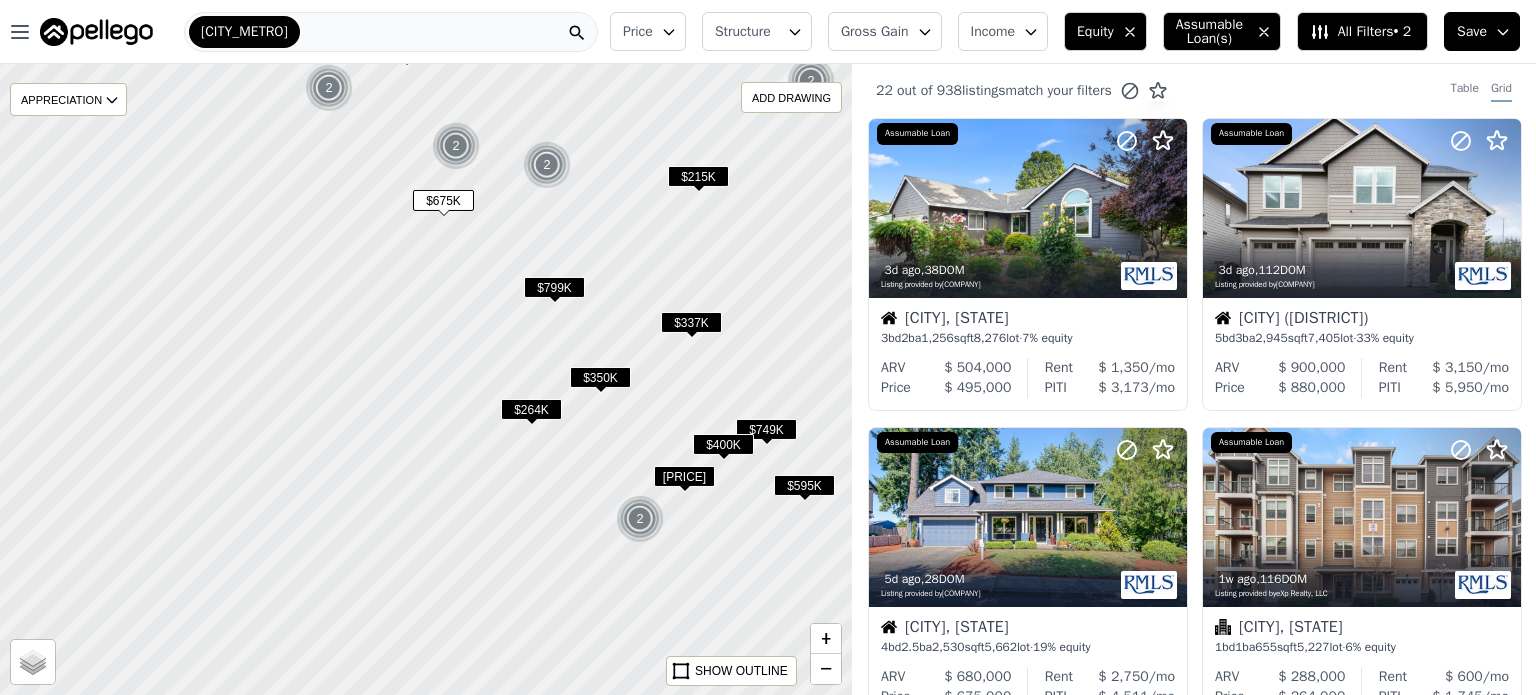 click on "$799K" at bounding box center (554, 287) 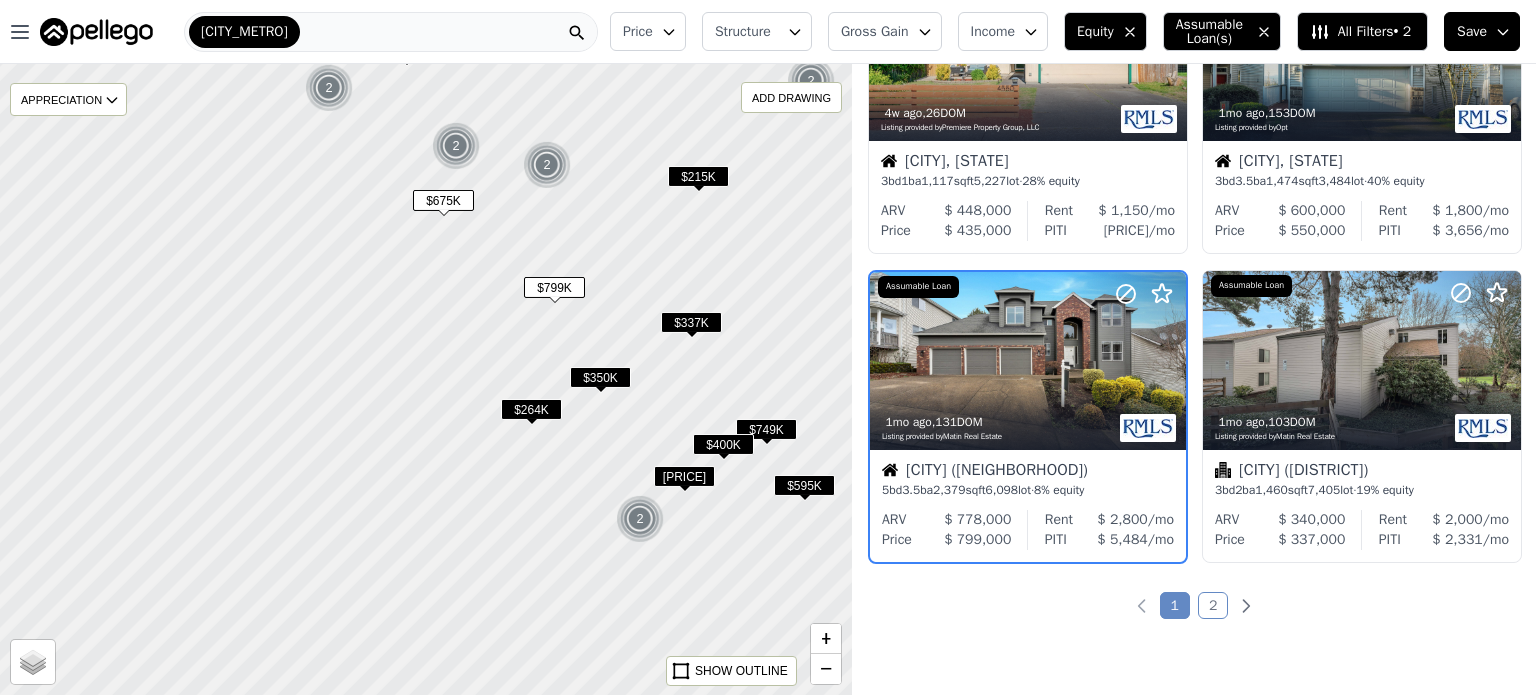 scroll, scrollTop: 1396, scrollLeft: 0, axis: vertical 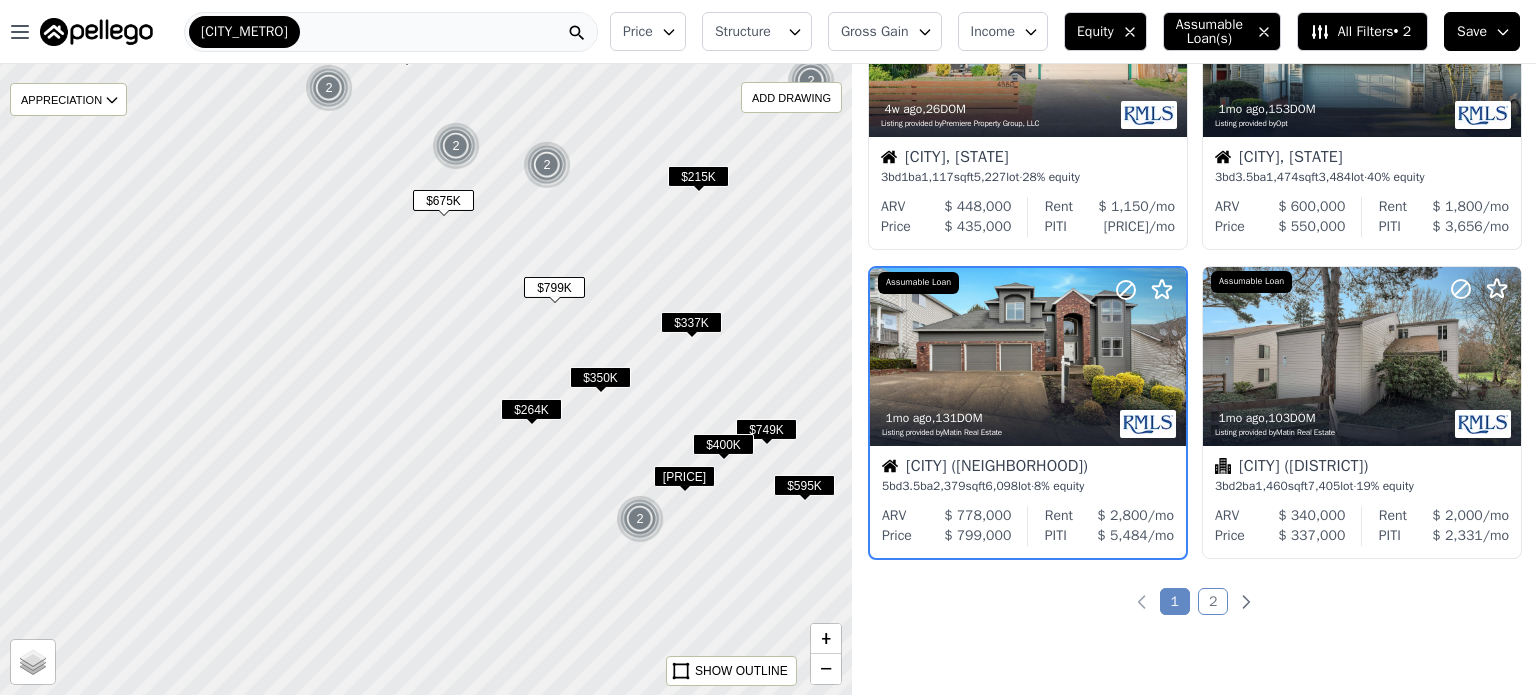 drag, startPoint x: 720, startPoint y: 351, endPoint x: 540, endPoint y: 246, distance: 208.38666 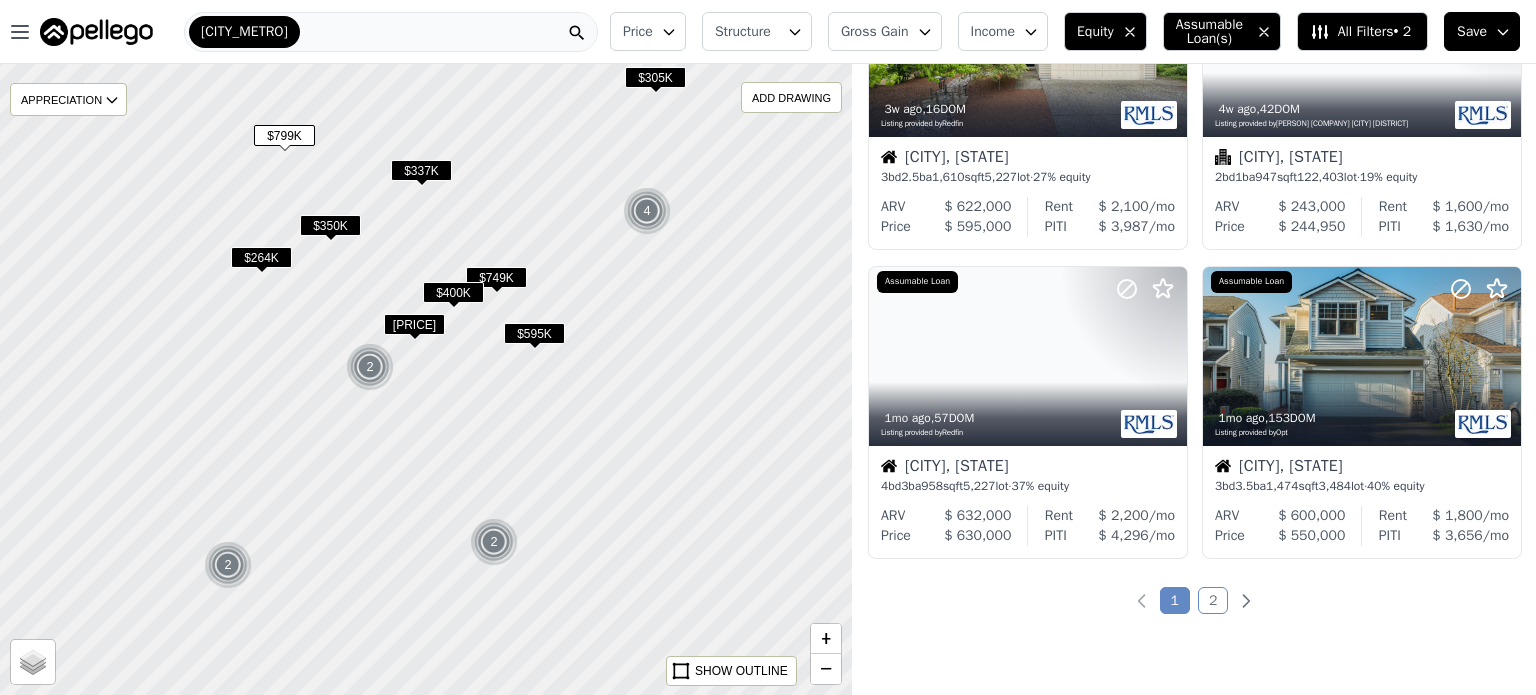 scroll, scrollTop: 1705, scrollLeft: 0, axis: vertical 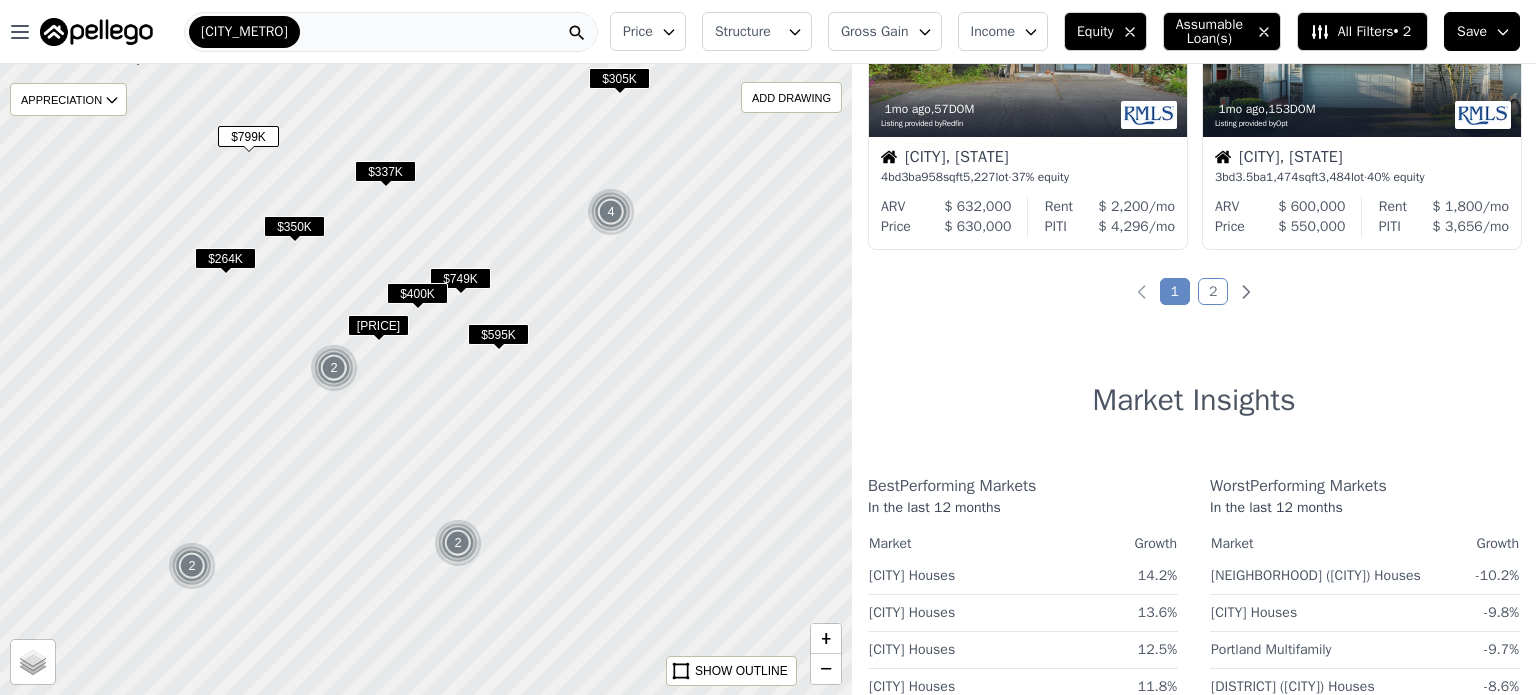 drag, startPoint x: 714, startPoint y: 362, endPoint x: 576, endPoint y: 346, distance: 138.92444 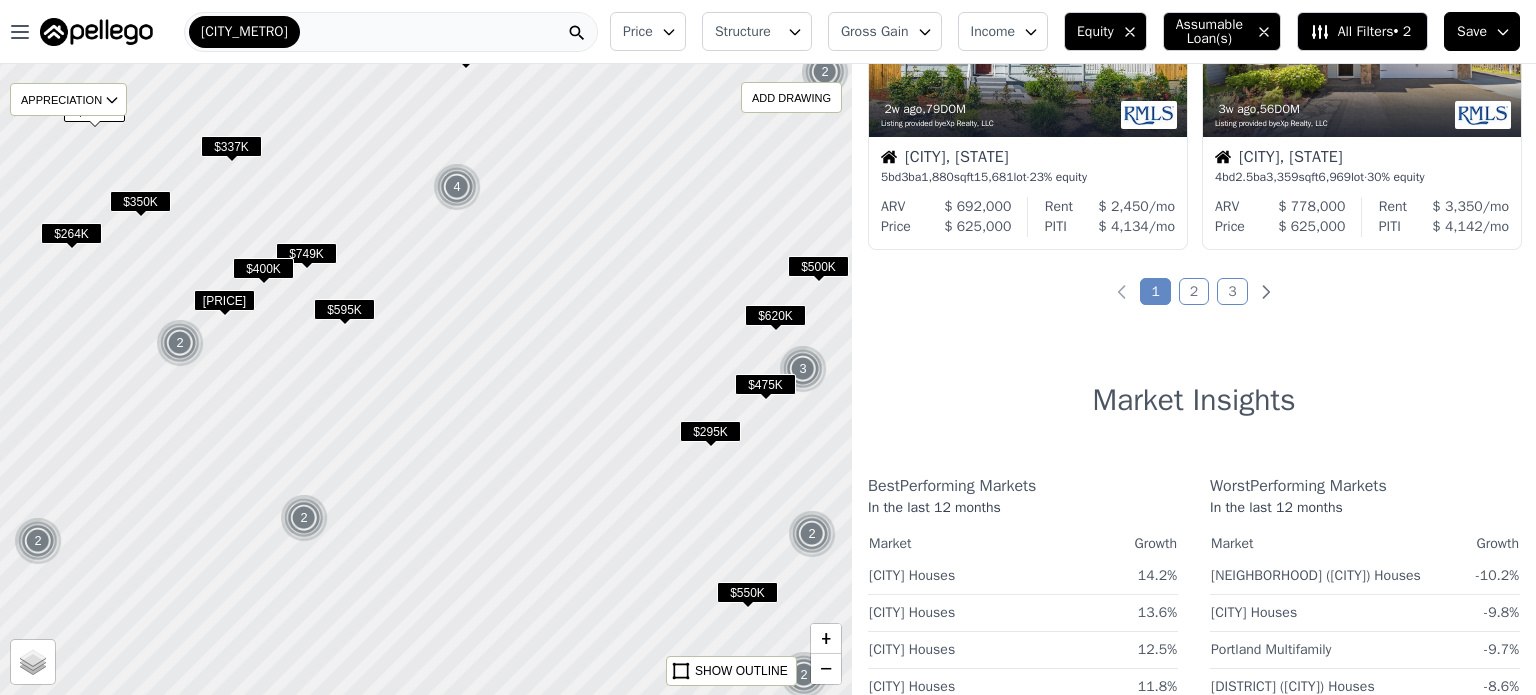 click on "$749K" at bounding box center [306, 253] 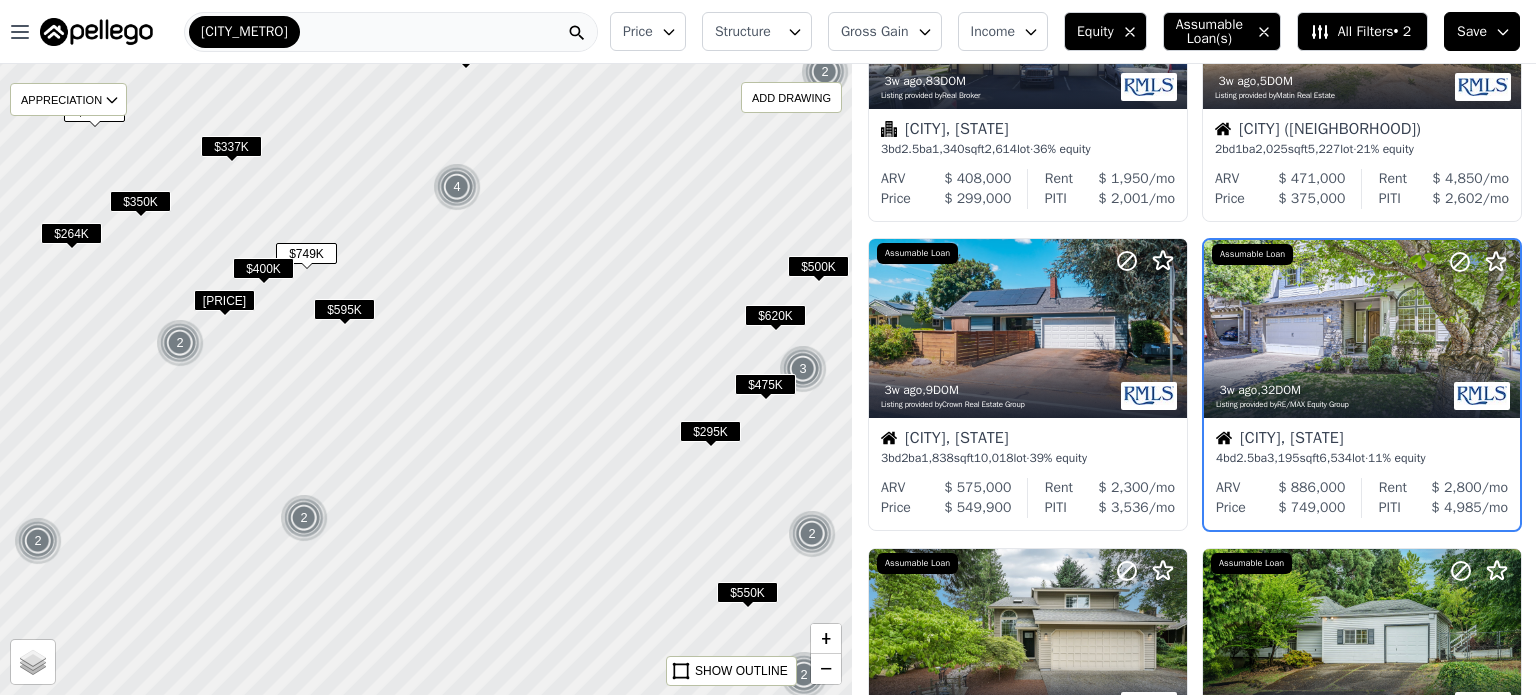 scroll, scrollTop: 162, scrollLeft: 0, axis: vertical 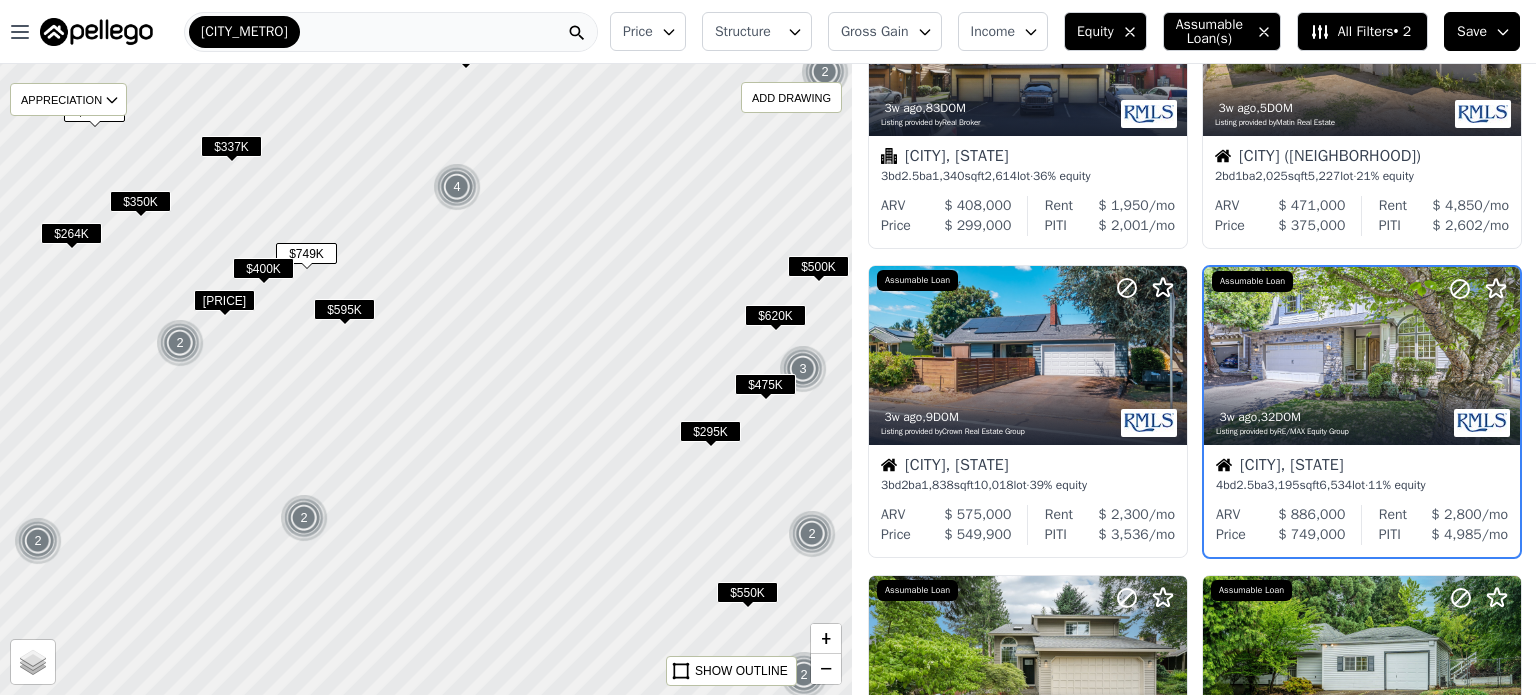 drag, startPoint x: 367, startPoint y: 177, endPoint x: 460, endPoint y: 413, distance: 253.66316 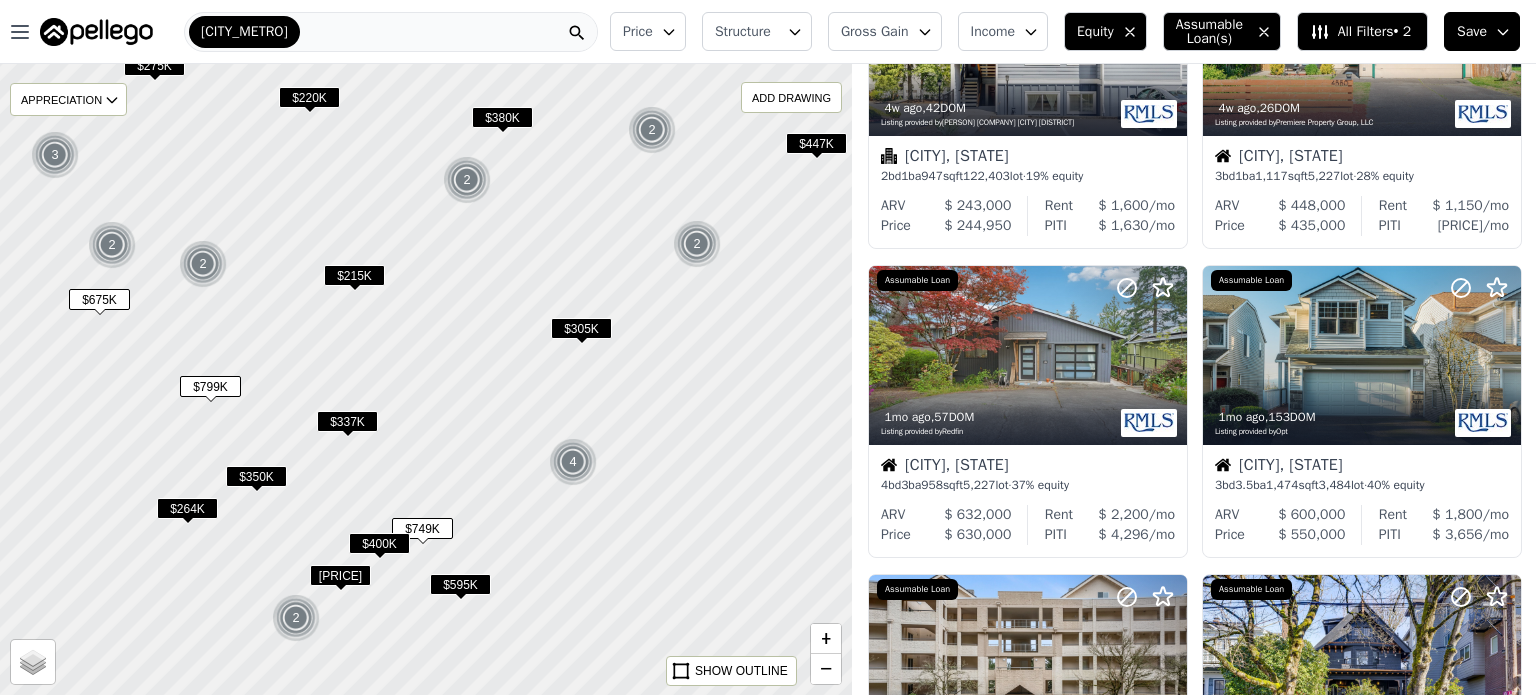 drag, startPoint x: 640, startPoint y: 227, endPoint x: 371, endPoint y: 436, distance: 340.64938 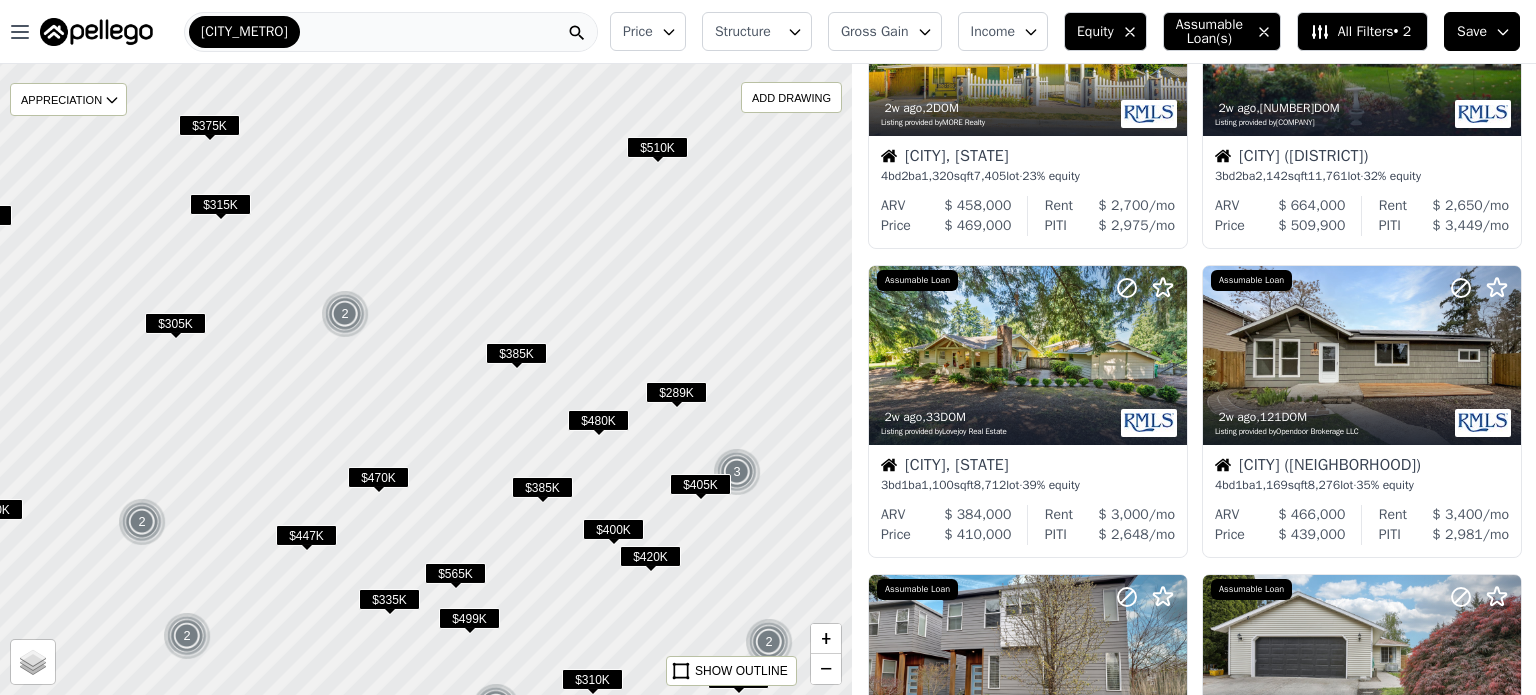 drag, startPoint x: 619, startPoint y: 263, endPoint x: 503, endPoint y: 448, distance: 218.3598 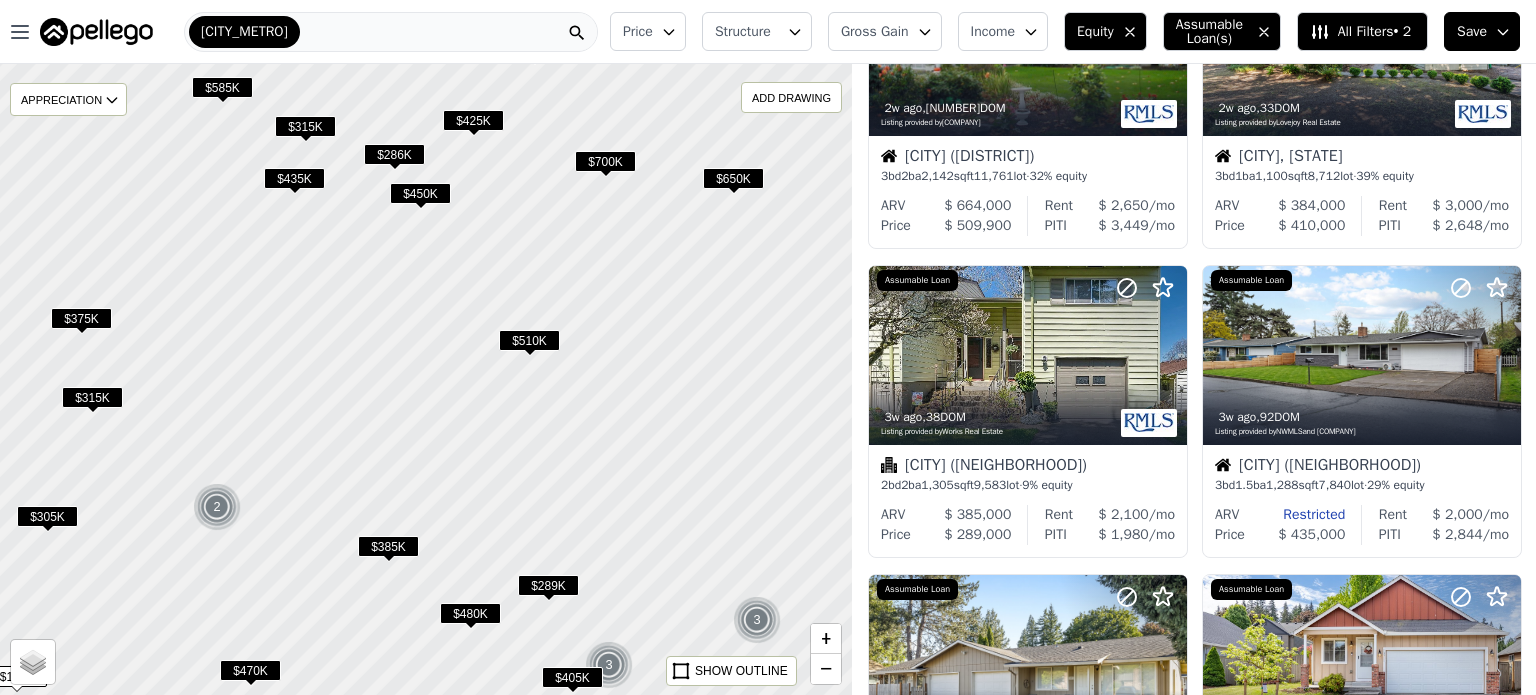 click on "$700K" at bounding box center [605, 161] 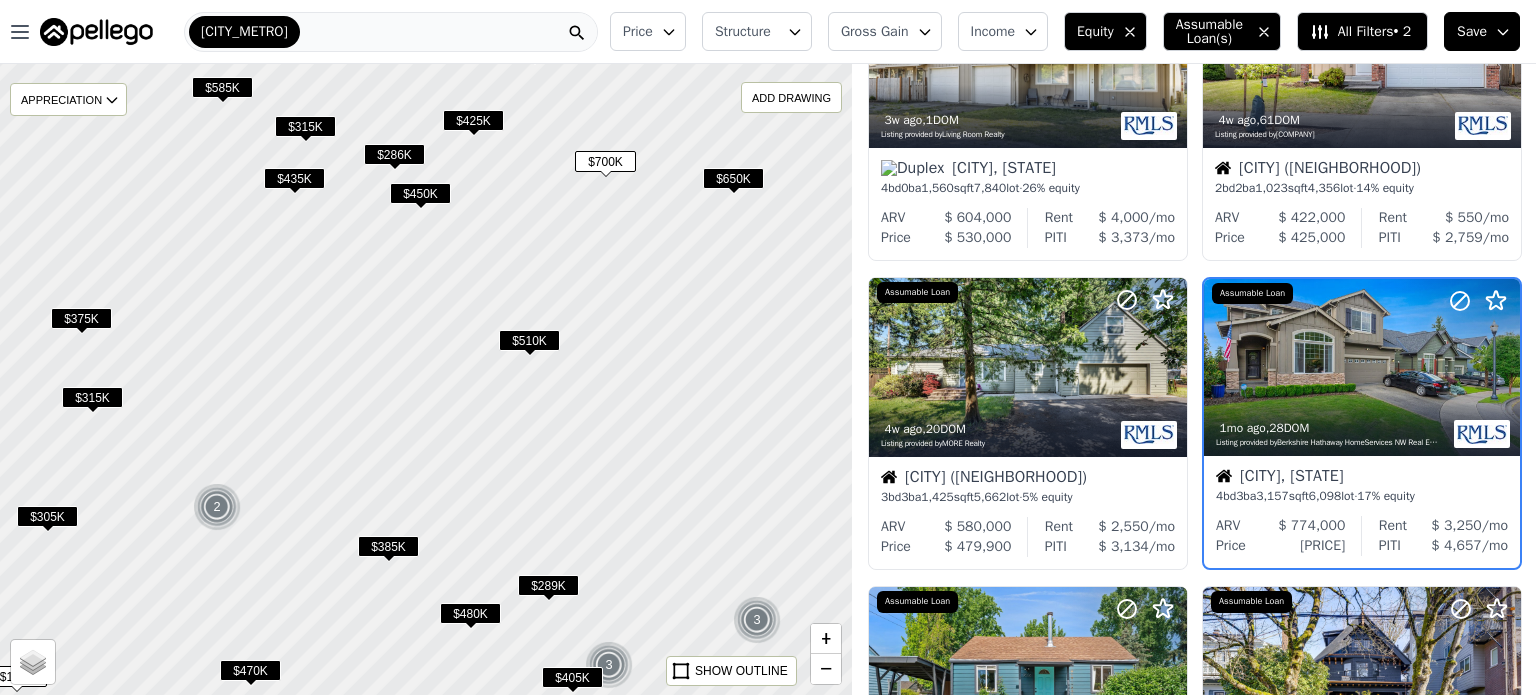 scroll, scrollTop: 780, scrollLeft: 0, axis: vertical 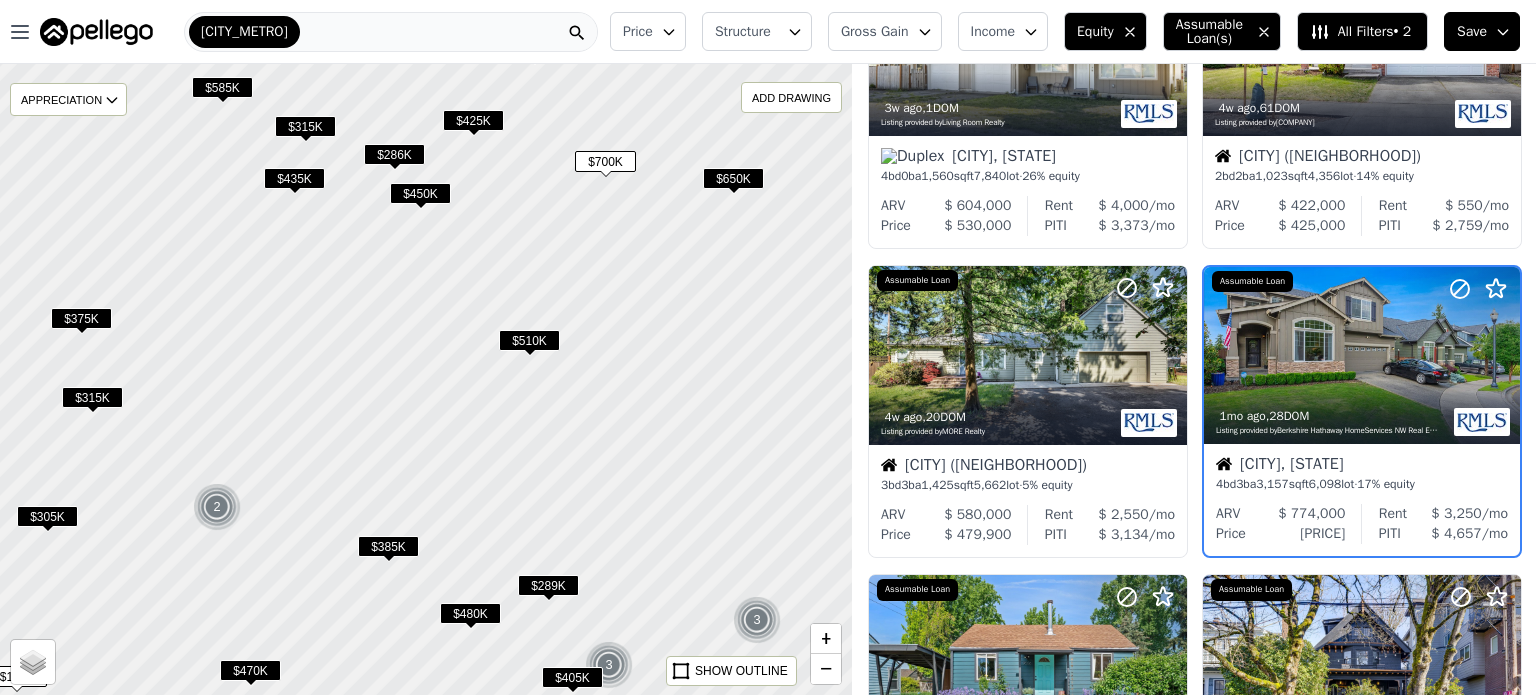 click on "Gross Gain" at bounding box center (875, 32) 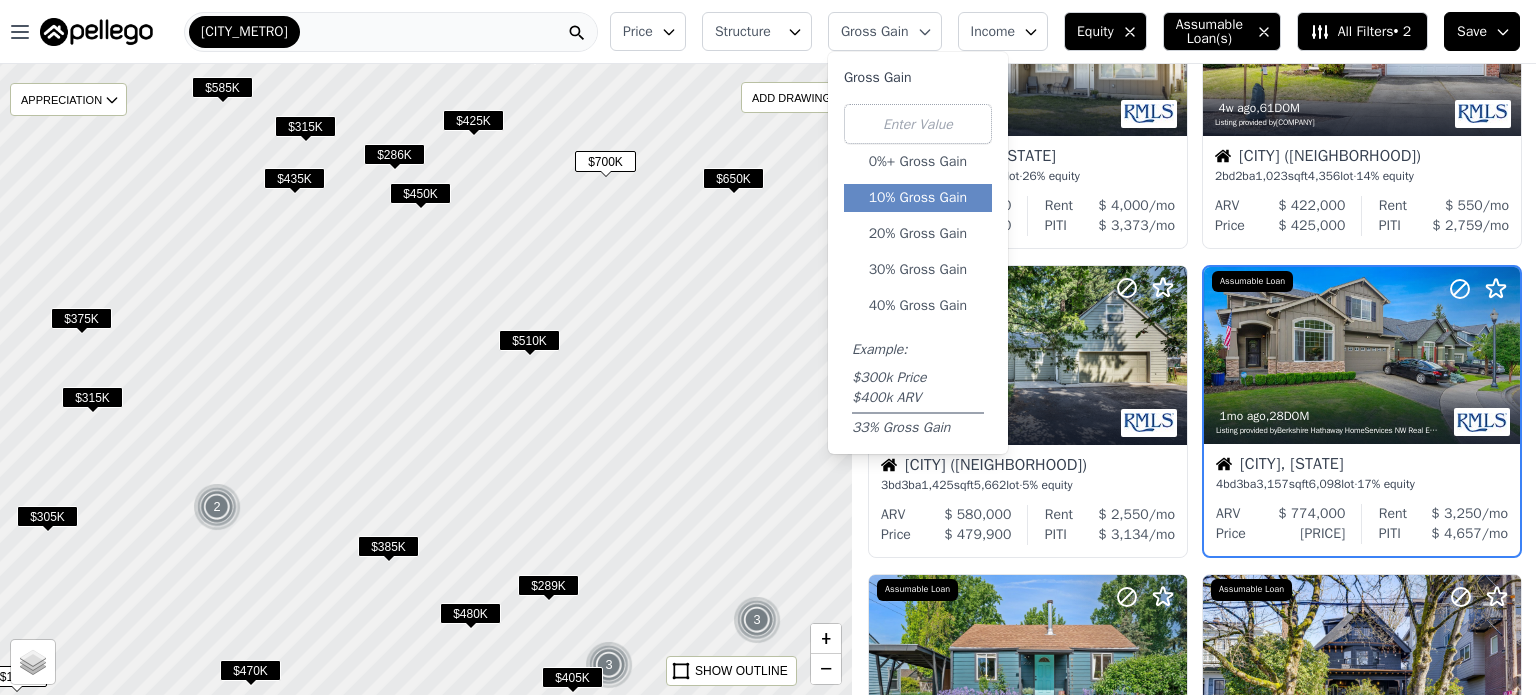 click on "10% Gross Gain" at bounding box center [918, 198] 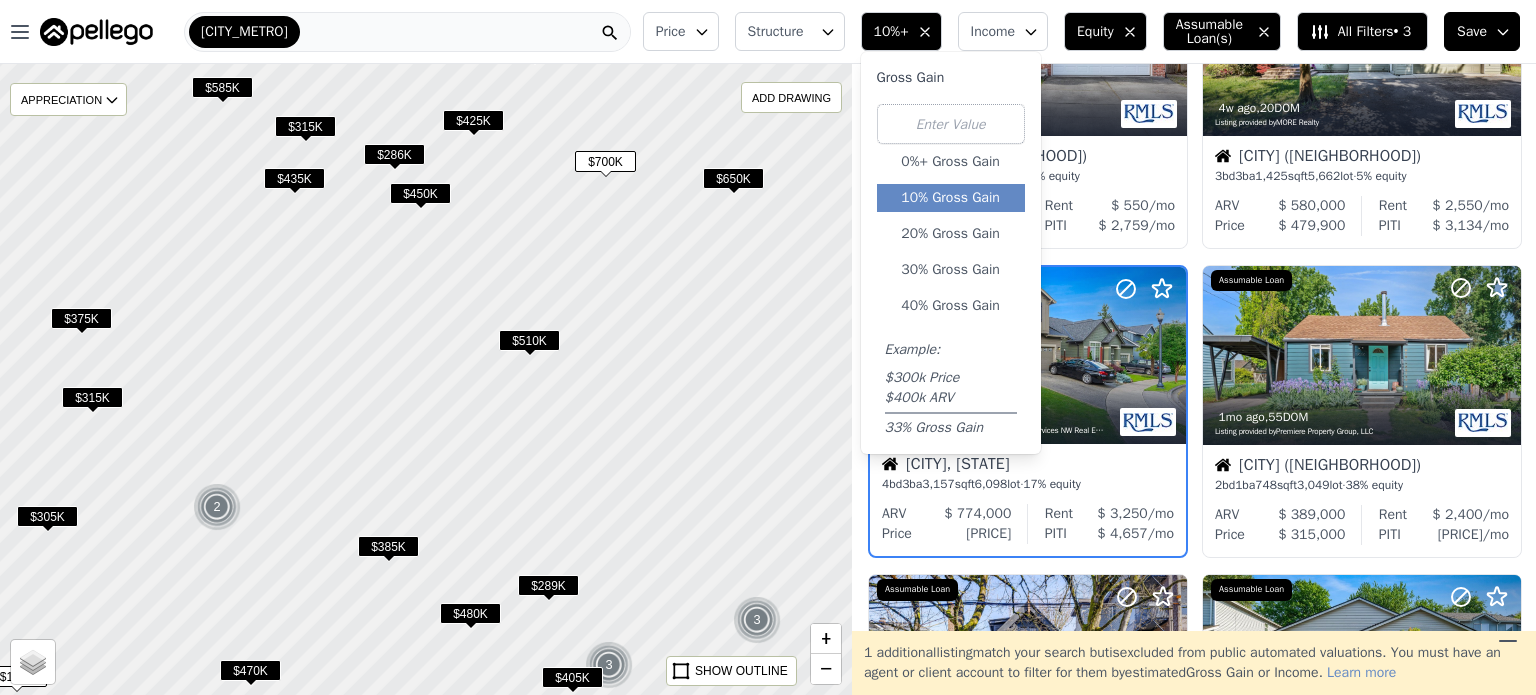 scroll, scrollTop: 471, scrollLeft: 0, axis: vertical 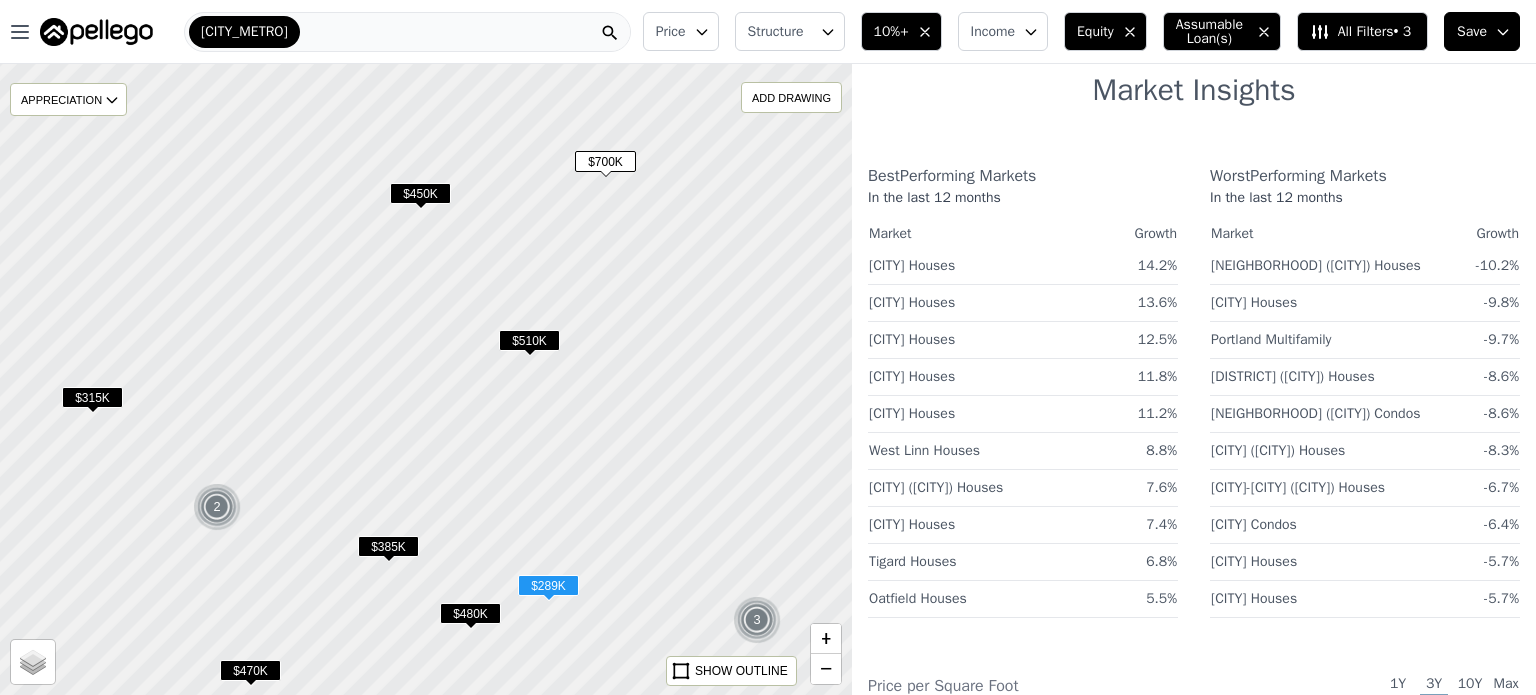 click on "$450K" at bounding box center [420, 193] 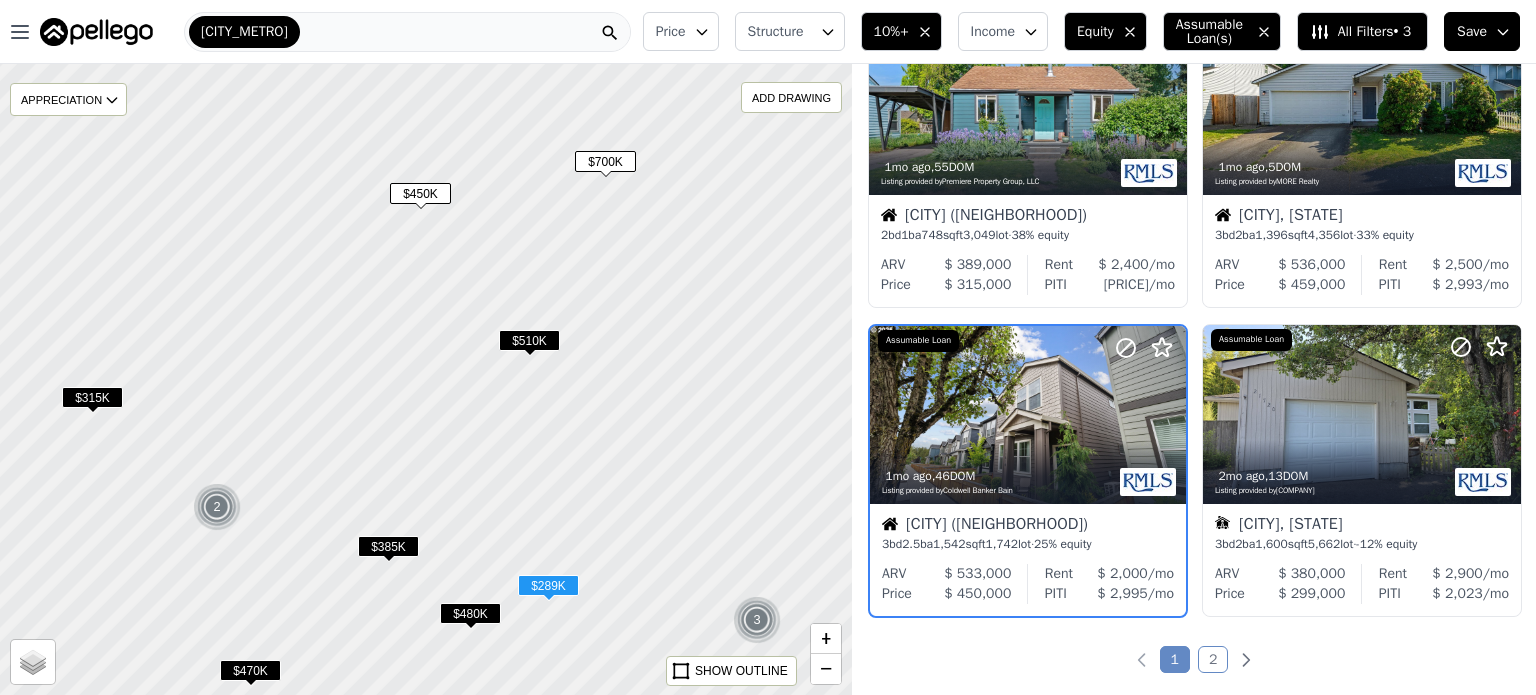 scroll, scrollTop: 1396, scrollLeft: 0, axis: vertical 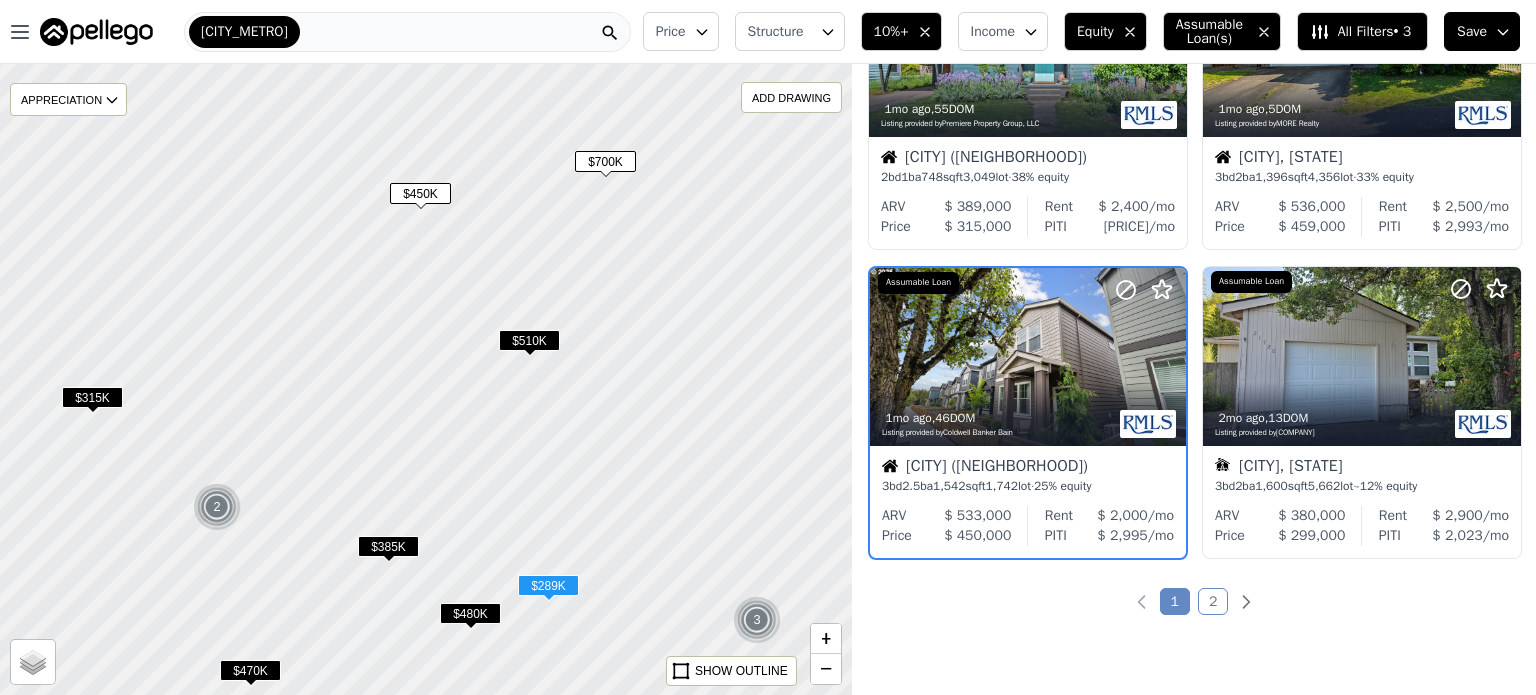 click at bounding box center [426, 379] 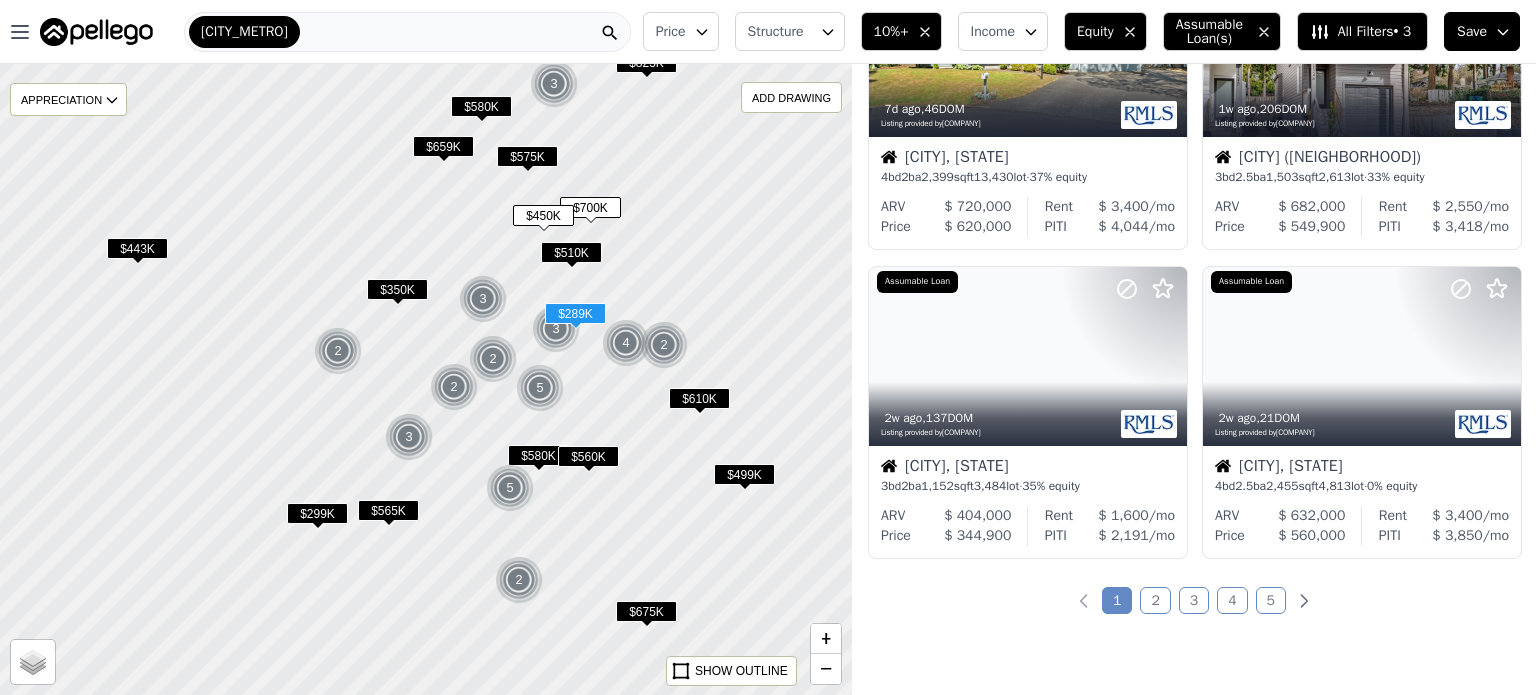 drag, startPoint x: 448, startPoint y: 481, endPoint x: 656, endPoint y: 363, distance: 239.14012 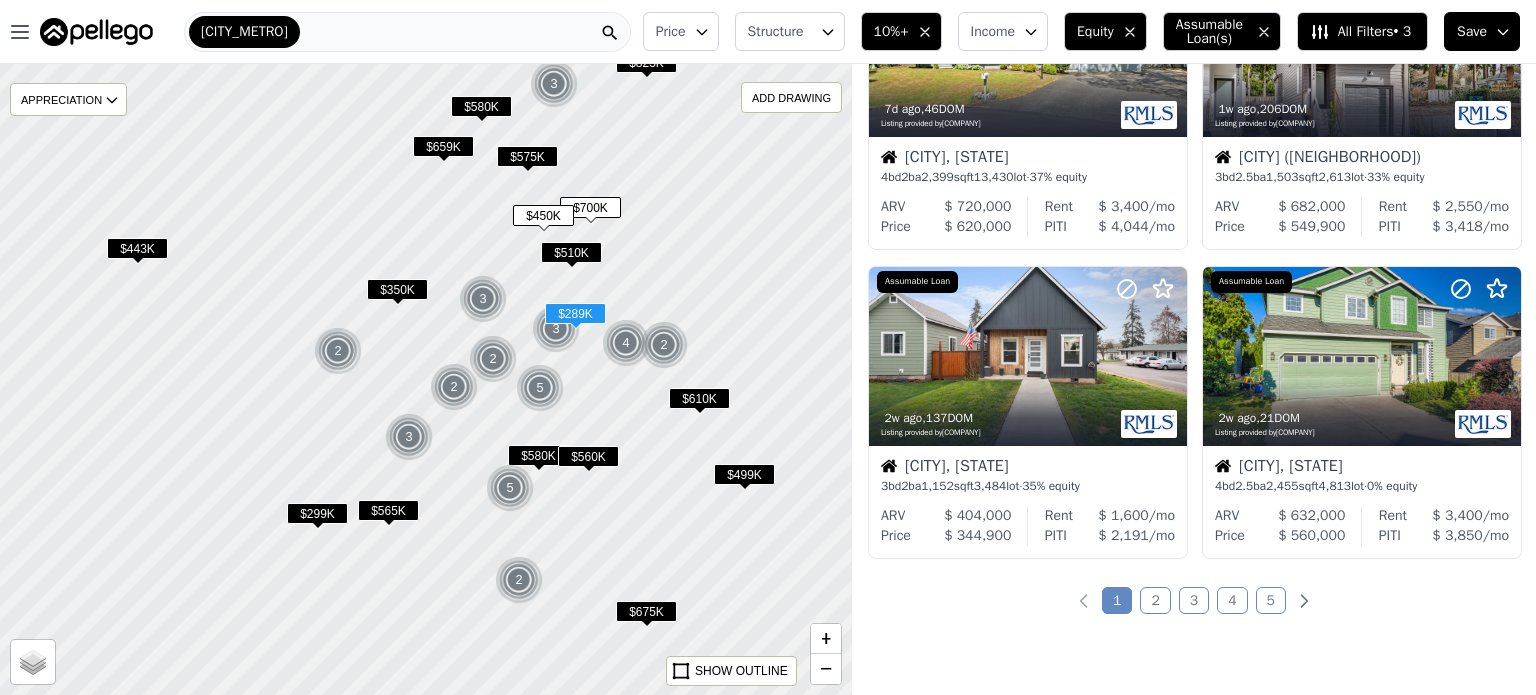 click at bounding box center [460, 357] 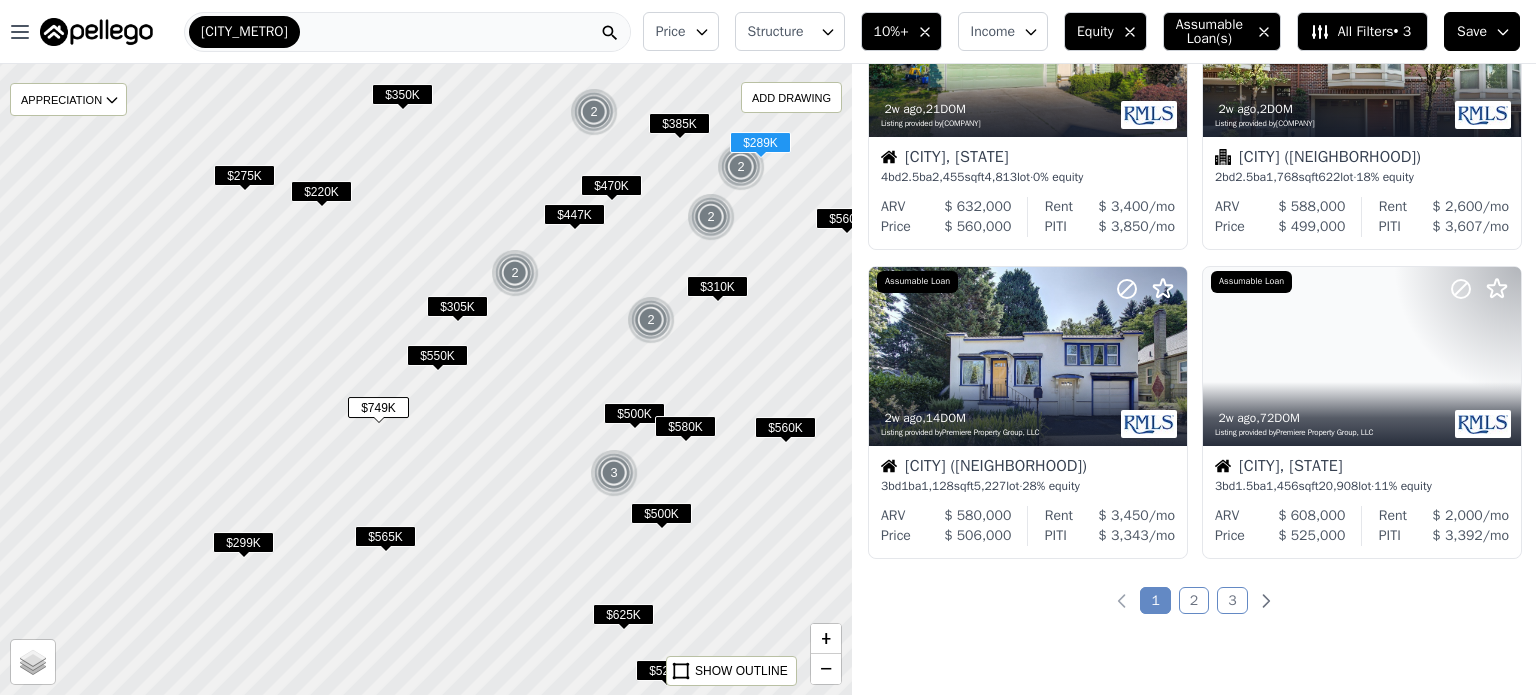 drag, startPoint x: 448, startPoint y: 449, endPoint x: 432, endPoint y: 233, distance: 216.59178 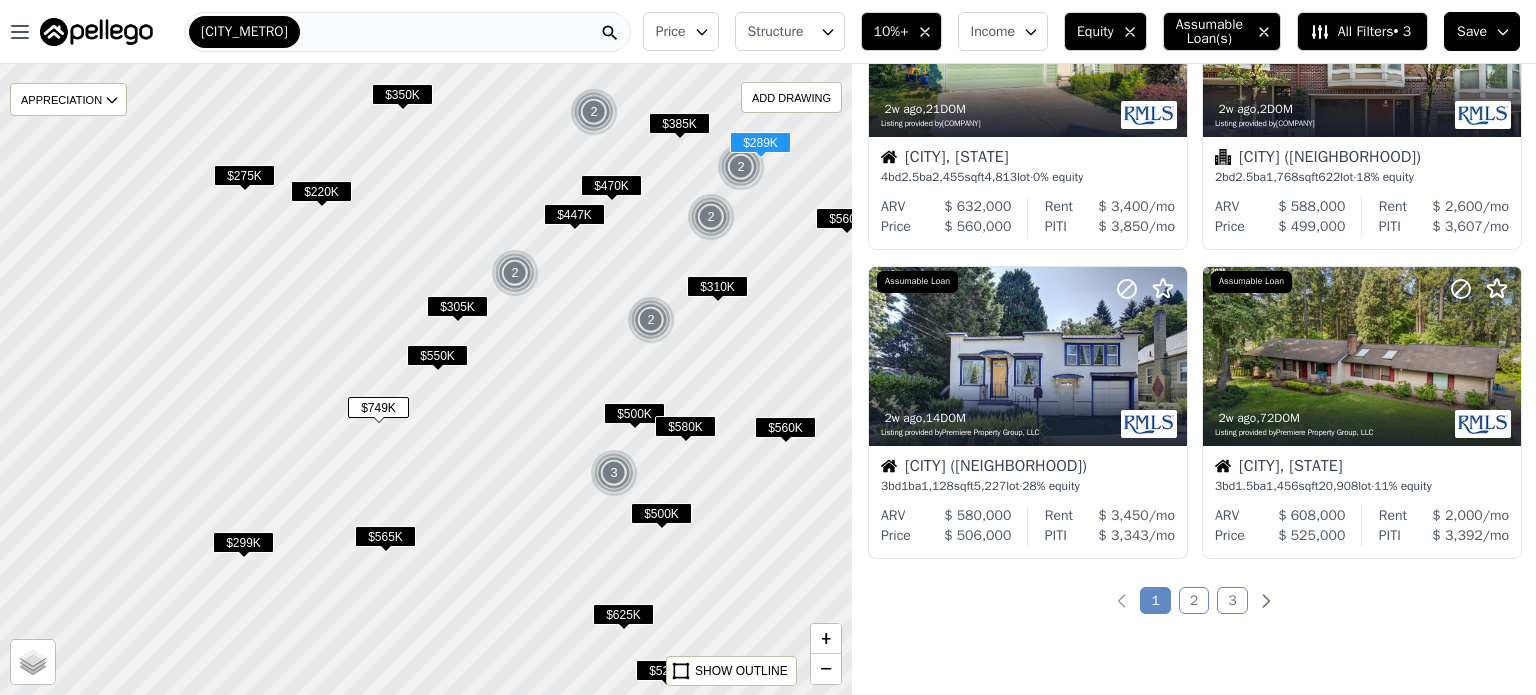 click at bounding box center (426, 379) 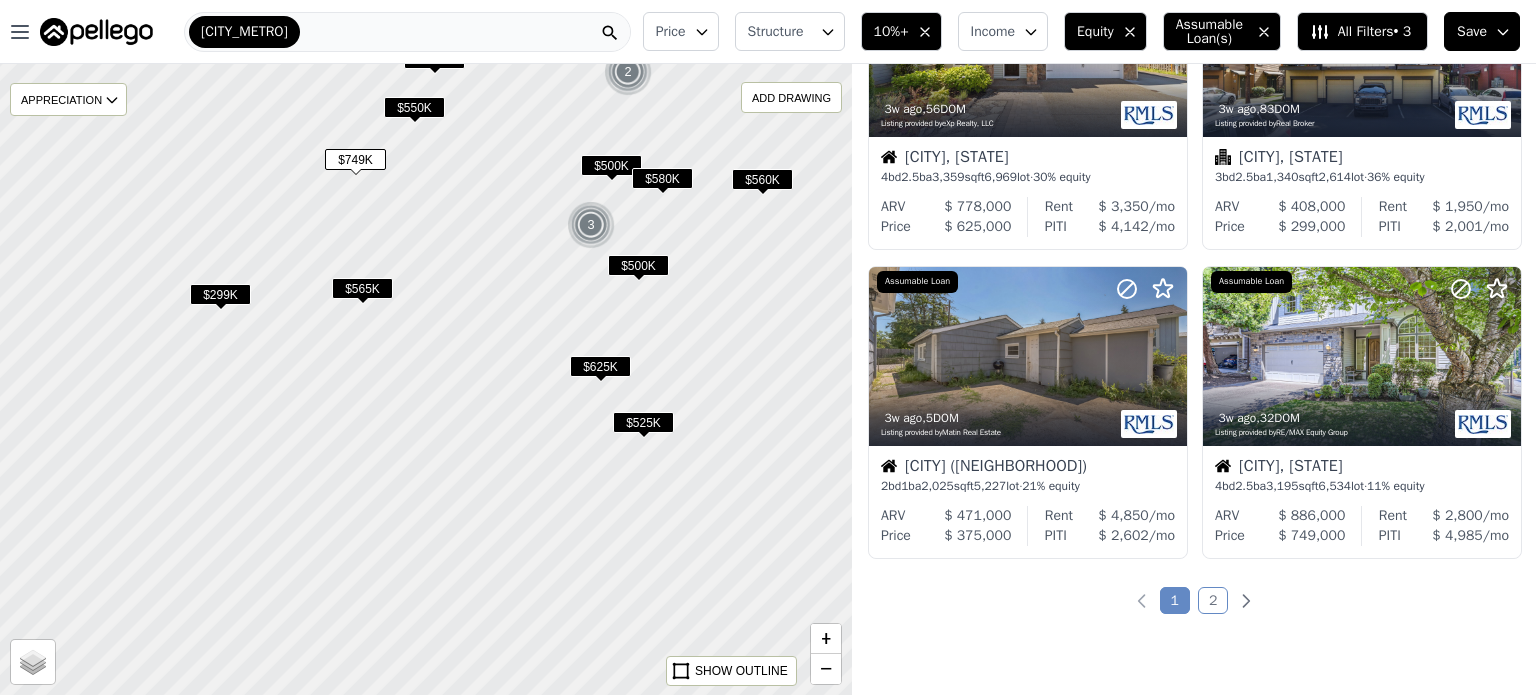 click on "$625K" at bounding box center (600, 366) 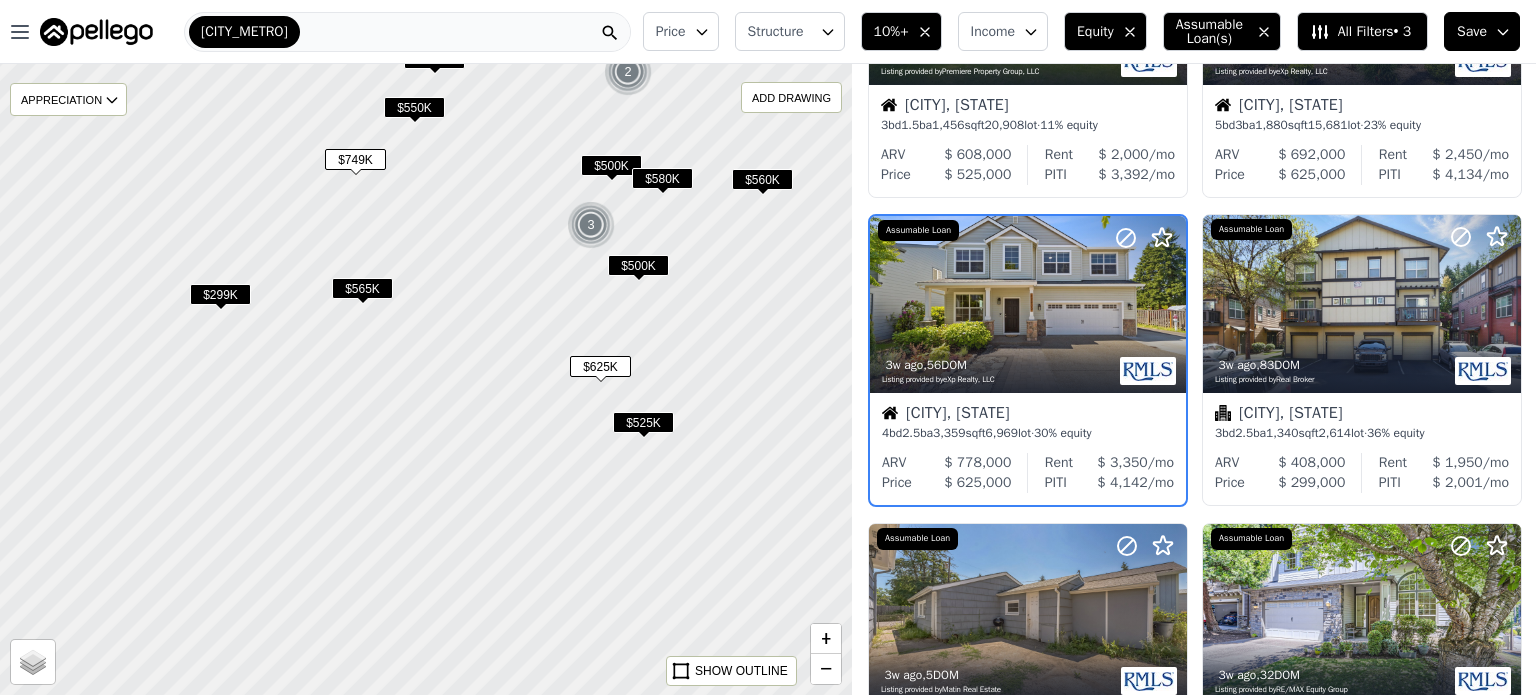 scroll, scrollTop: 1088, scrollLeft: 0, axis: vertical 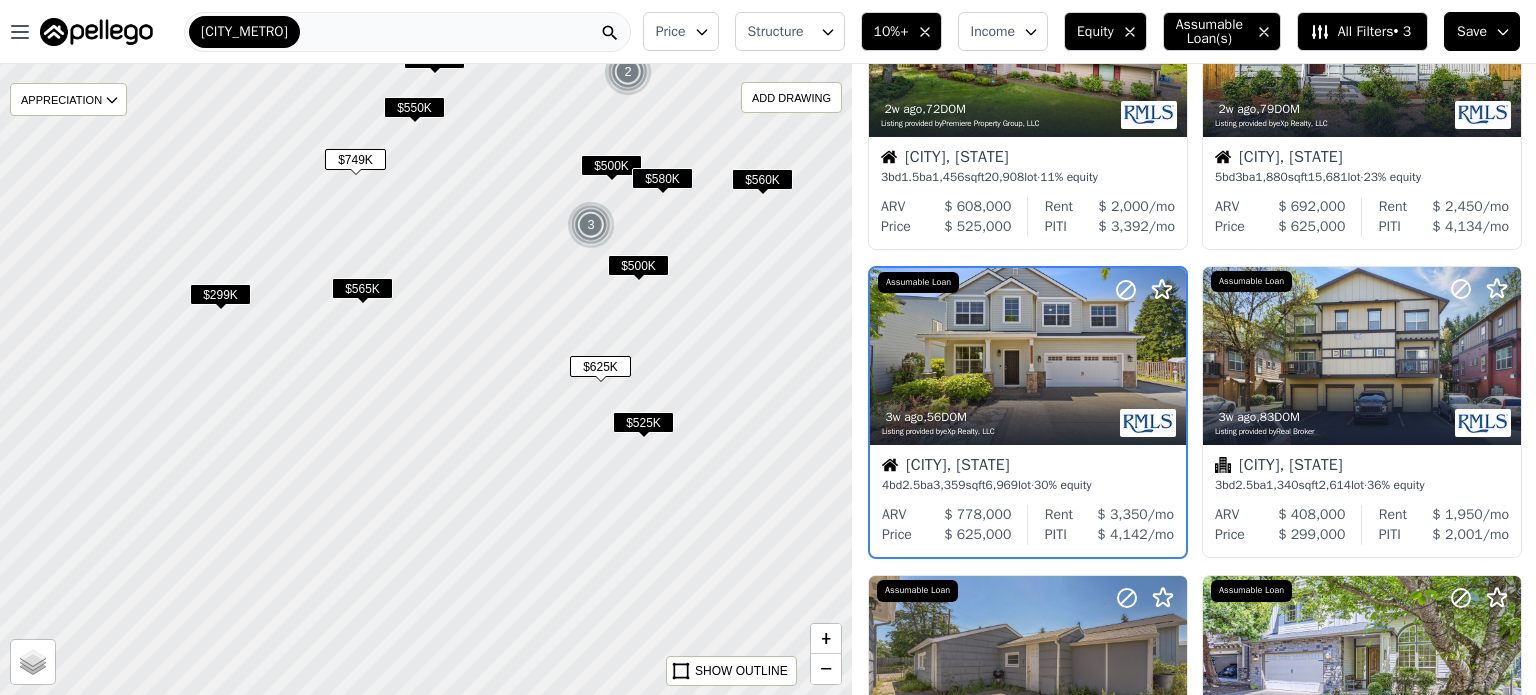 click at bounding box center [426, 379] 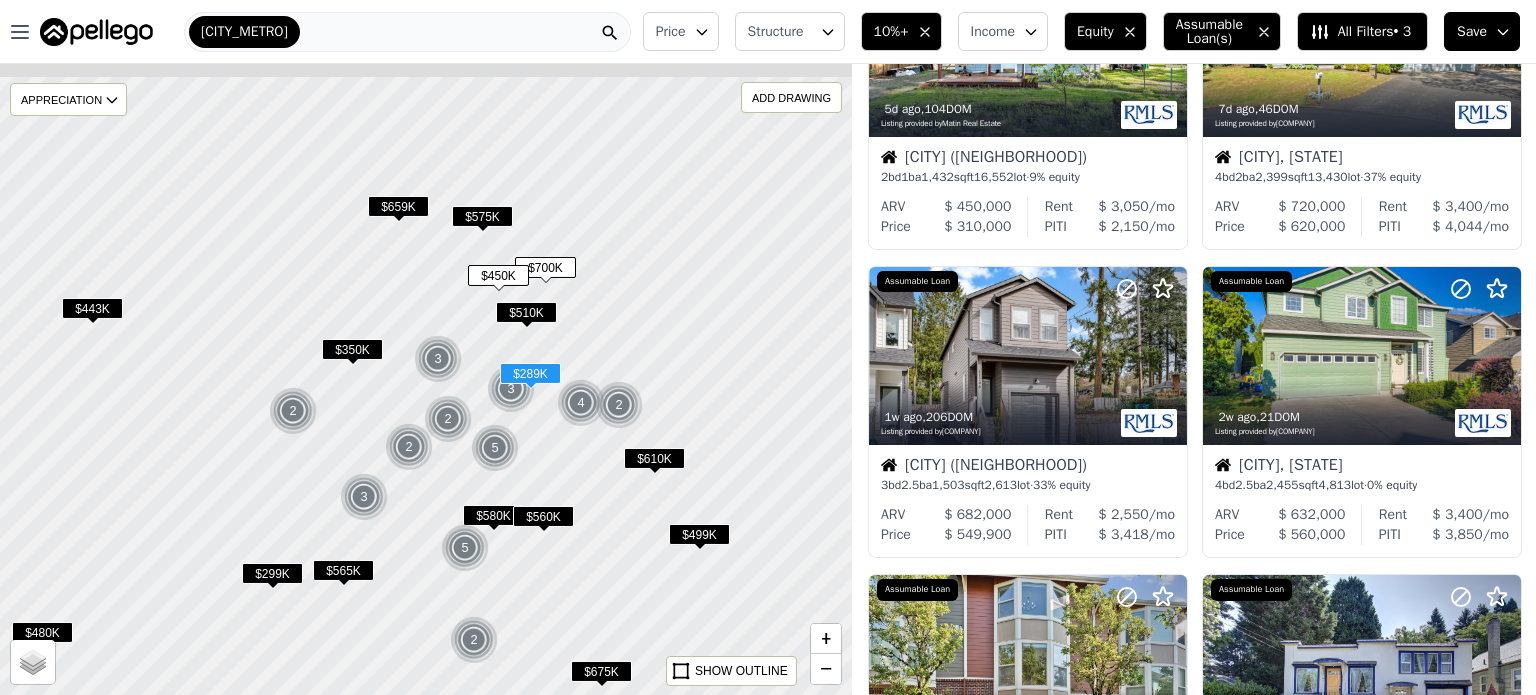drag, startPoint x: 467, startPoint y: 171, endPoint x: 447, endPoint y: 651, distance: 480.41647 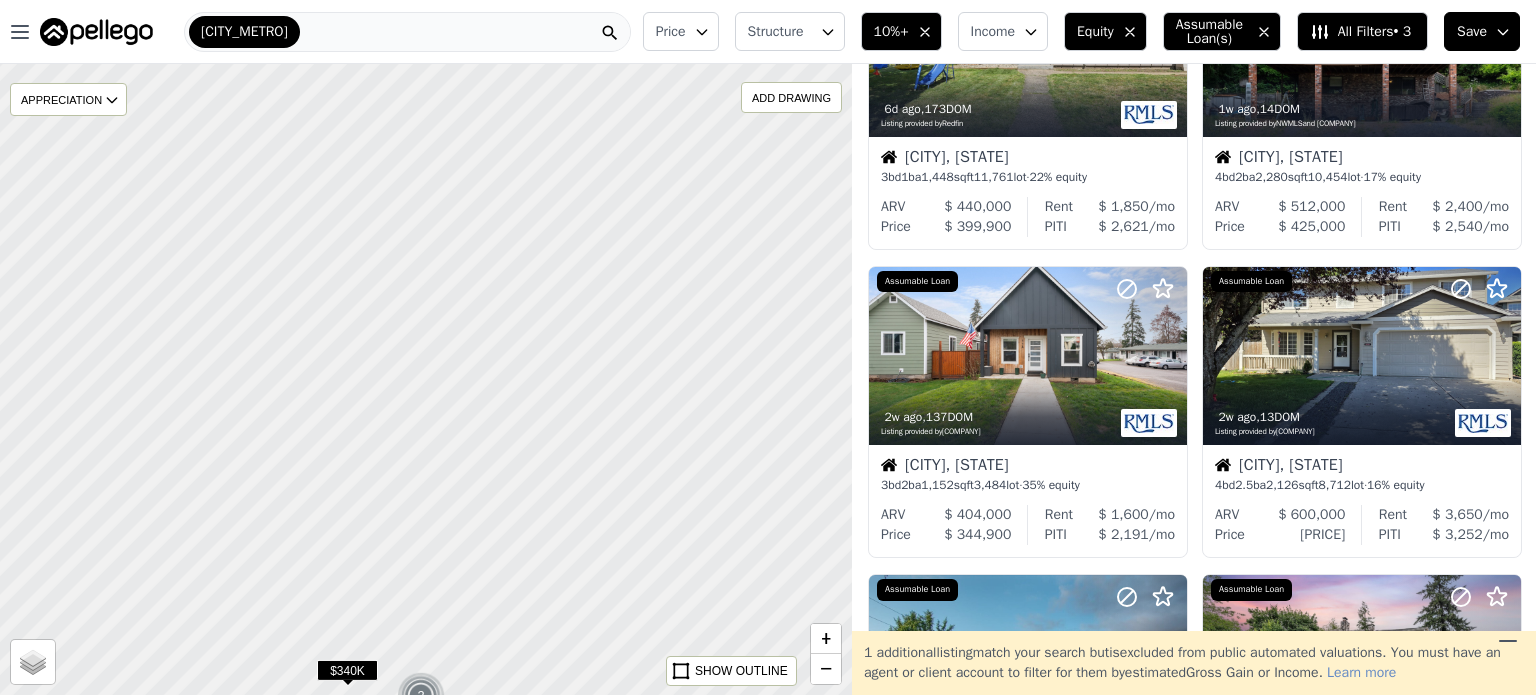 drag, startPoint x: 403, startPoint y: 372, endPoint x: 406, endPoint y: 718, distance: 346.013 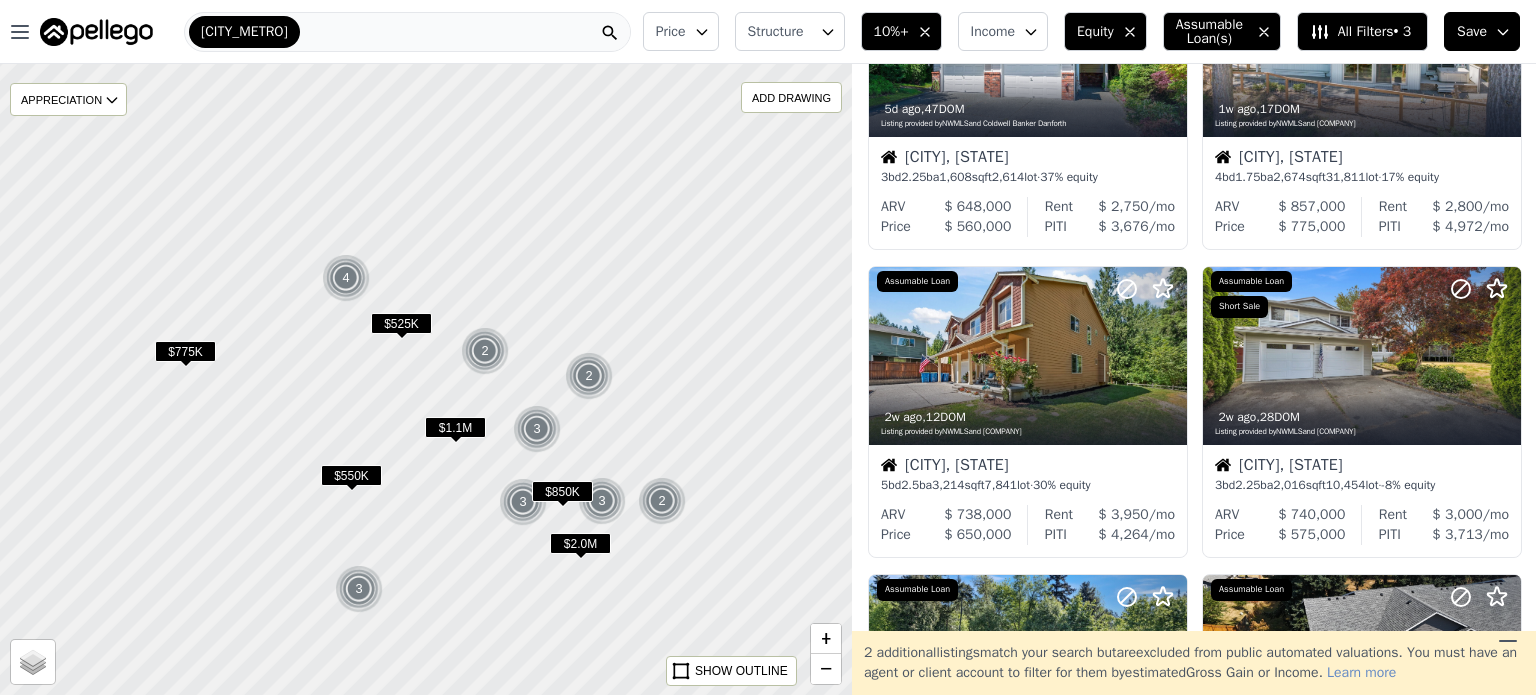 drag, startPoint x: 504, startPoint y: 465, endPoint x: 474, endPoint y: 243, distance: 224.01785 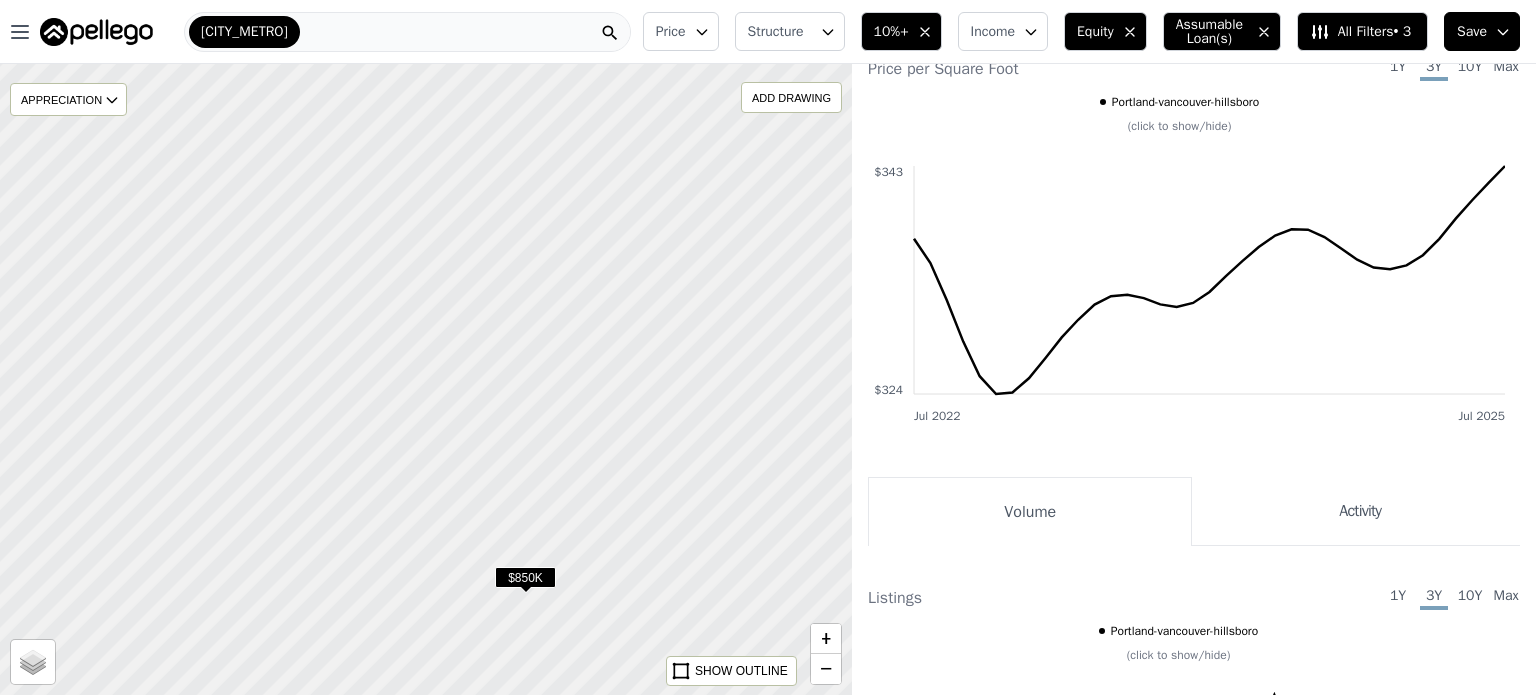 click 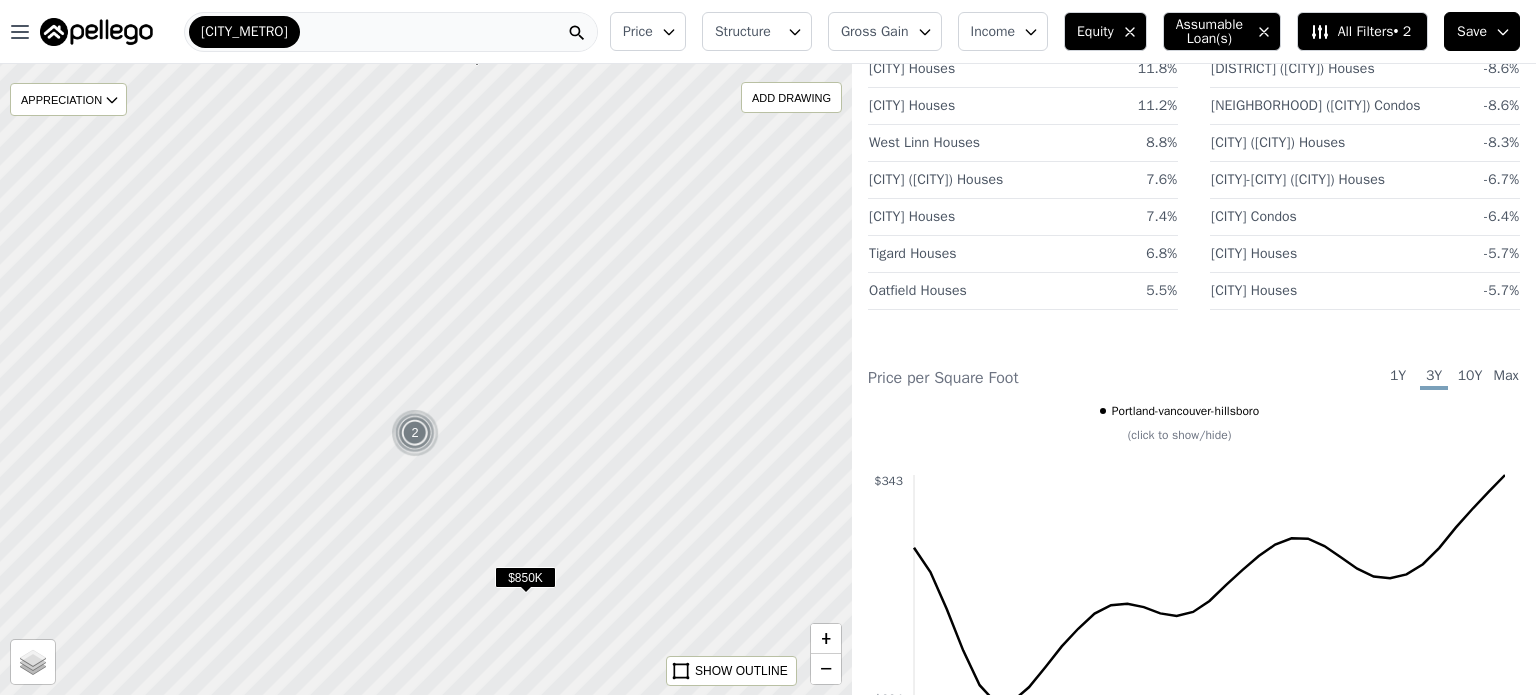 drag, startPoint x: 703, startPoint y: 226, endPoint x: 642, endPoint y: 327, distance: 117.99152 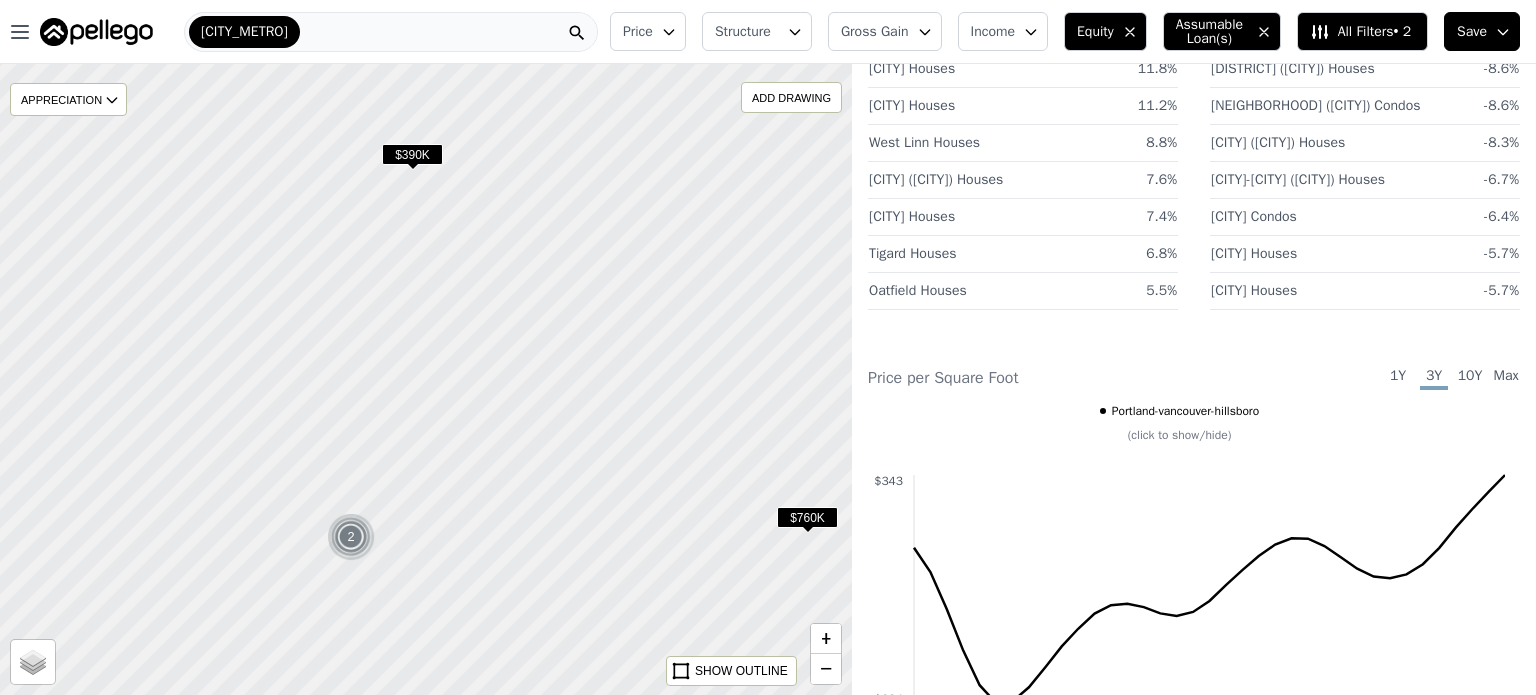 click 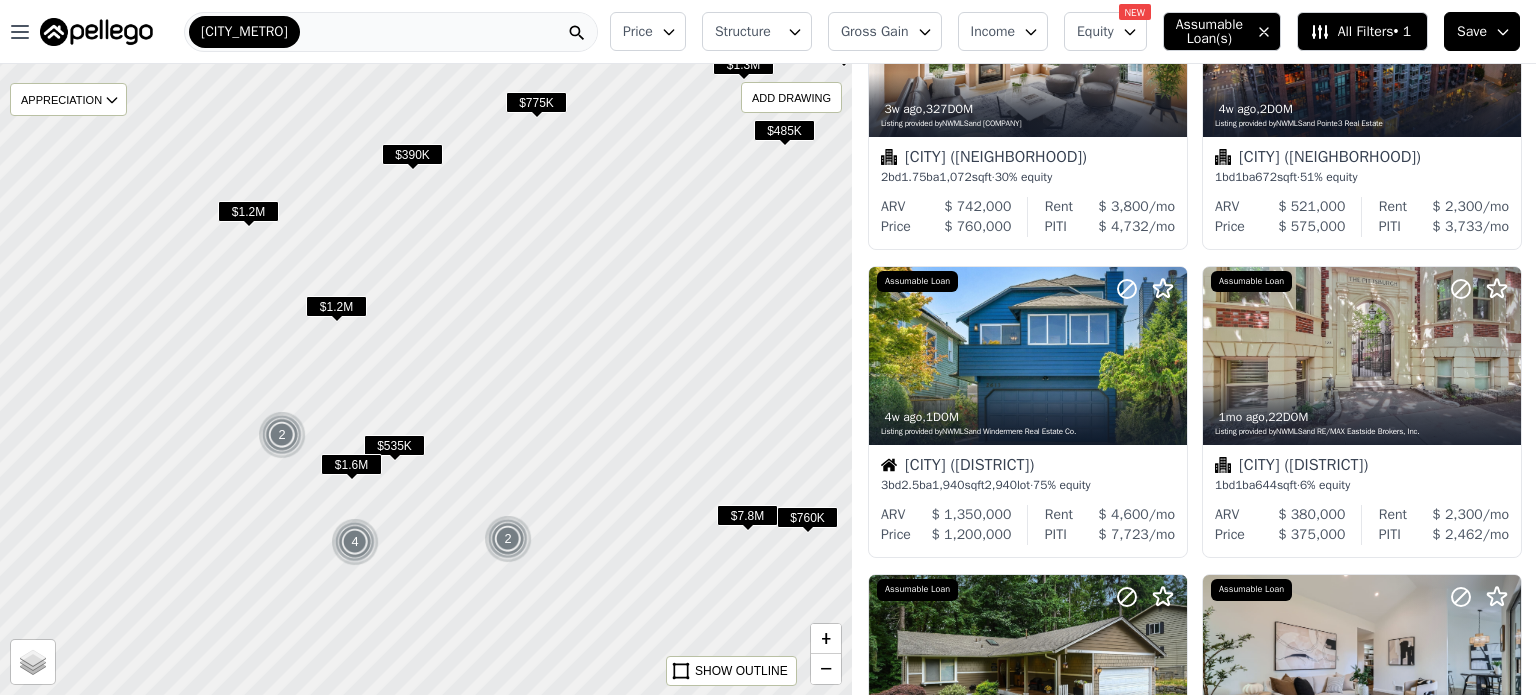 click on "$1.2M" at bounding box center [336, 306] 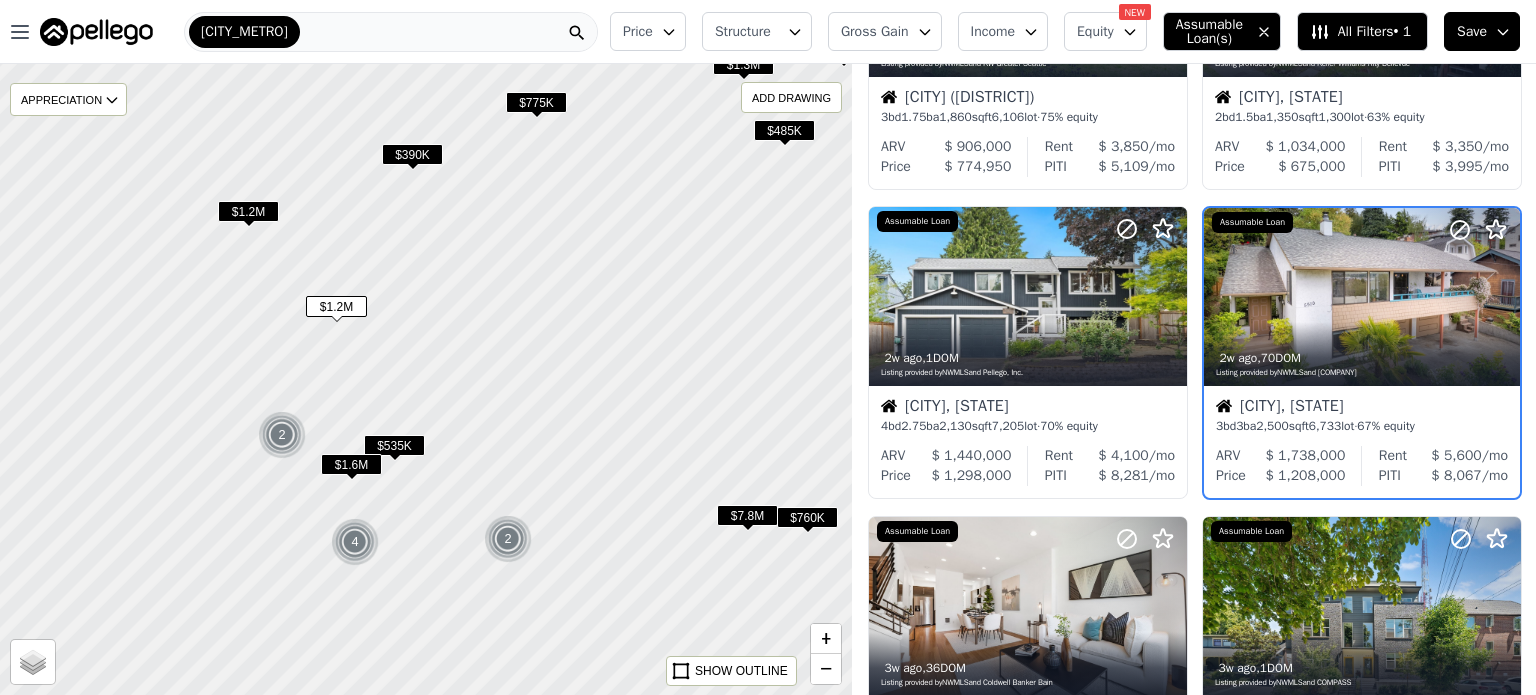 scroll, scrollTop: 162, scrollLeft: 0, axis: vertical 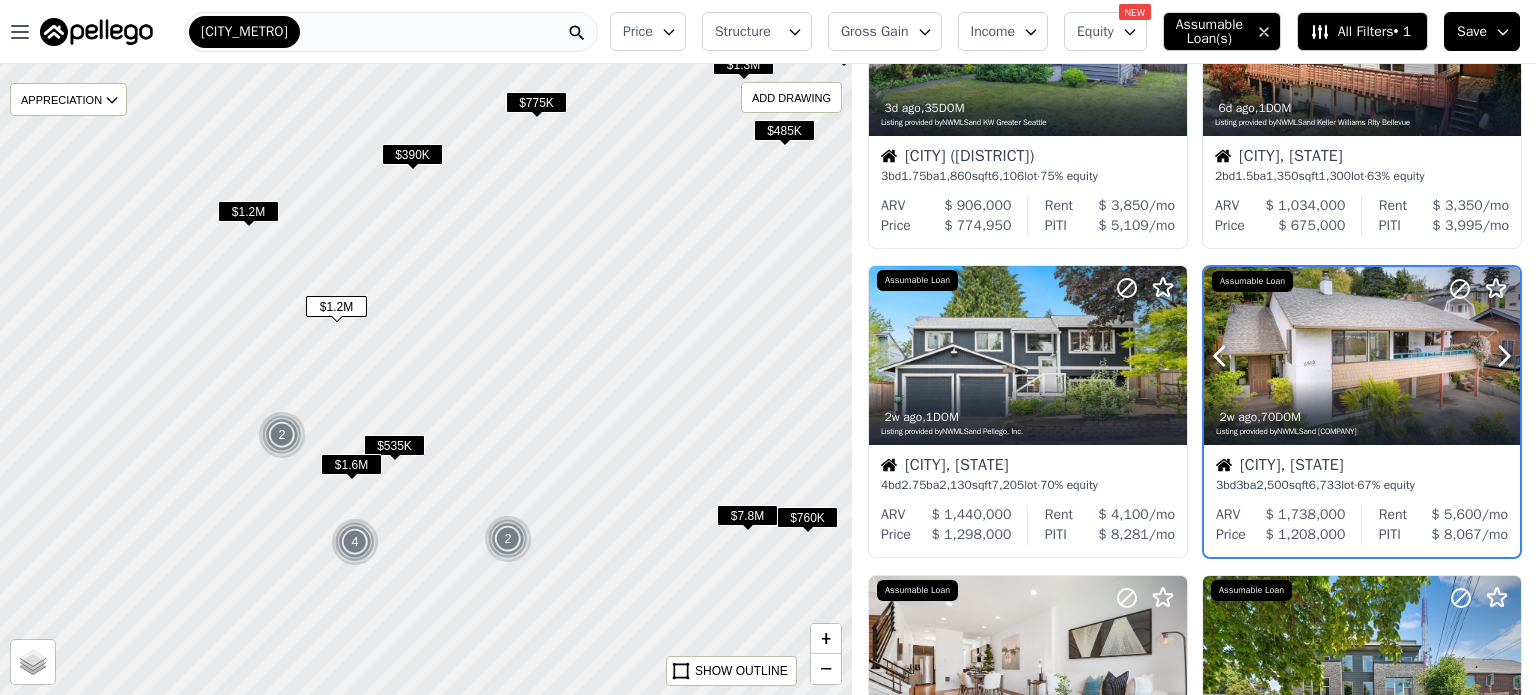click at bounding box center (1362, 399) 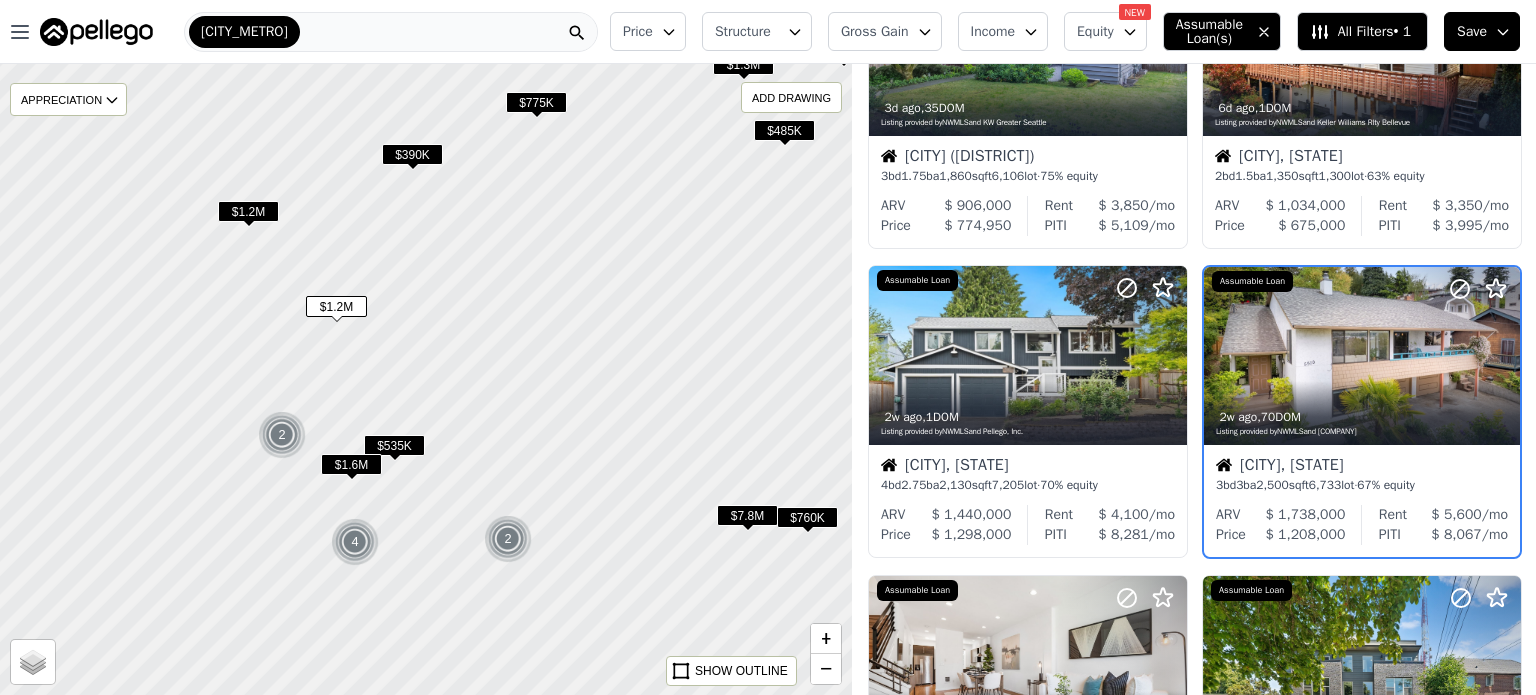 click on "$1.2M" at bounding box center [248, 211] 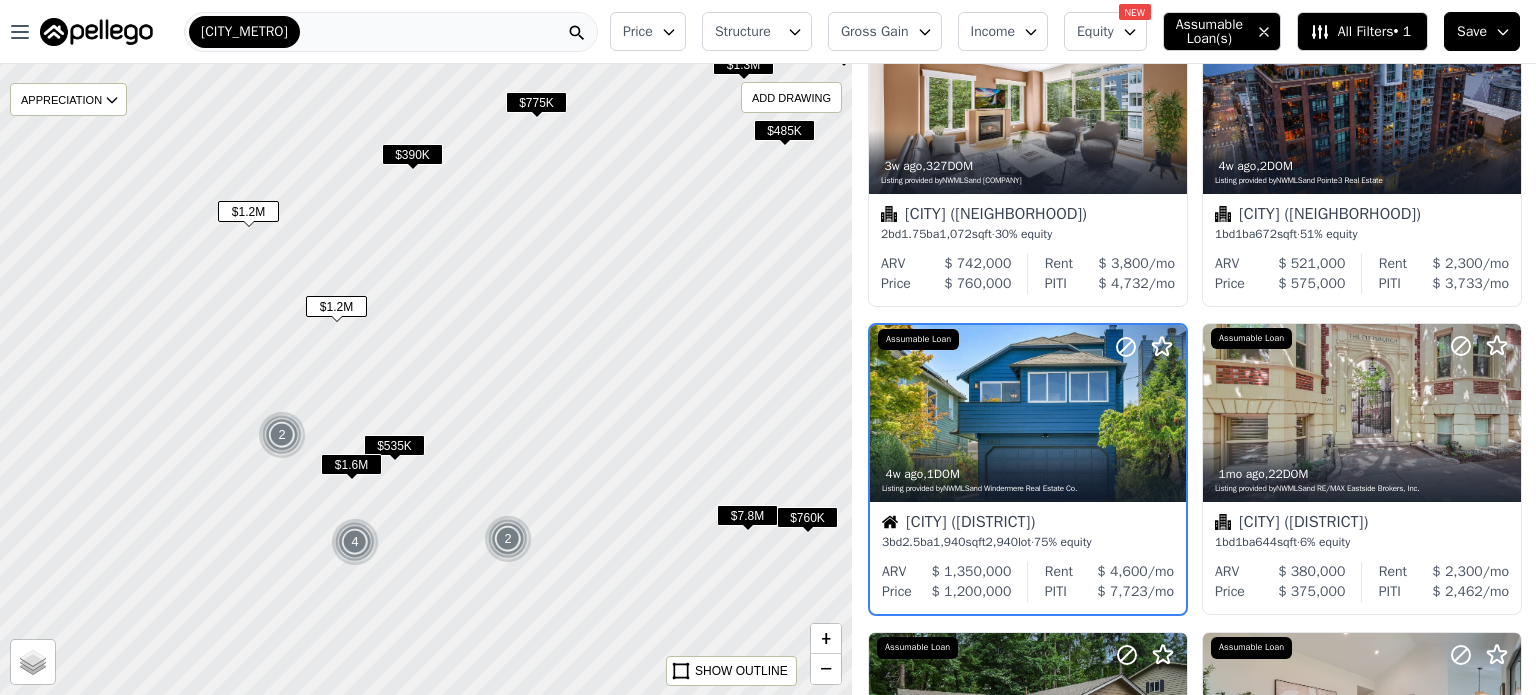 scroll, scrollTop: 1088, scrollLeft: 0, axis: vertical 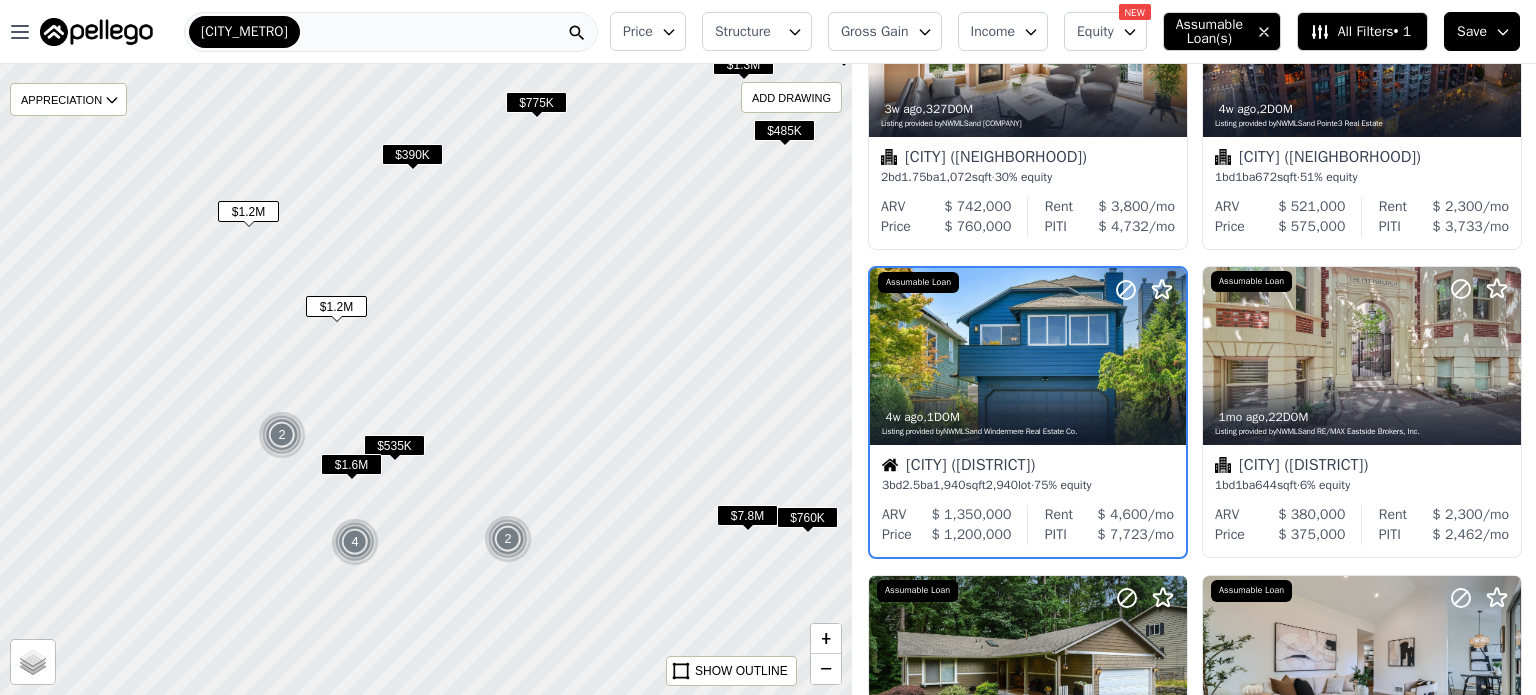 drag, startPoint x: 537, startPoint y: 386, endPoint x: 528, endPoint y: 356, distance: 31.320919 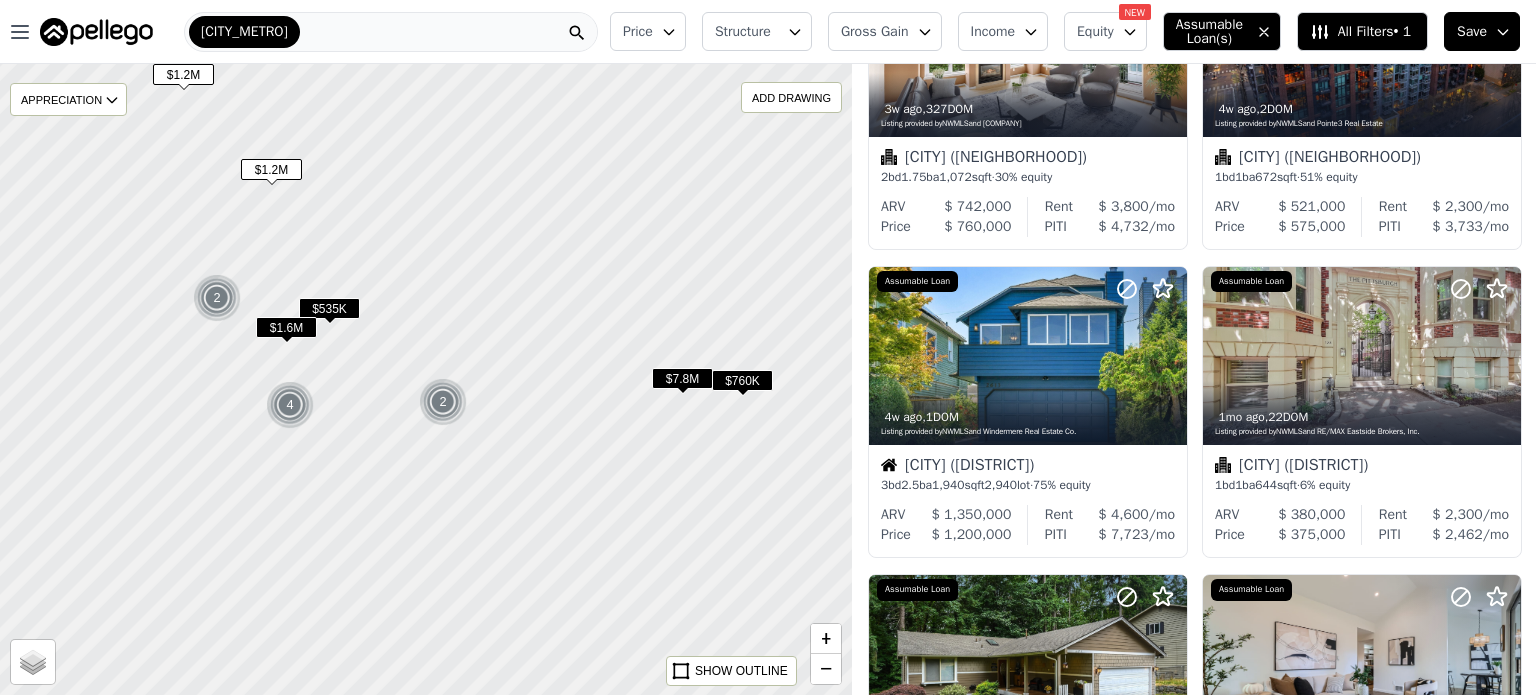scroll, scrollTop: 780, scrollLeft: 0, axis: vertical 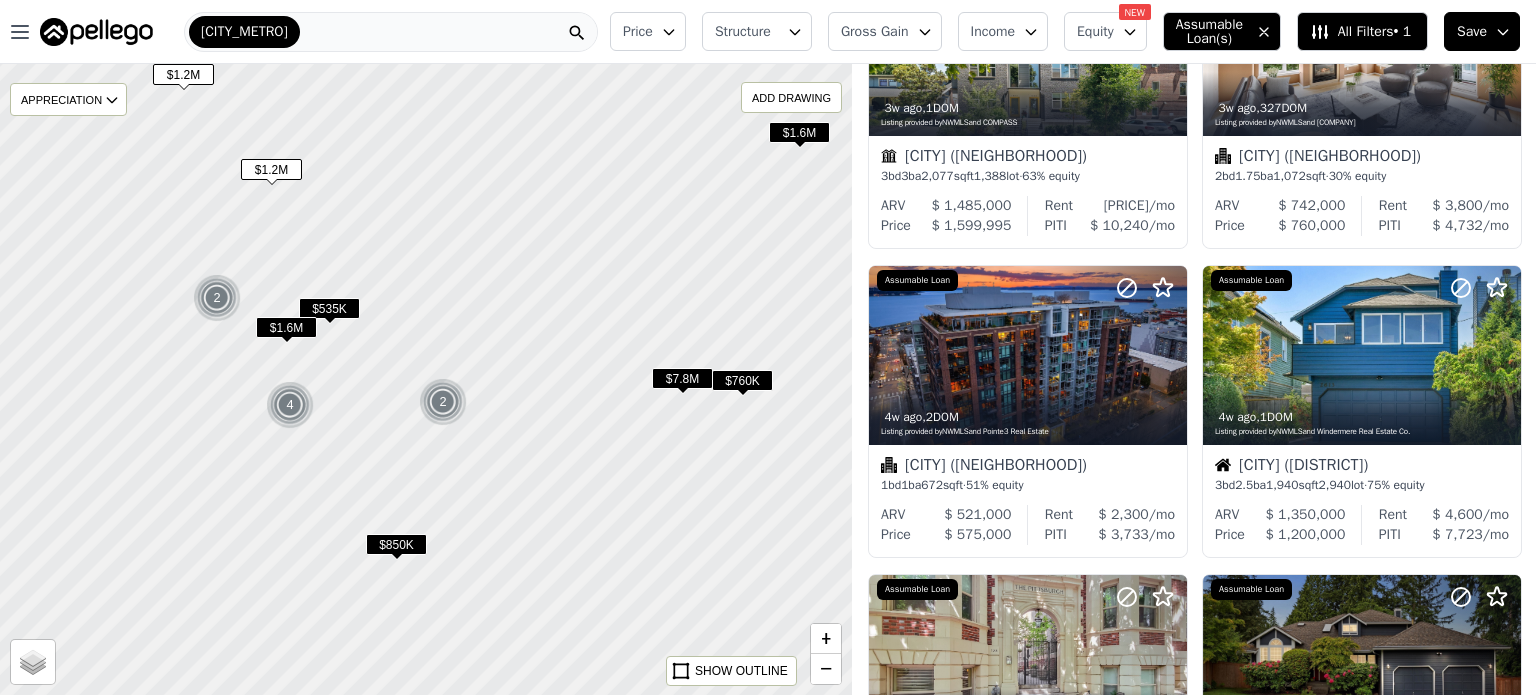 click on "$760K" at bounding box center (742, 380) 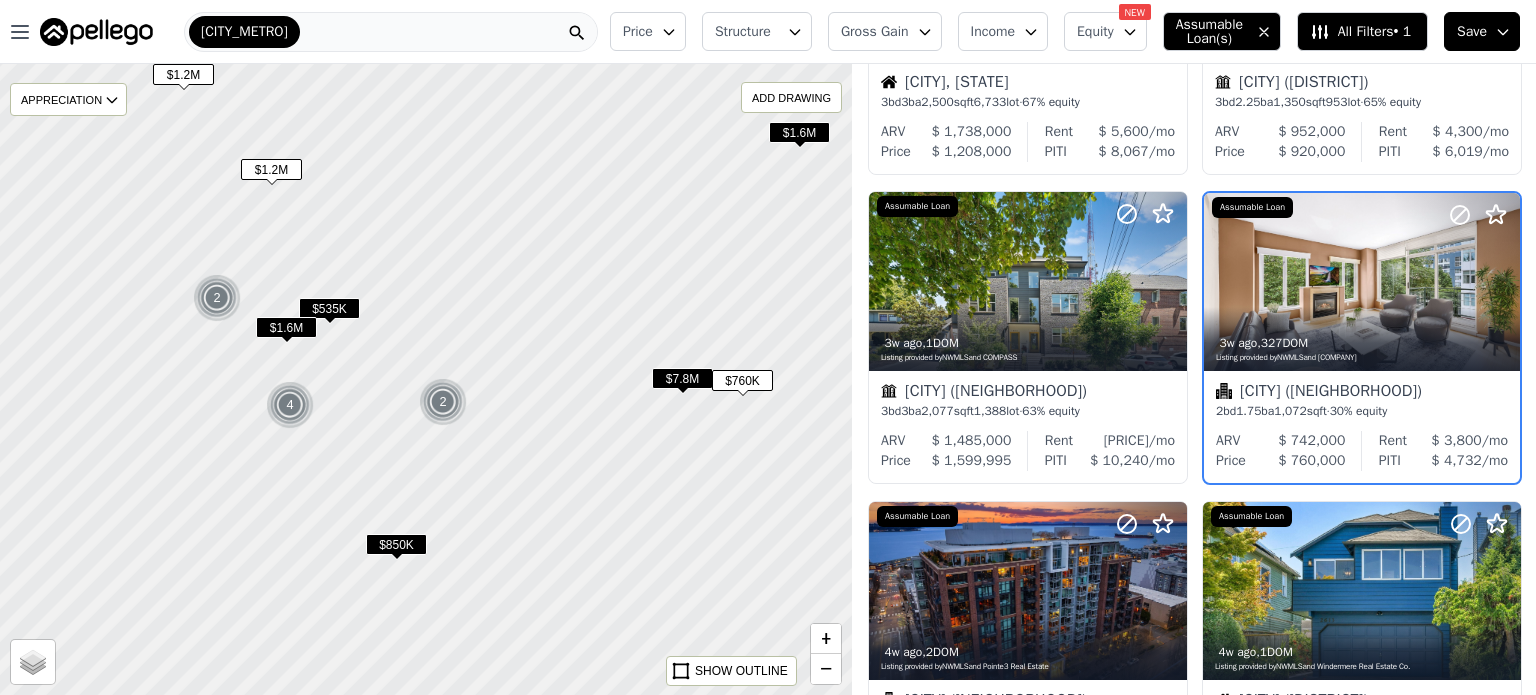 scroll, scrollTop: 471, scrollLeft: 0, axis: vertical 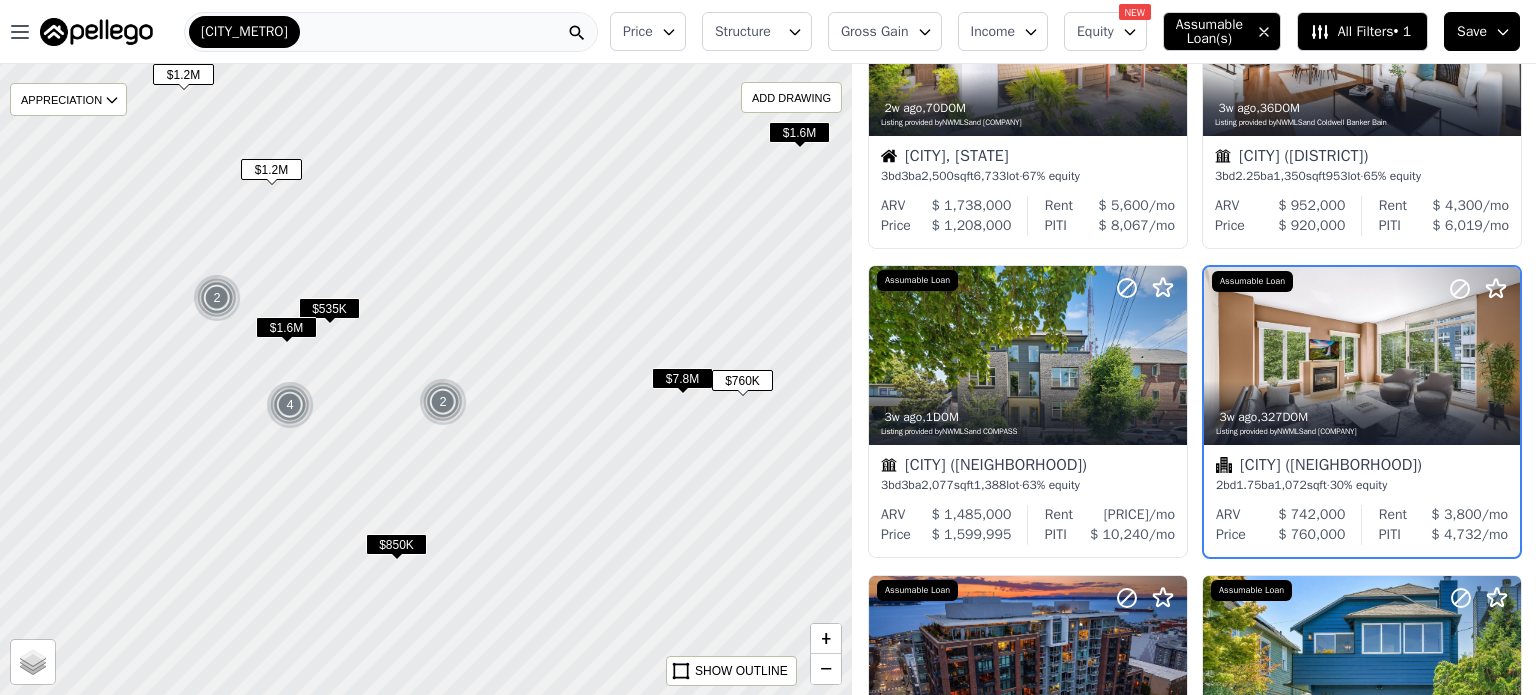 click on "$7.8M" at bounding box center (682, 378) 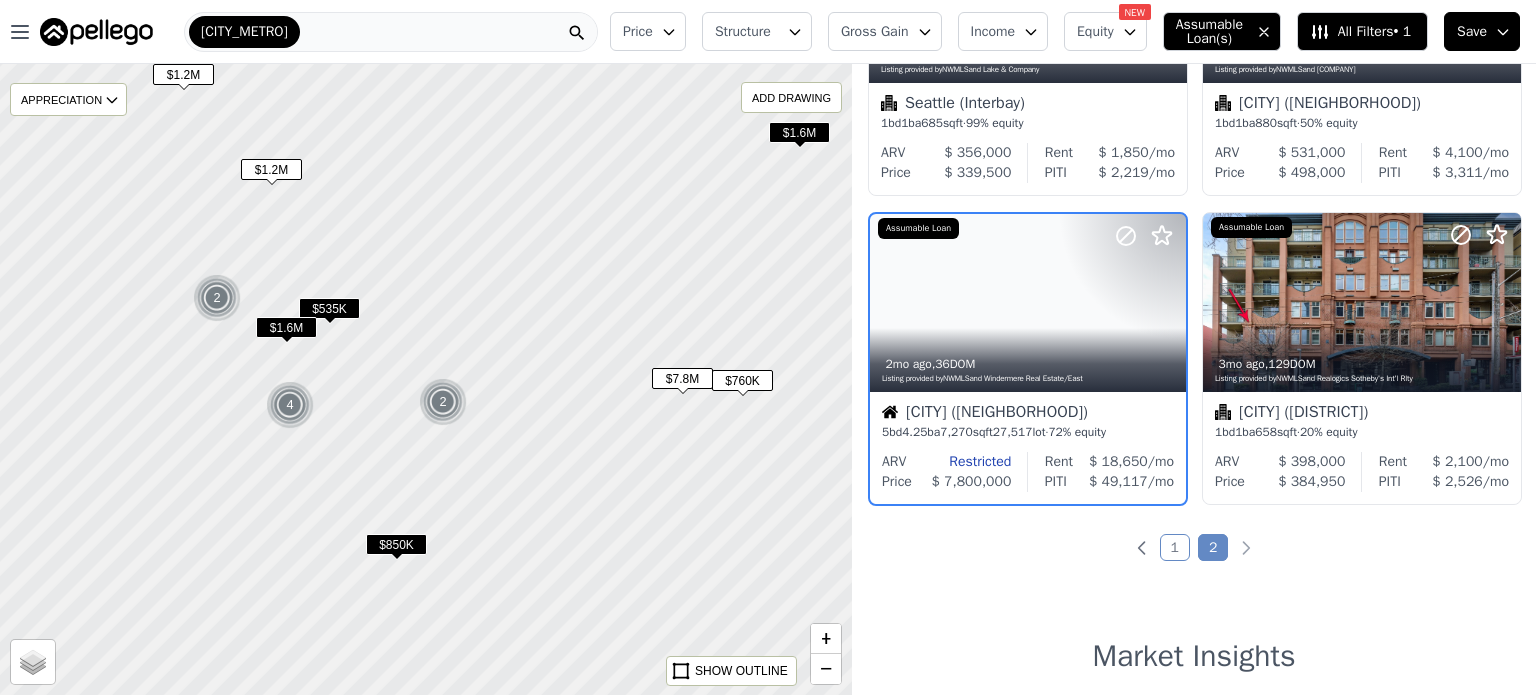 scroll, scrollTop: 162, scrollLeft: 0, axis: vertical 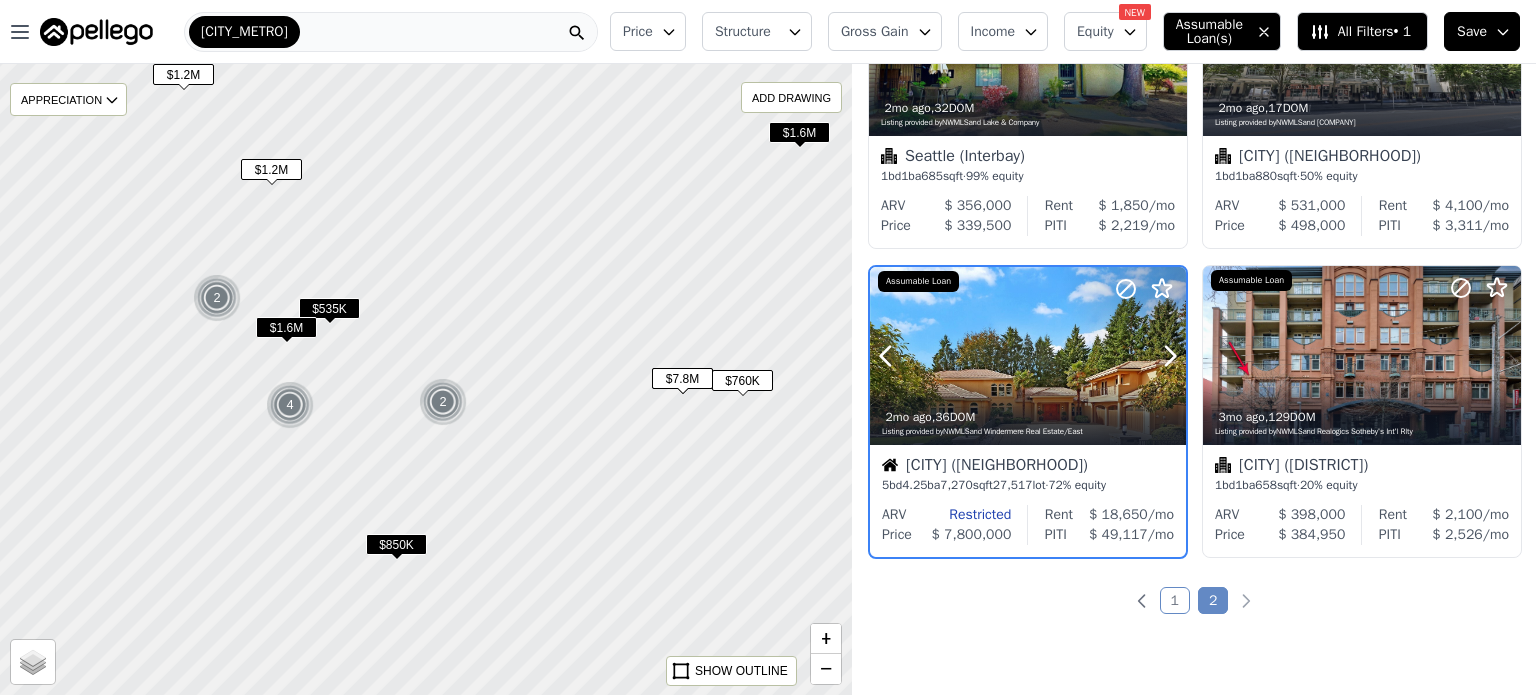 click at bounding box center [1122, 331] 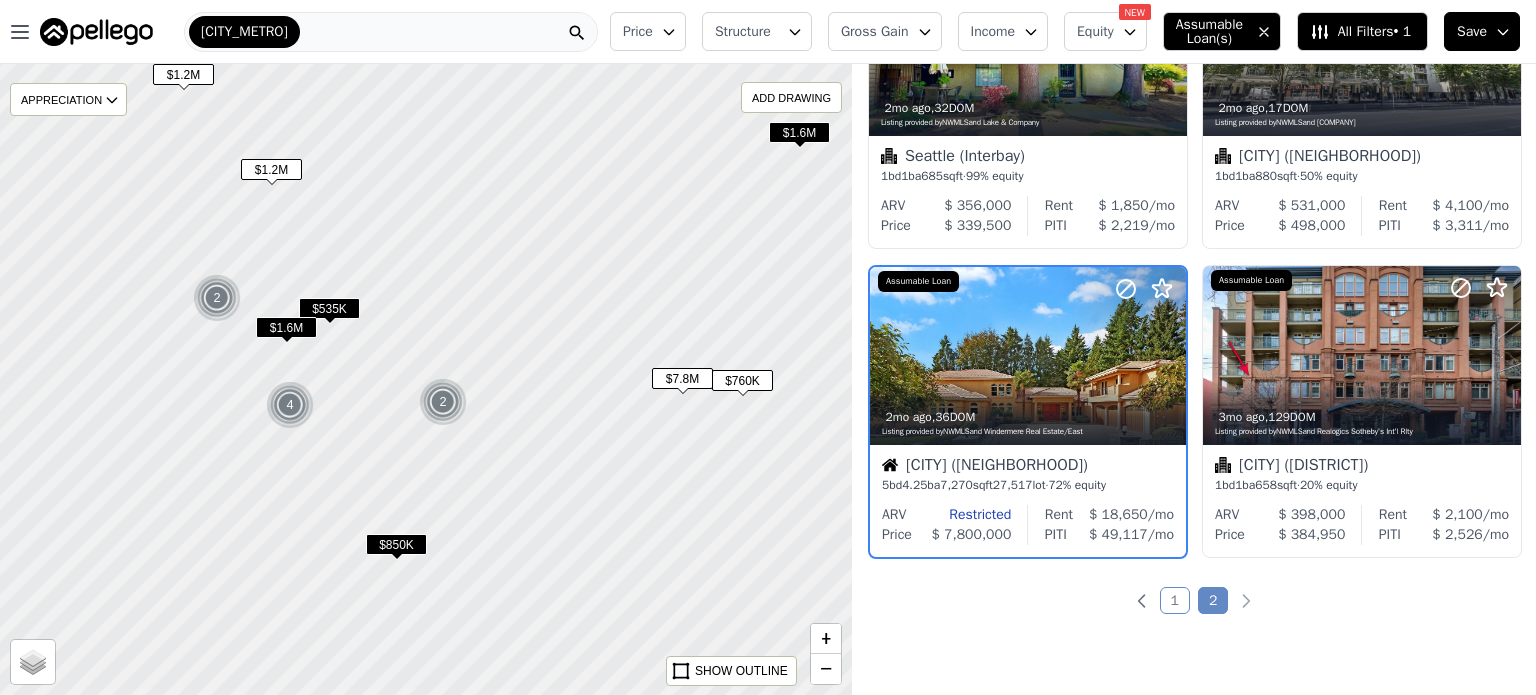 click at bounding box center [426, 379] 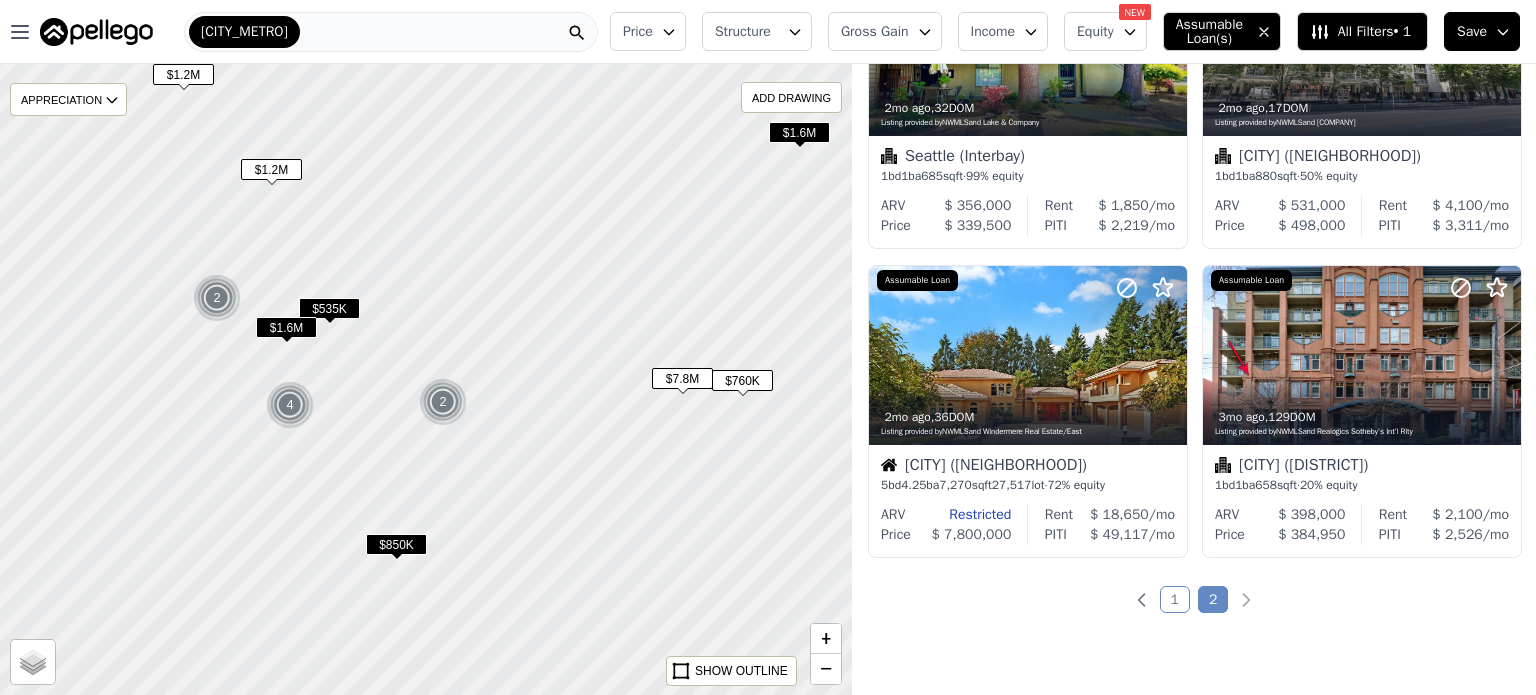 drag, startPoint x: 708, startPoint y: 320, endPoint x: 511, endPoint y: 331, distance: 197.30687 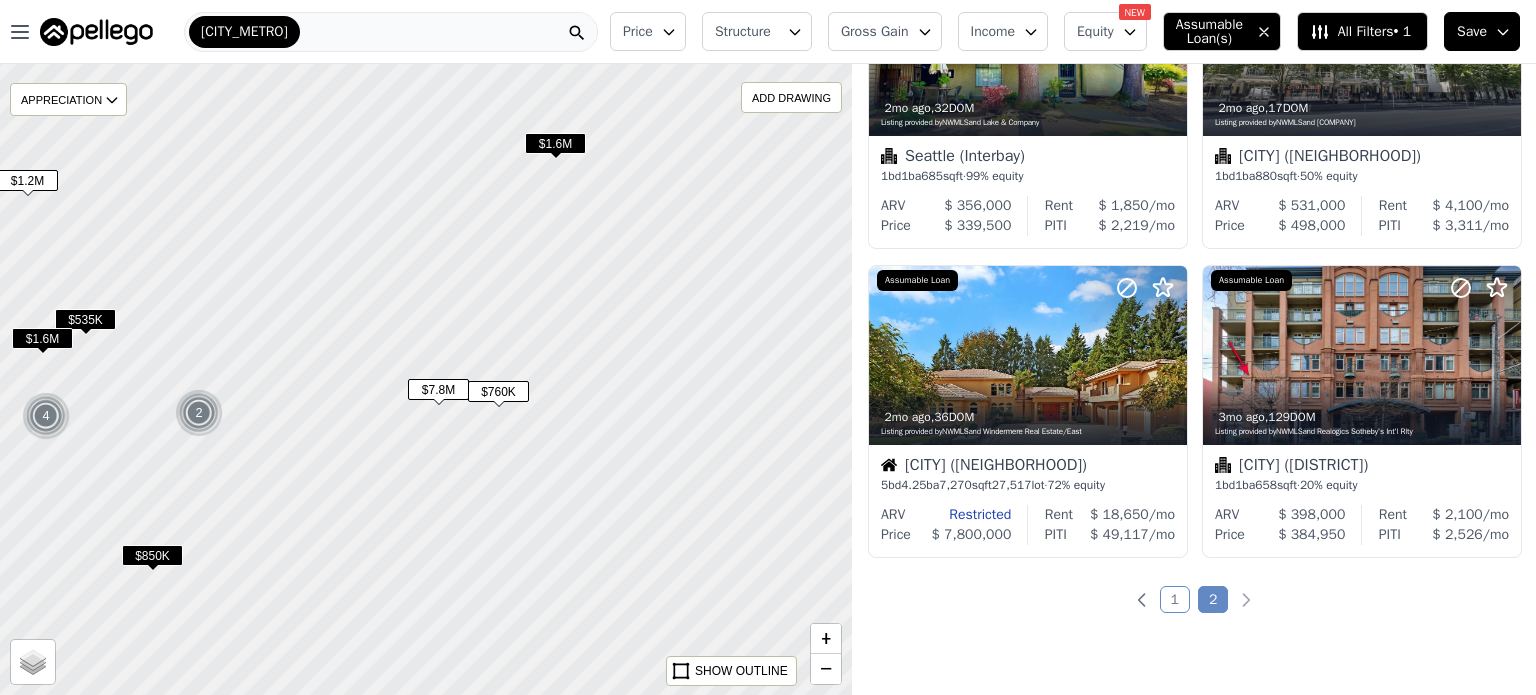 scroll, scrollTop: 0, scrollLeft: 0, axis: both 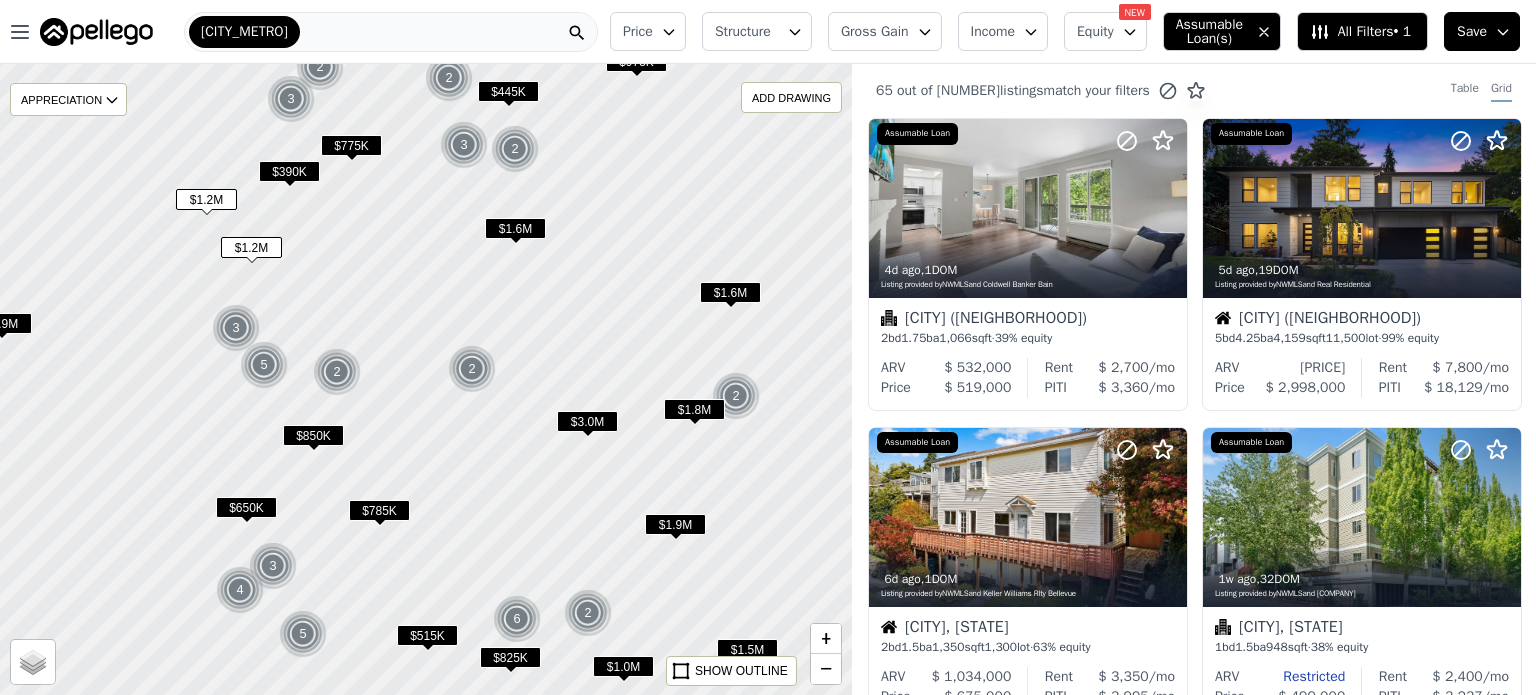 click on "$3.0M" at bounding box center (587, 421) 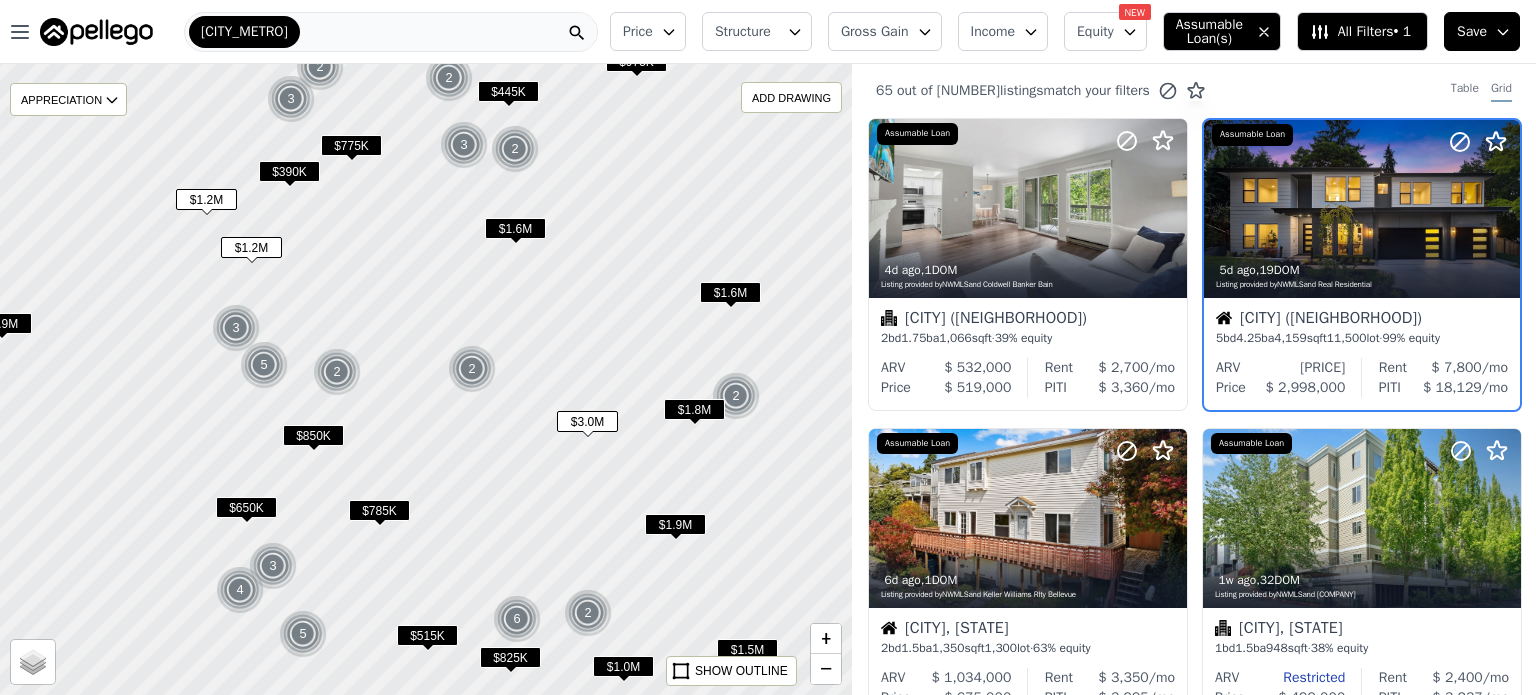 click on "$785K" at bounding box center [379, 510] 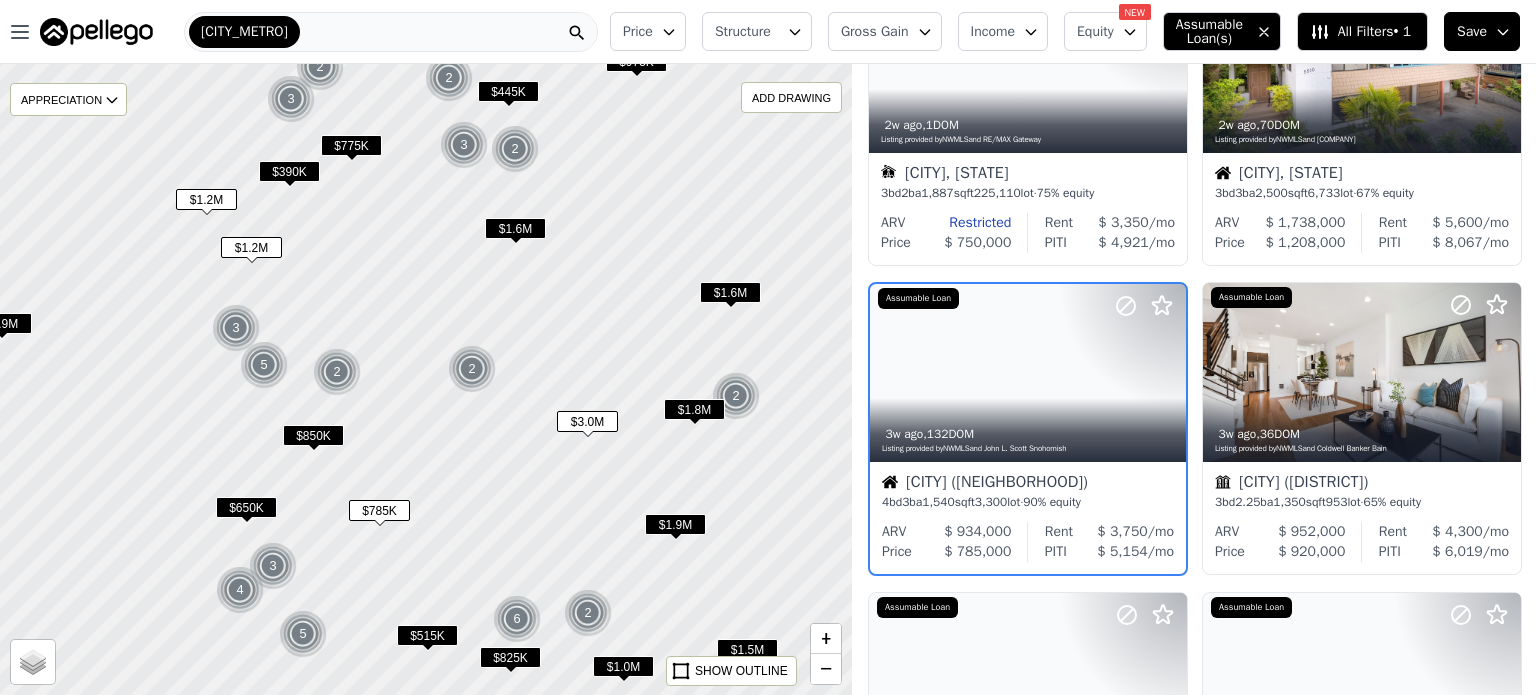 scroll, scrollTop: 471, scrollLeft: 0, axis: vertical 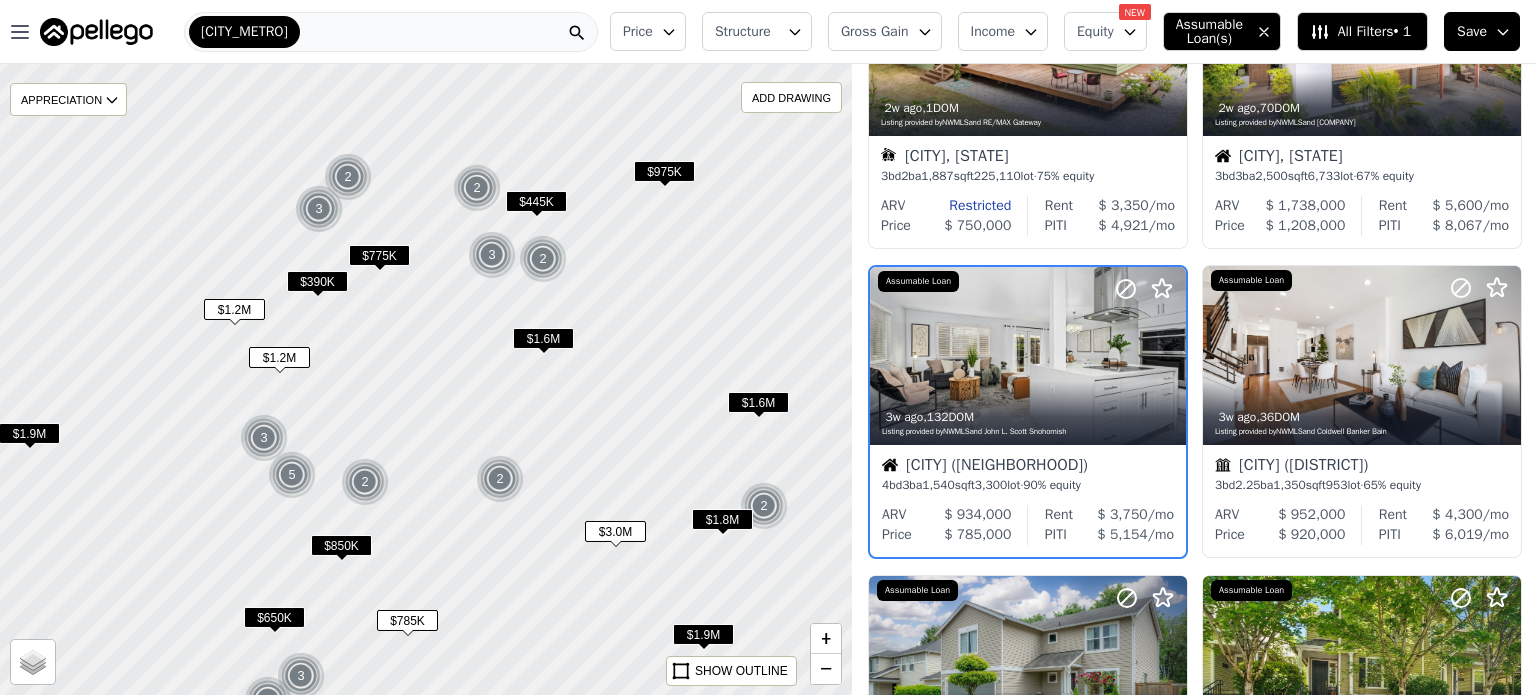 drag, startPoint x: 332, startPoint y: 257, endPoint x: 382, endPoint y: 419, distance: 169.54056 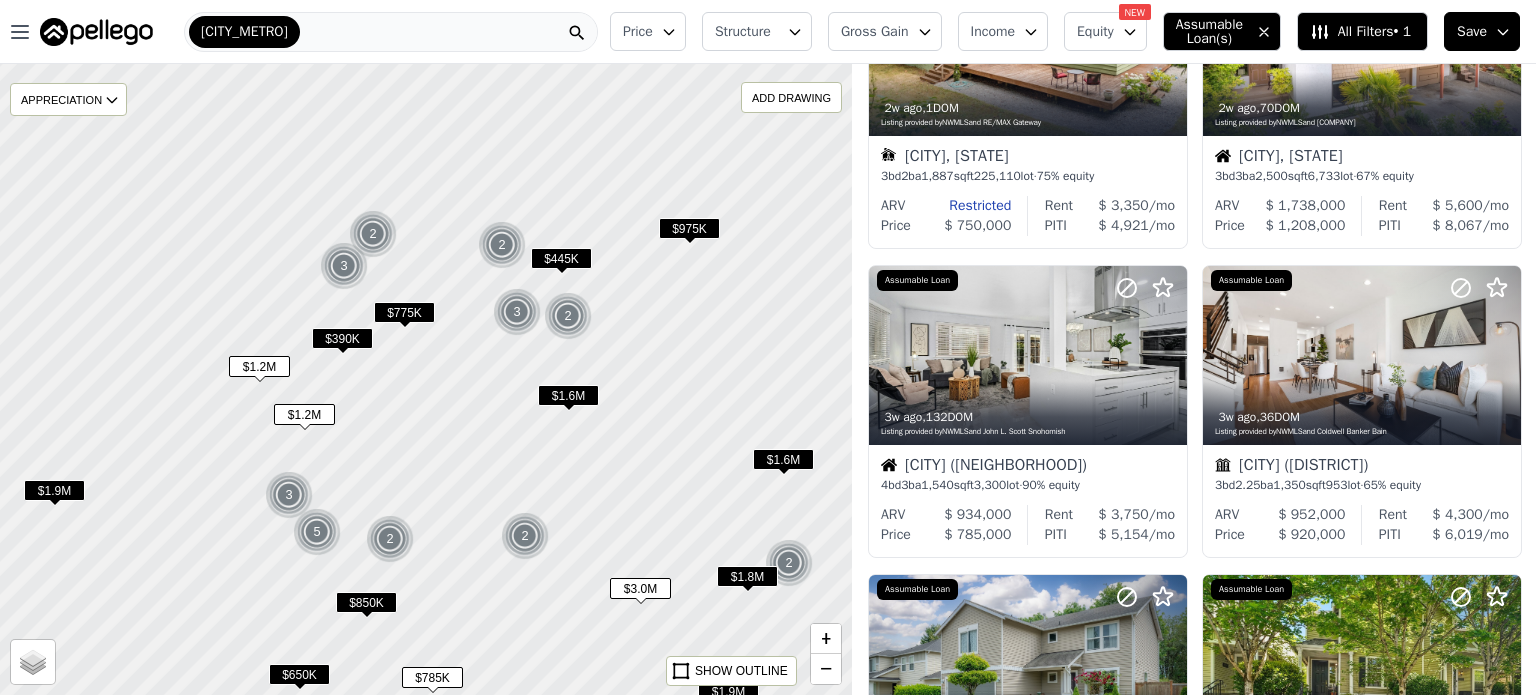 scroll, scrollTop: 0, scrollLeft: 0, axis: both 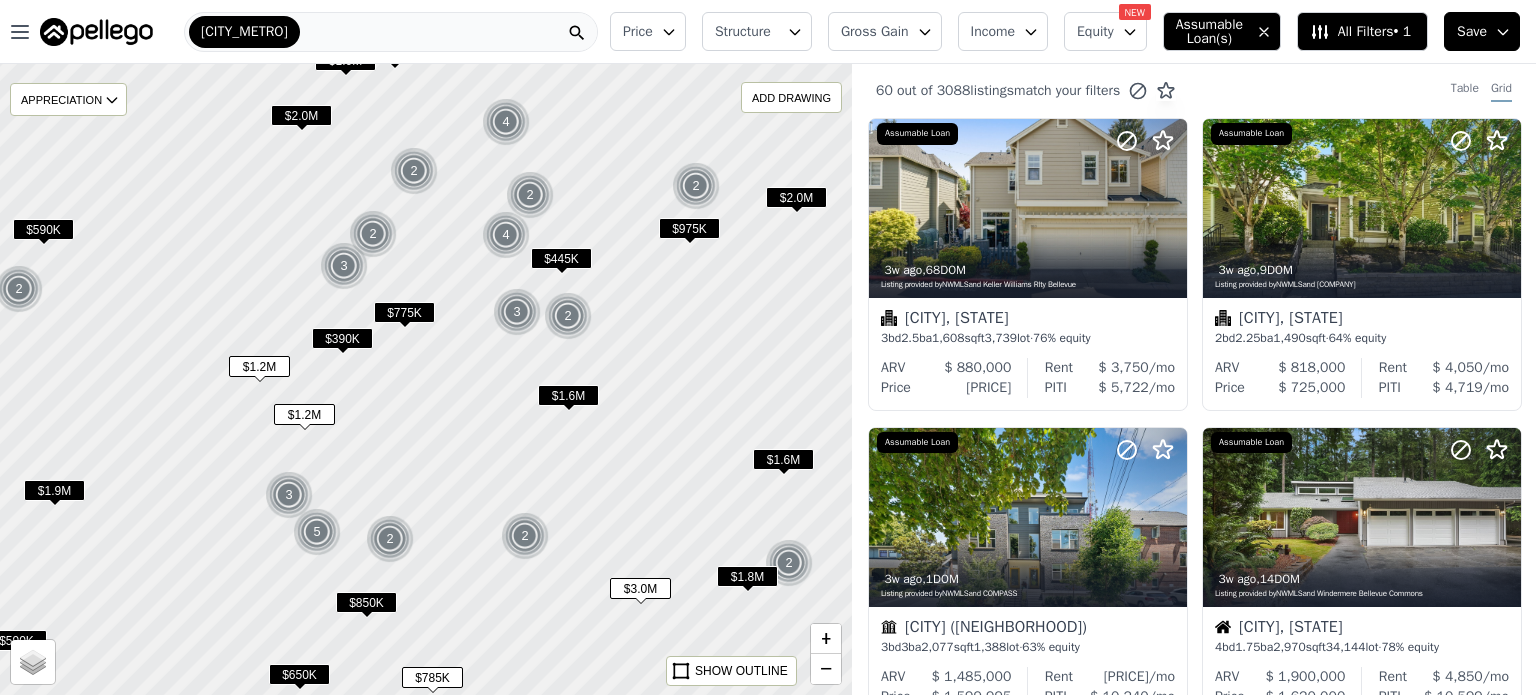 click on "$2.0M" at bounding box center (301, 115) 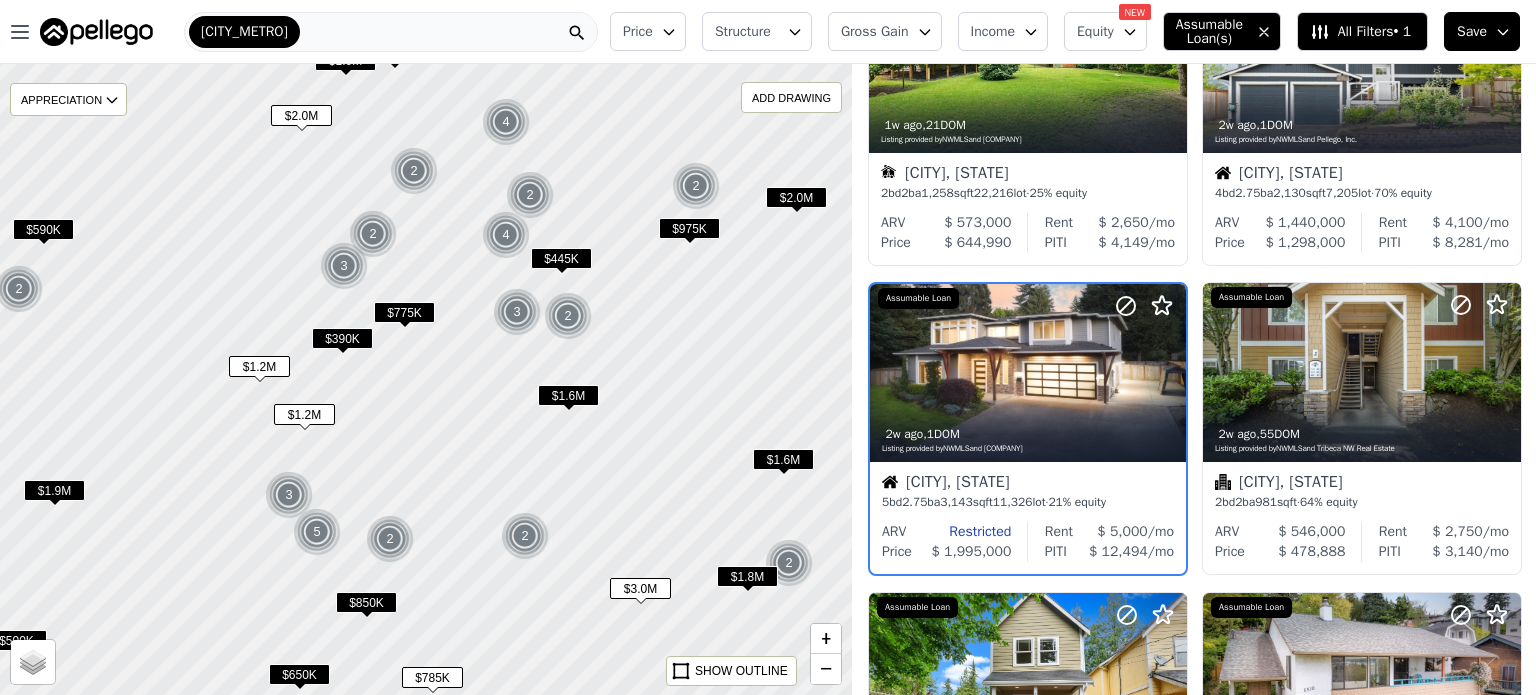 scroll, scrollTop: 471, scrollLeft: 0, axis: vertical 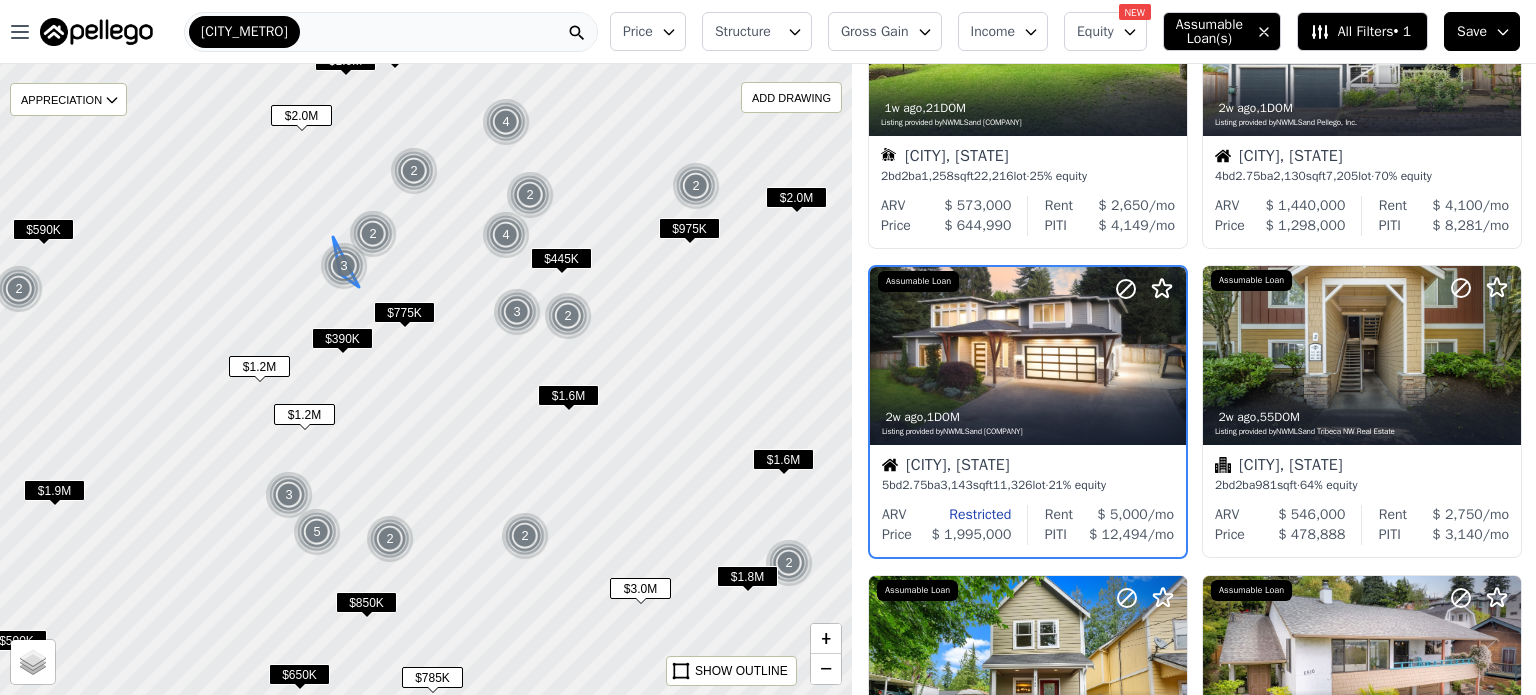 click at bounding box center (344, 266) 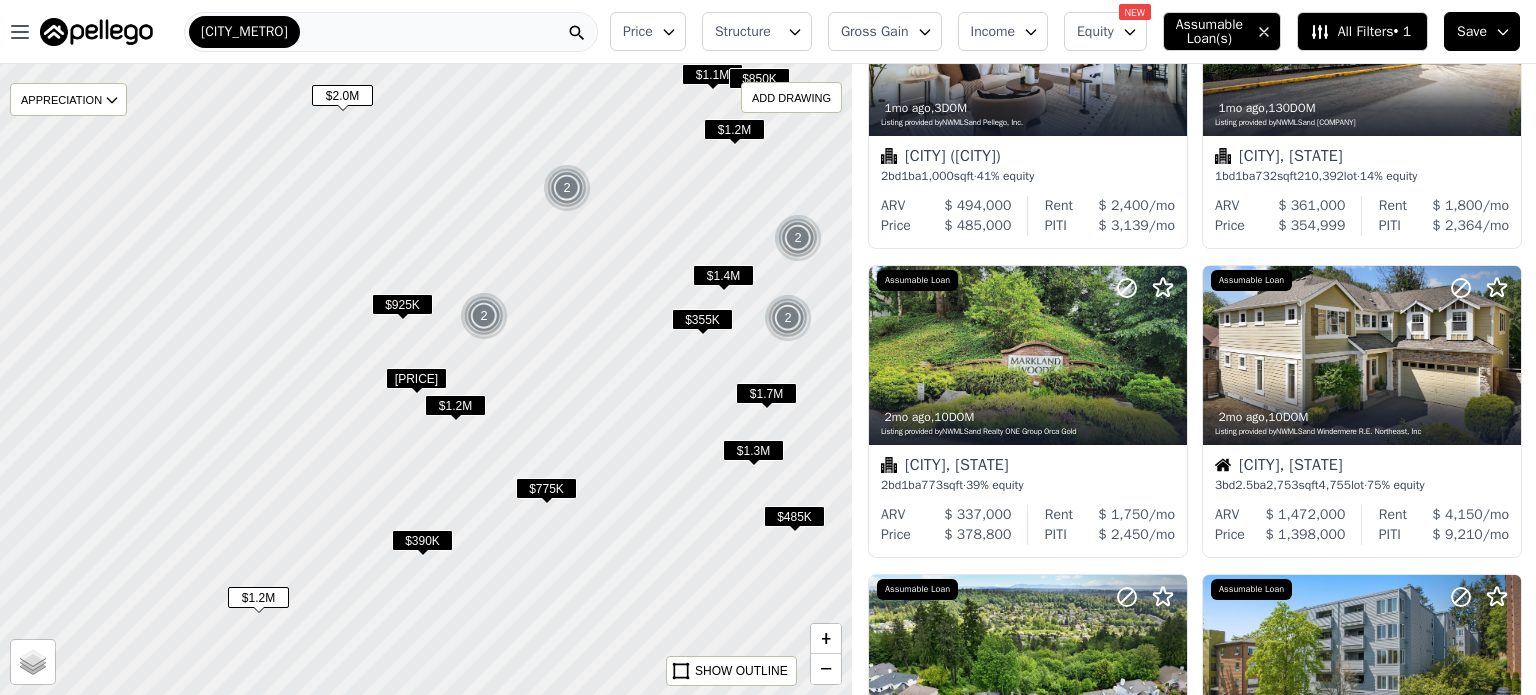 click on "$925K" at bounding box center (402, 304) 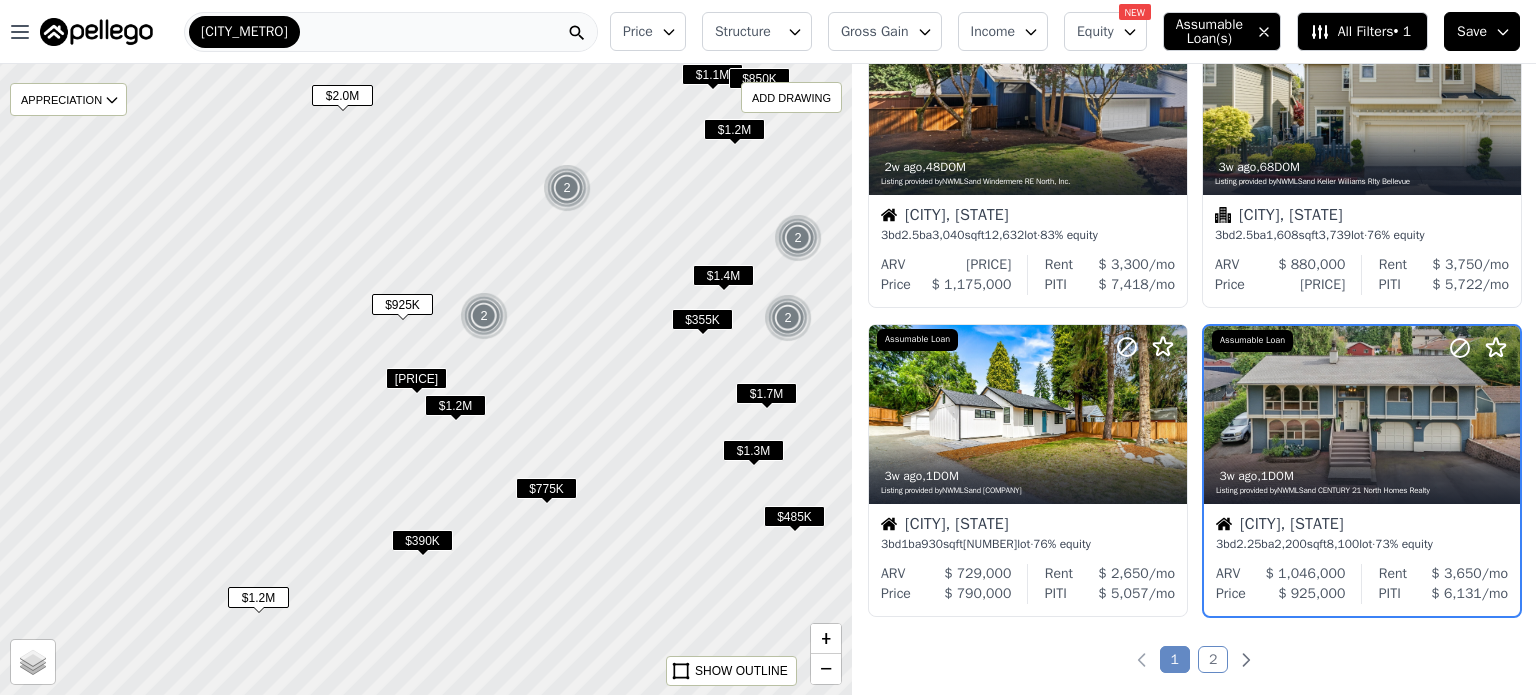 scroll, scrollTop: 1396, scrollLeft: 0, axis: vertical 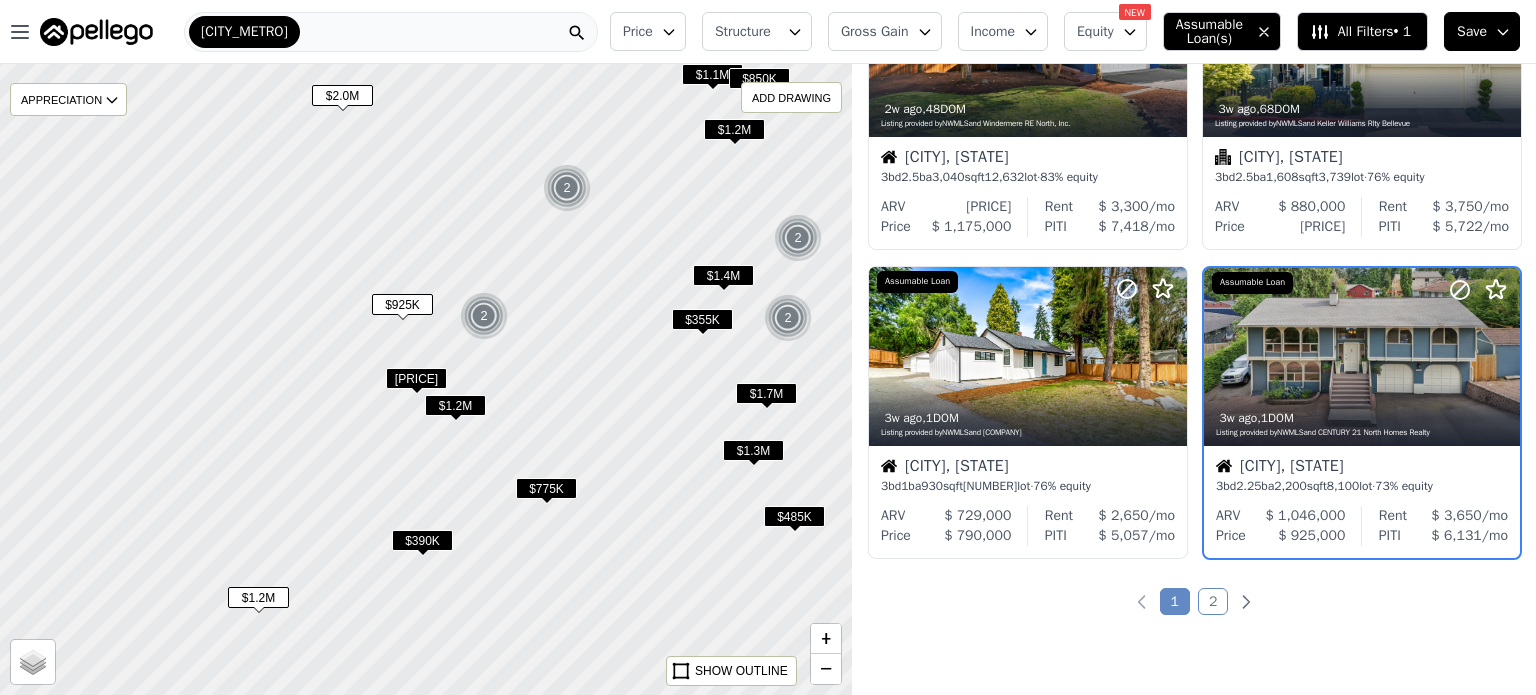 click on "[PRICE]" at bounding box center (416, 378) 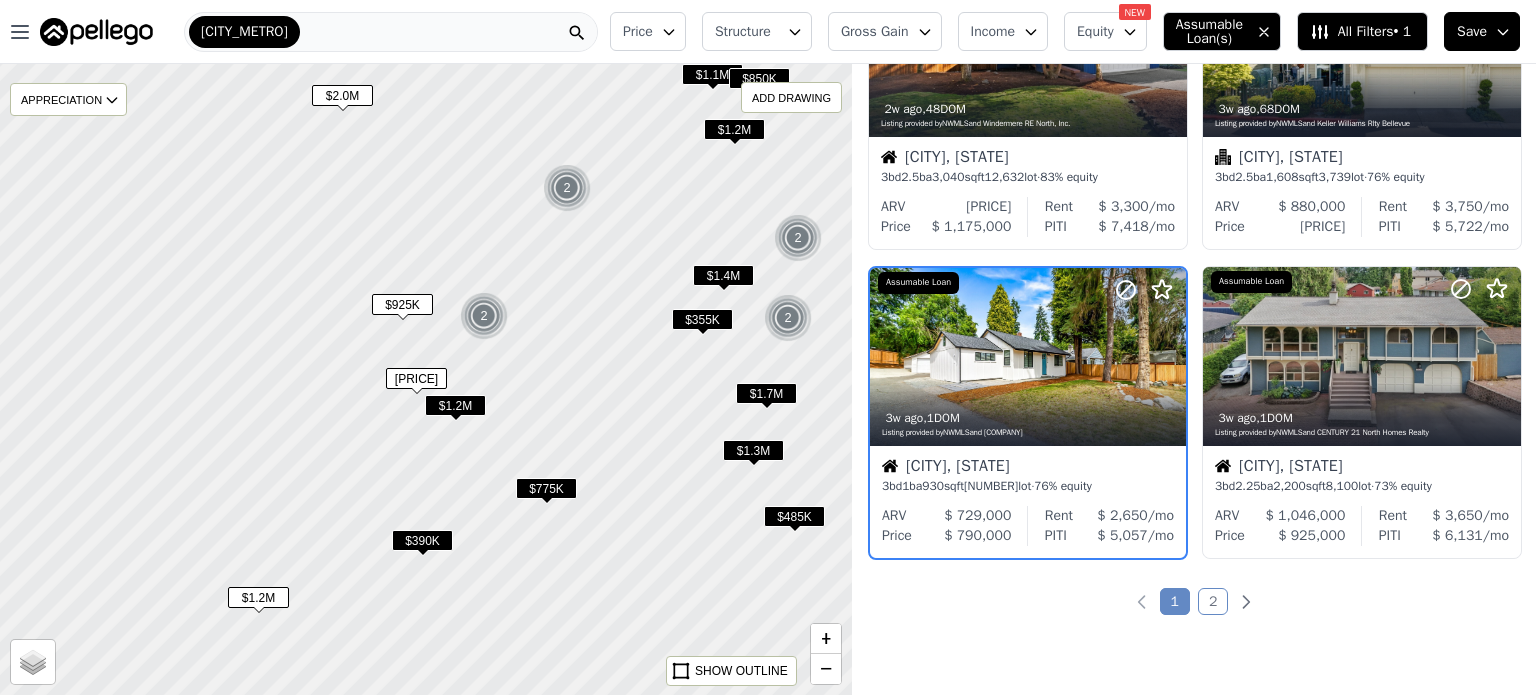 click on "$1.4M" at bounding box center [723, 275] 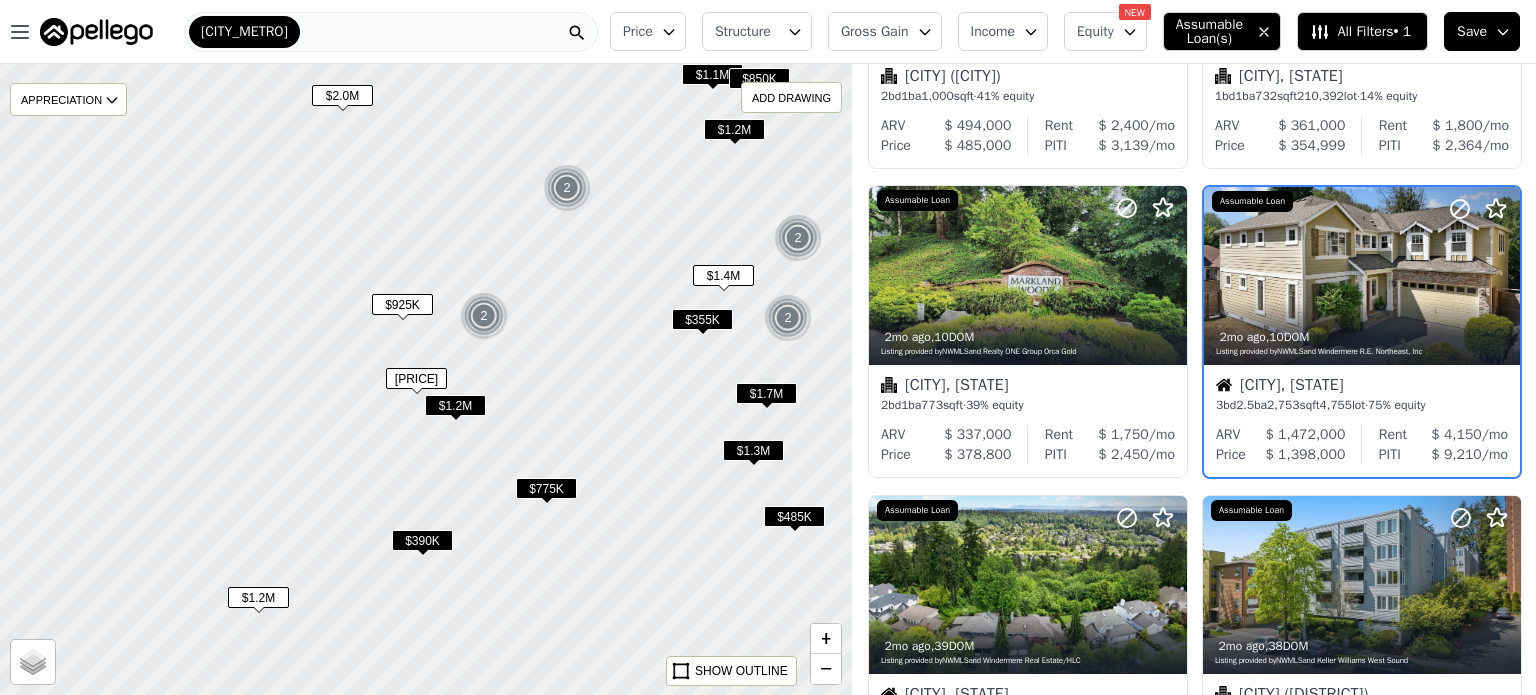 scroll, scrollTop: 471, scrollLeft: 0, axis: vertical 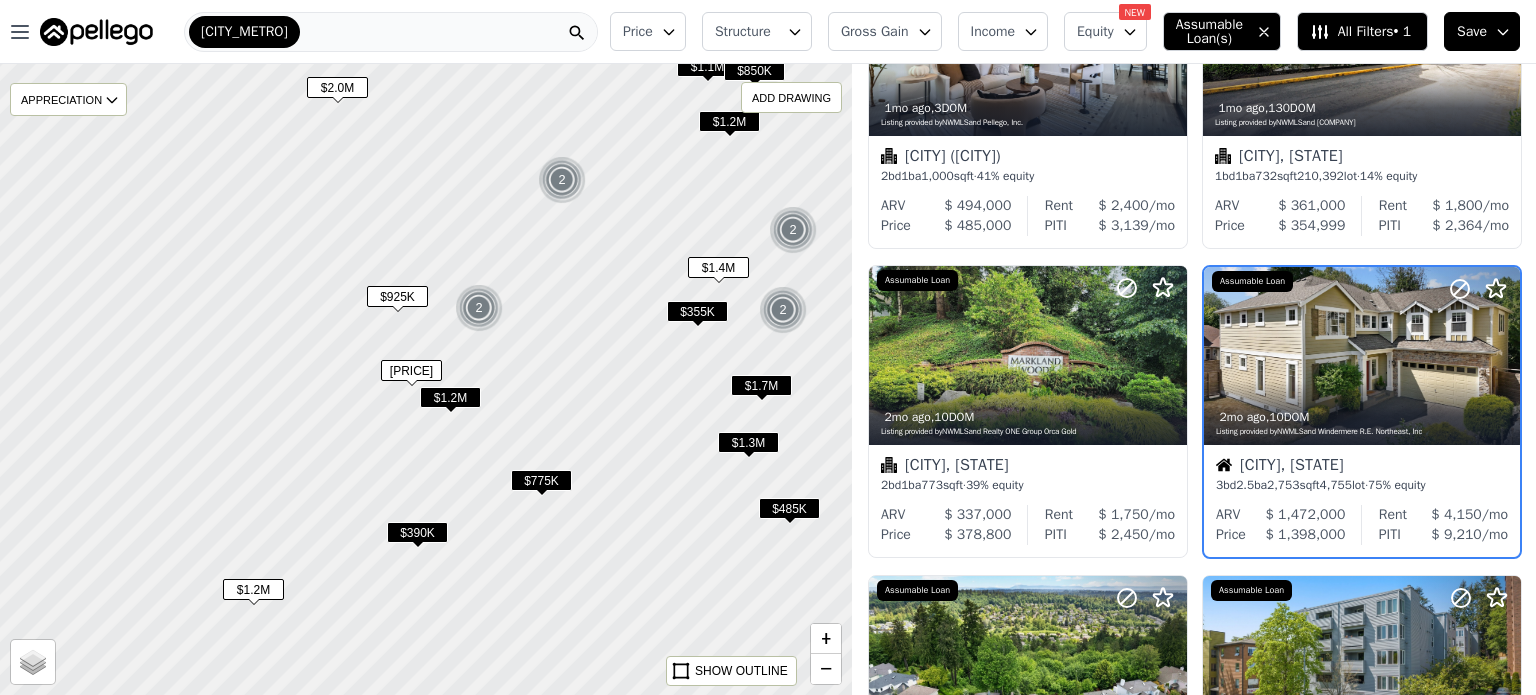 drag, startPoint x: 791, startPoint y: 403, endPoint x: 724, endPoint y: 289, distance: 132.23087 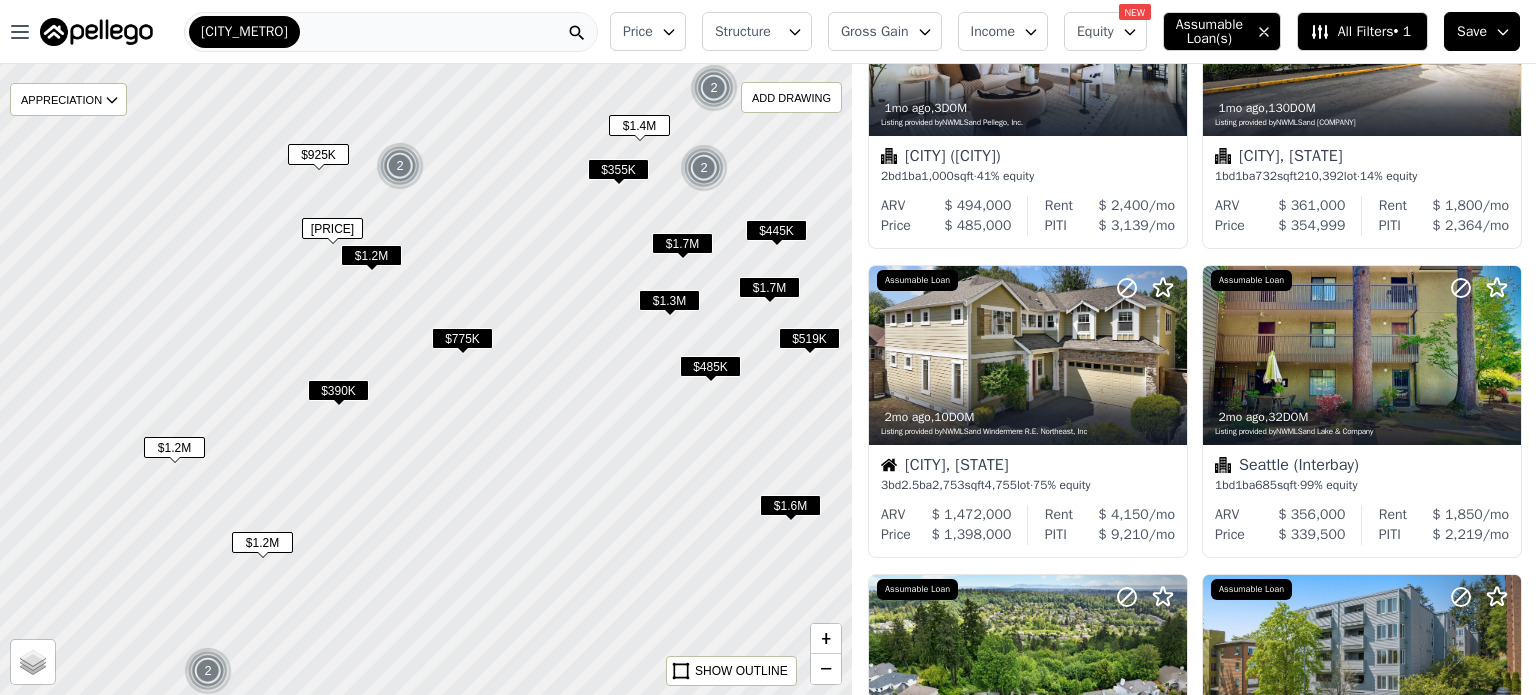 click on "$485K" at bounding box center [710, 366] 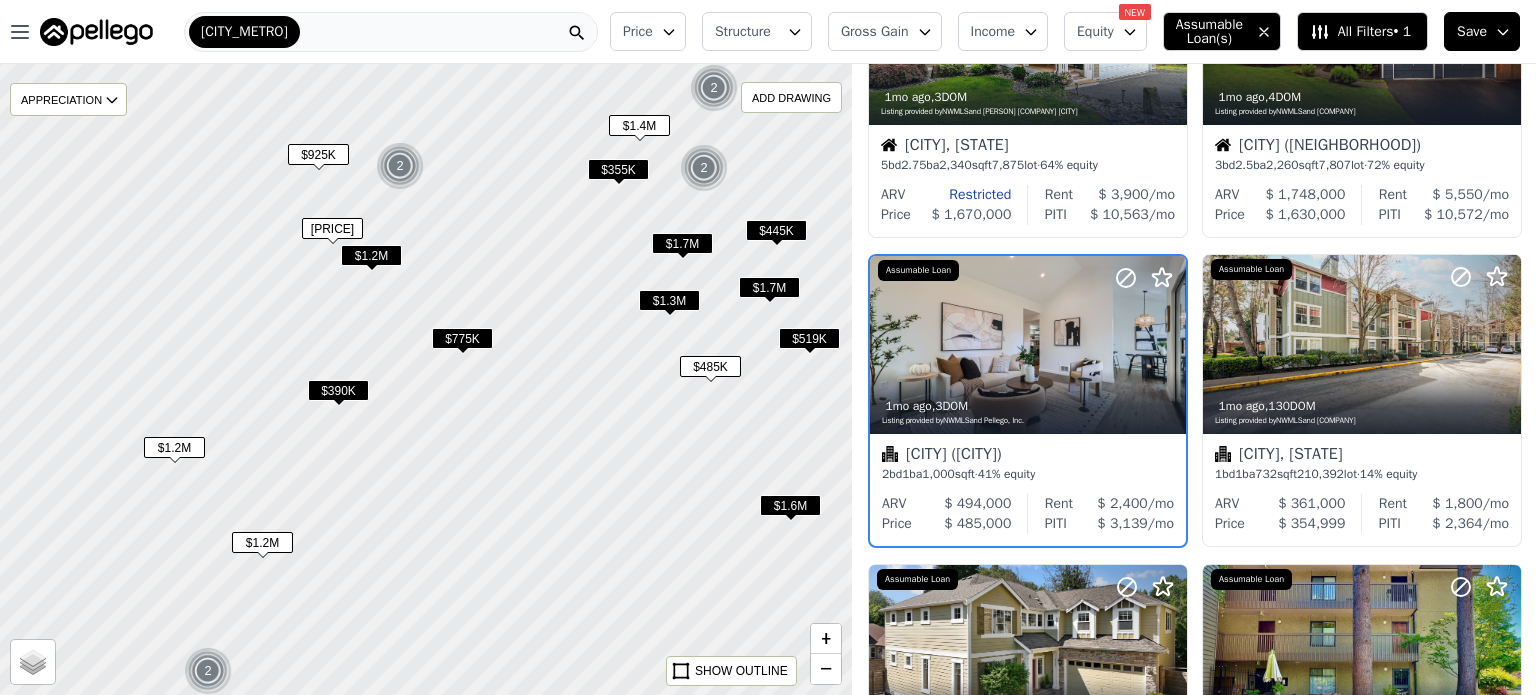 scroll, scrollTop: 162, scrollLeft: 0, axis: vertical 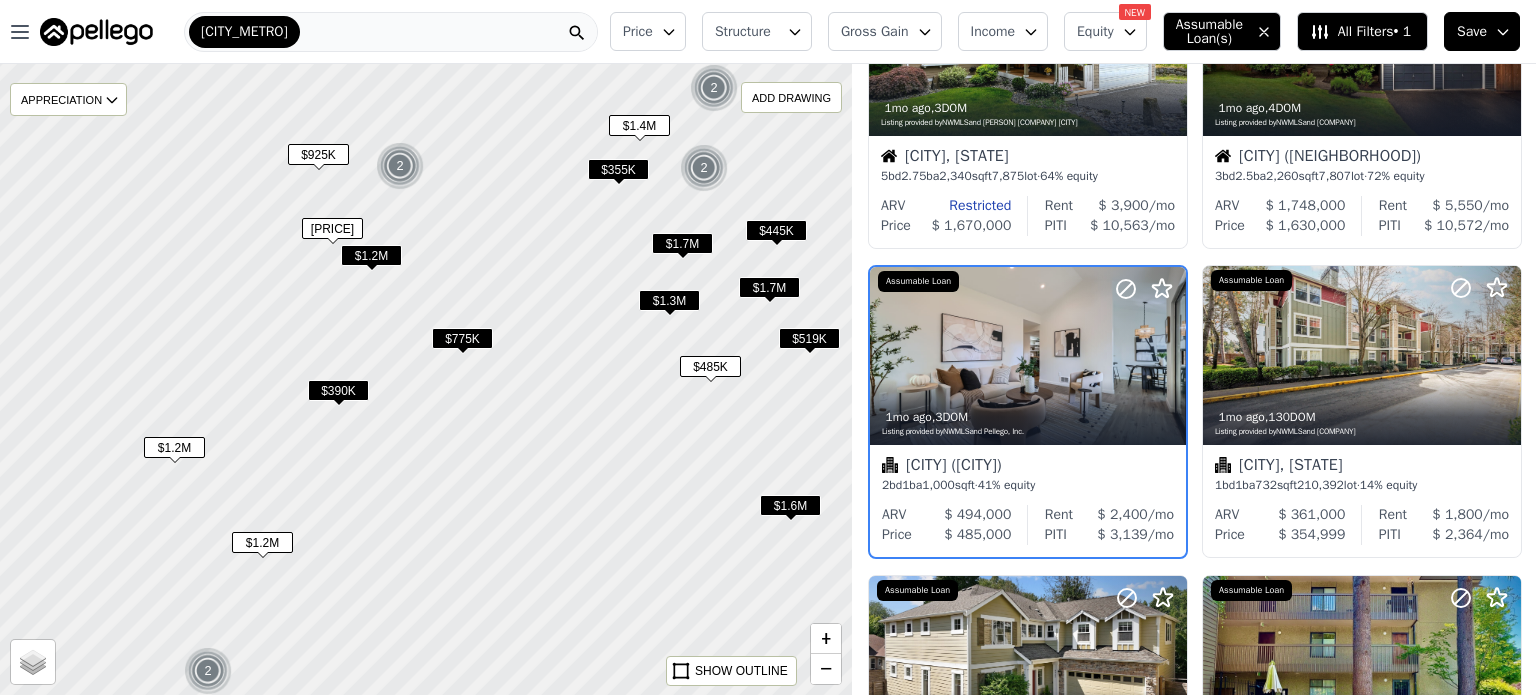 drag, startPoint x: 661, startPoint y: 469, endPoint x: 644, endPoint y: 301, distance: 168.85793 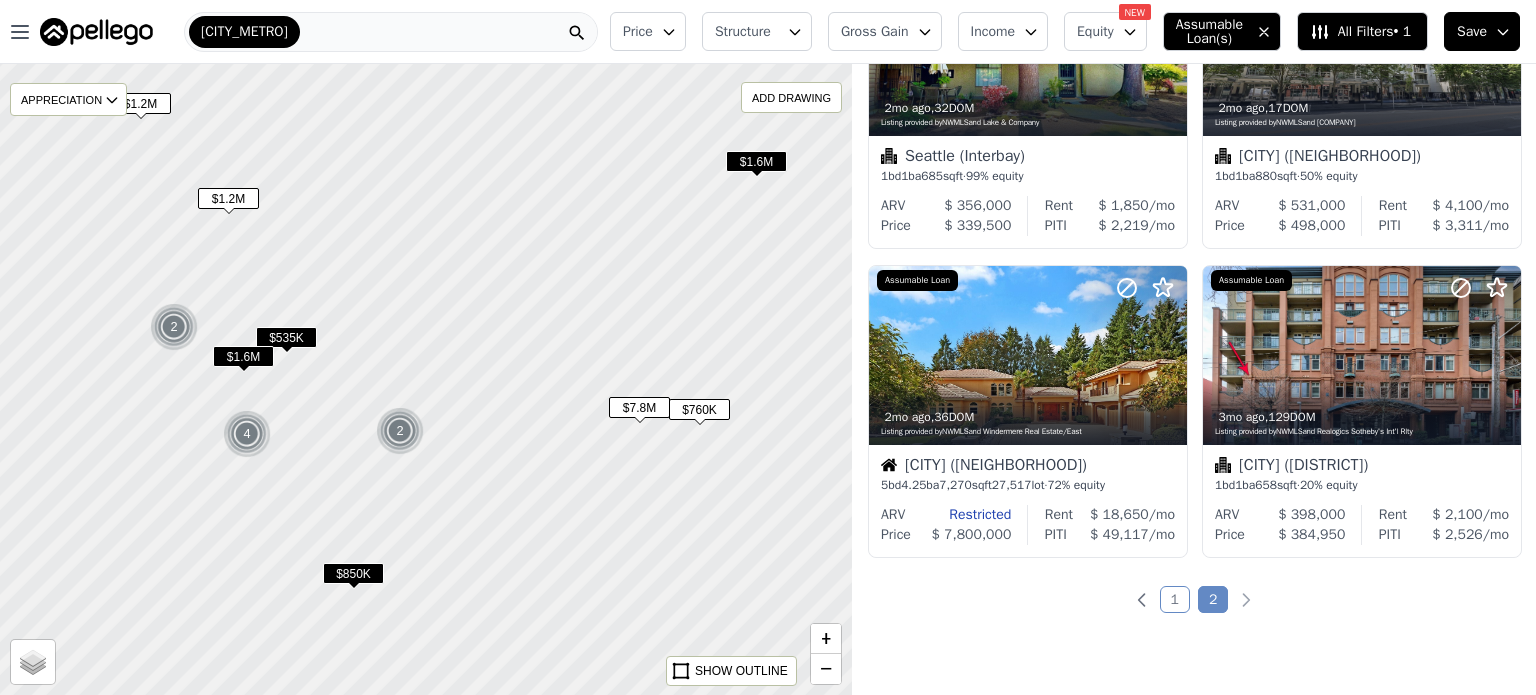 scroll, scrollTop: 0, scrollLeft: 0, axis: both 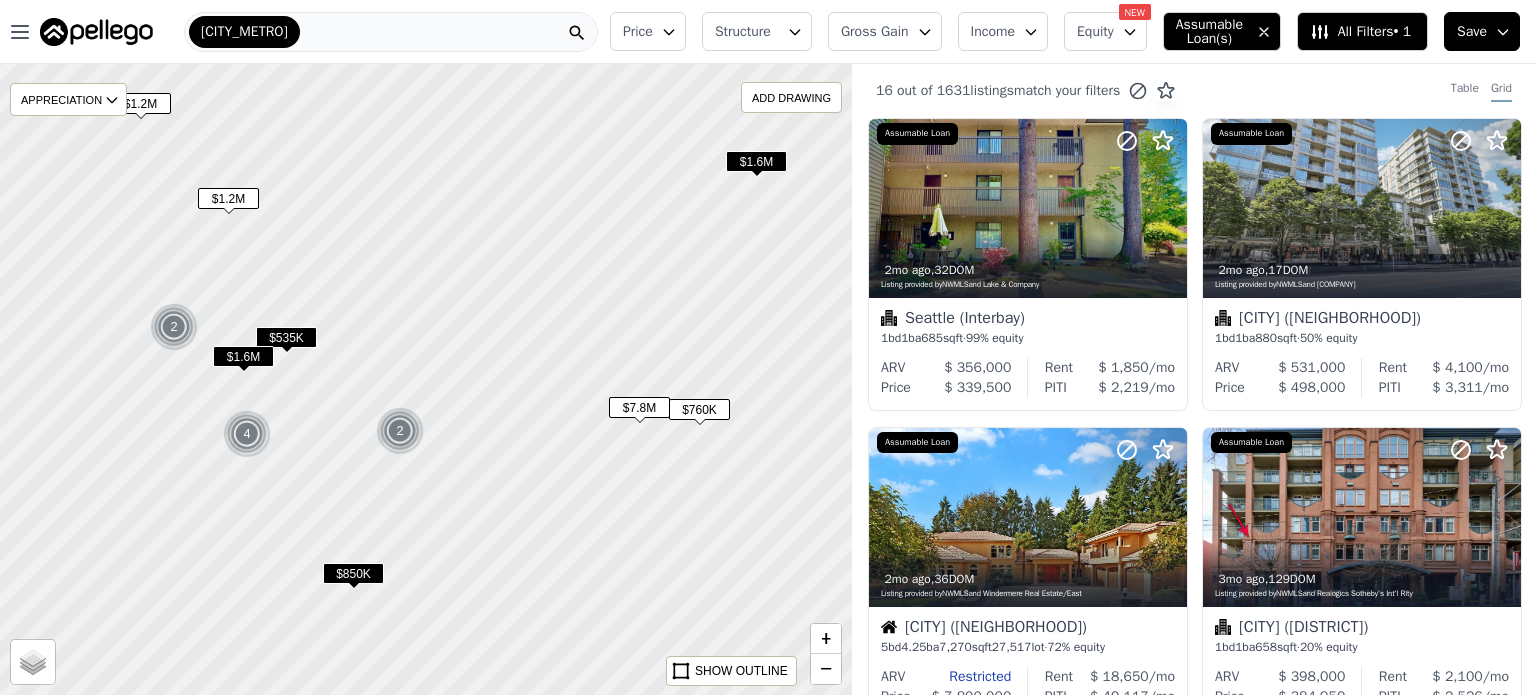 click on "[CITY_METRO]" at bounding box center [391, 32] 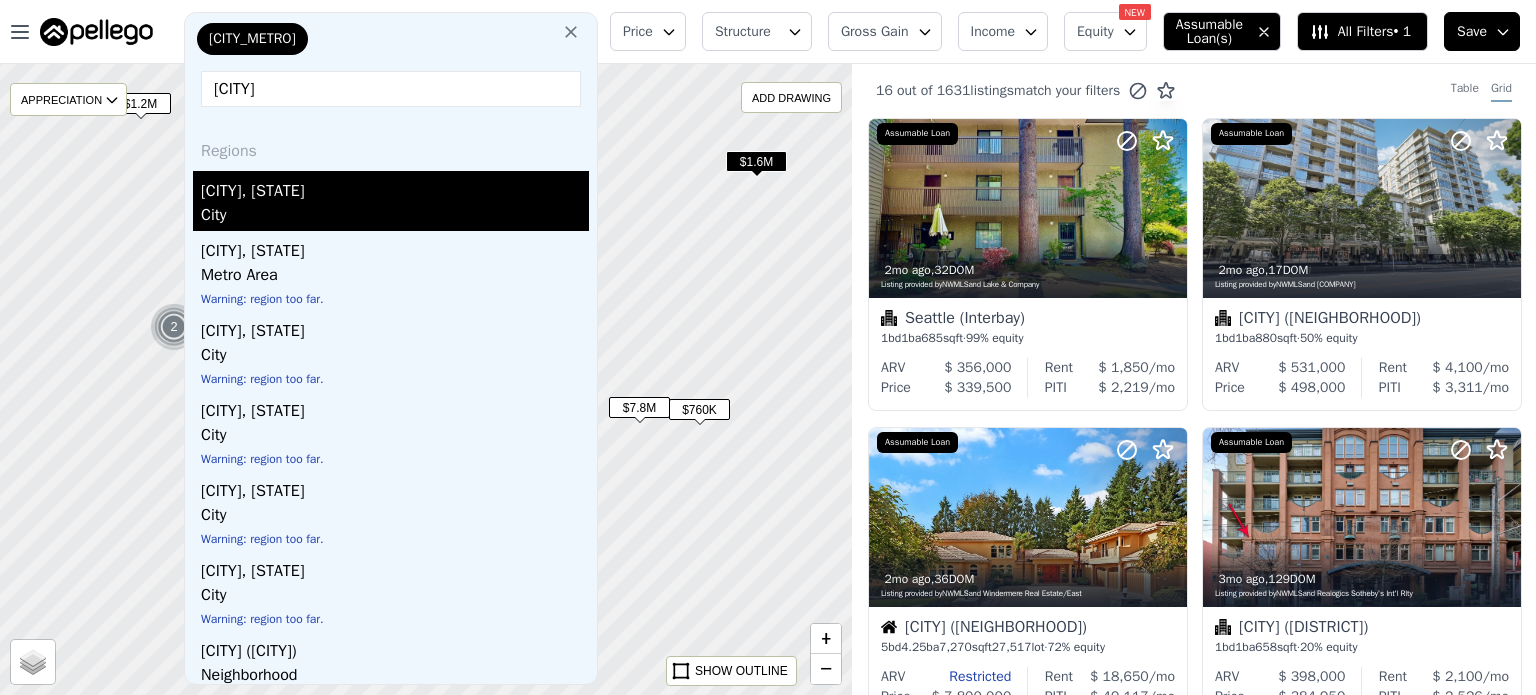 type on "[CITY]" 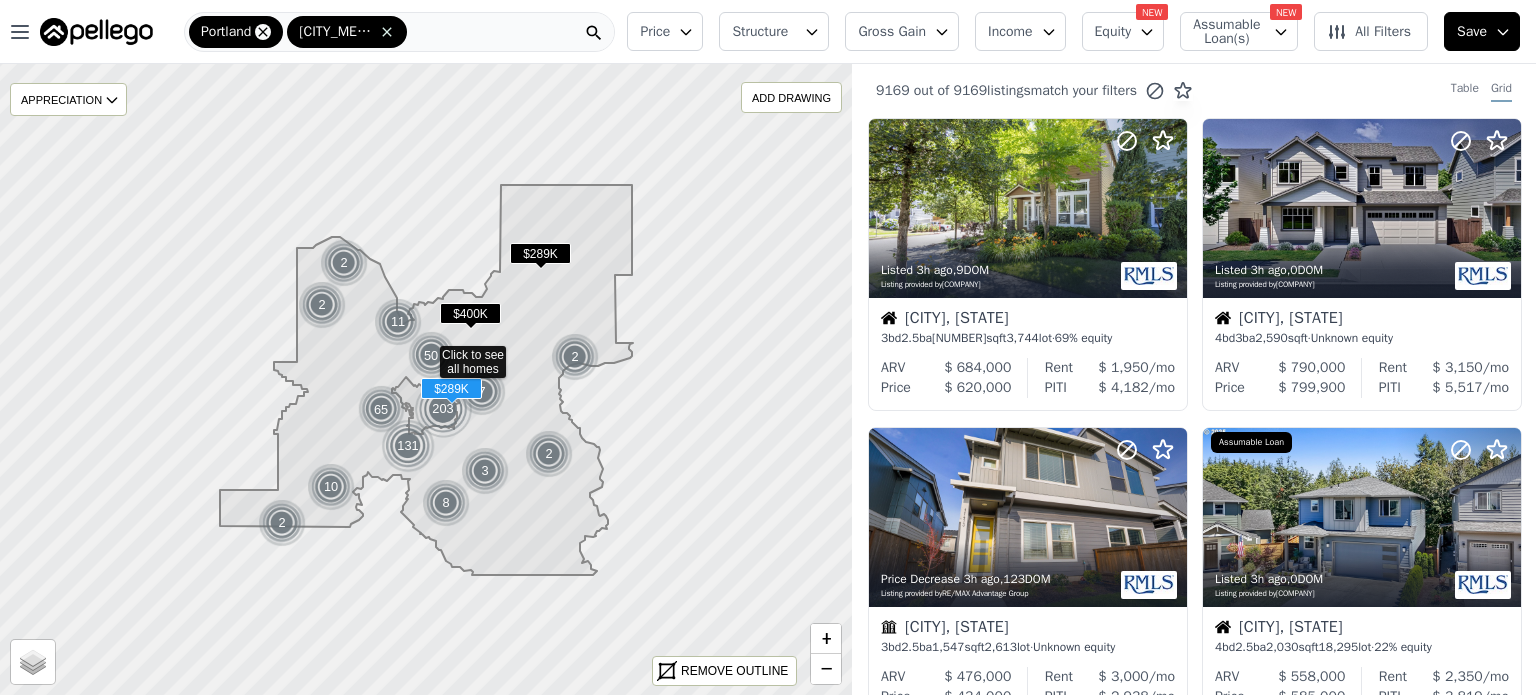 click 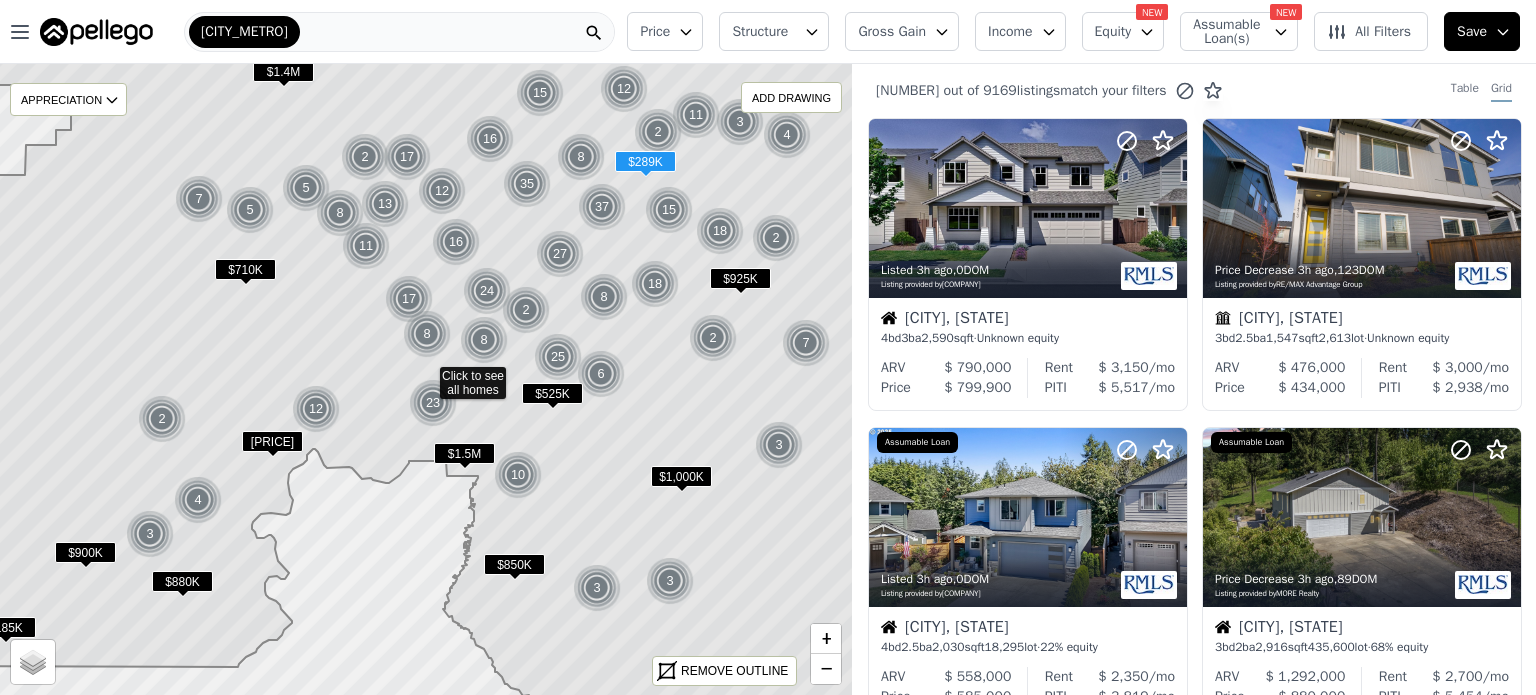 click on "Assumable Loan(s)" at bounding box center (1225, 32) 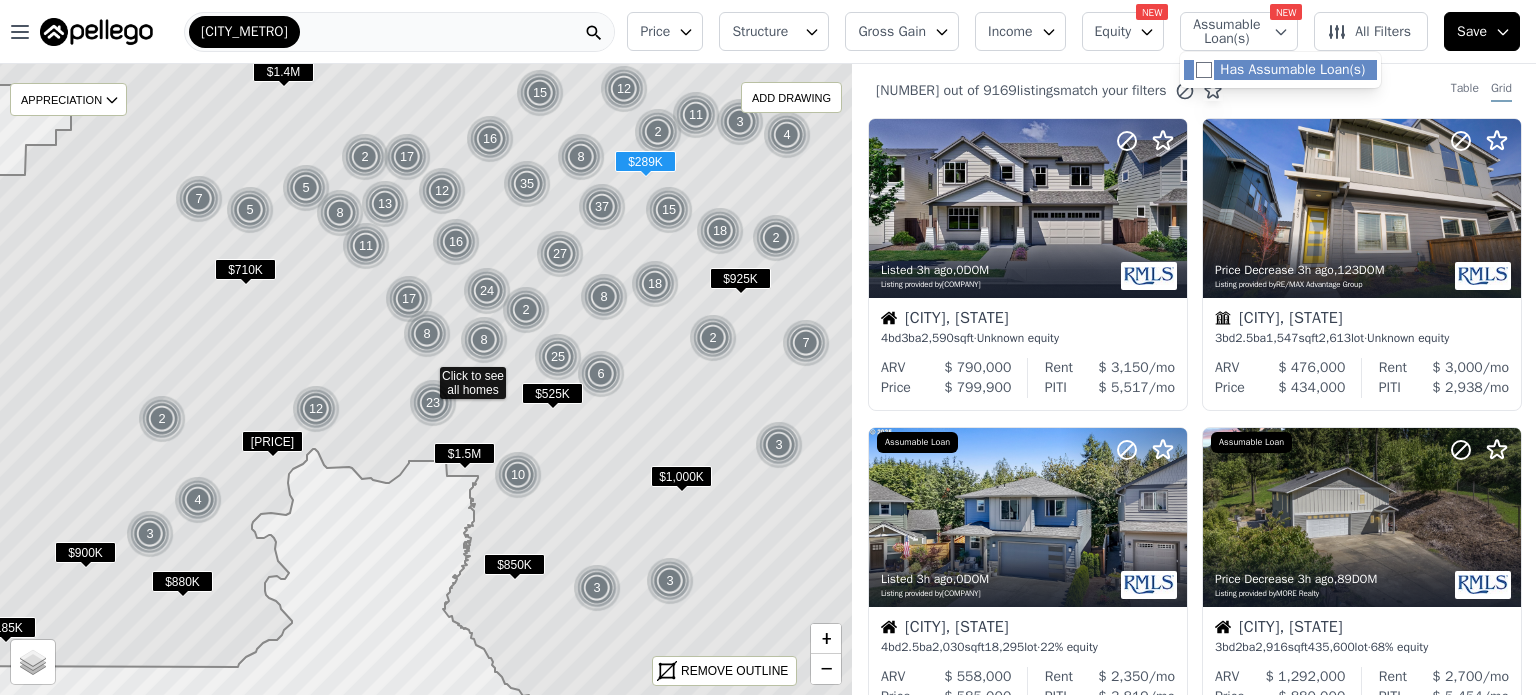 click on "Has Assumable Loan(s)" at bounding box center [1204, 70] 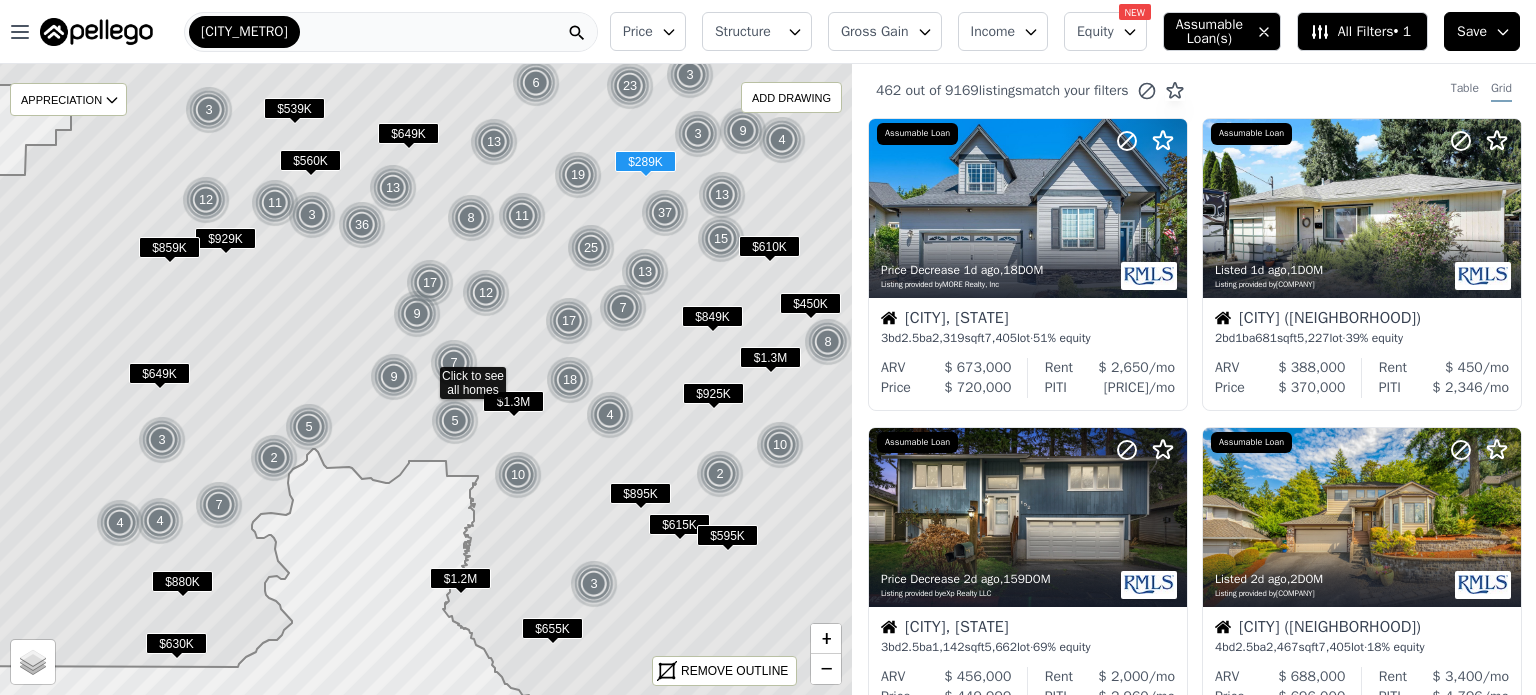 click 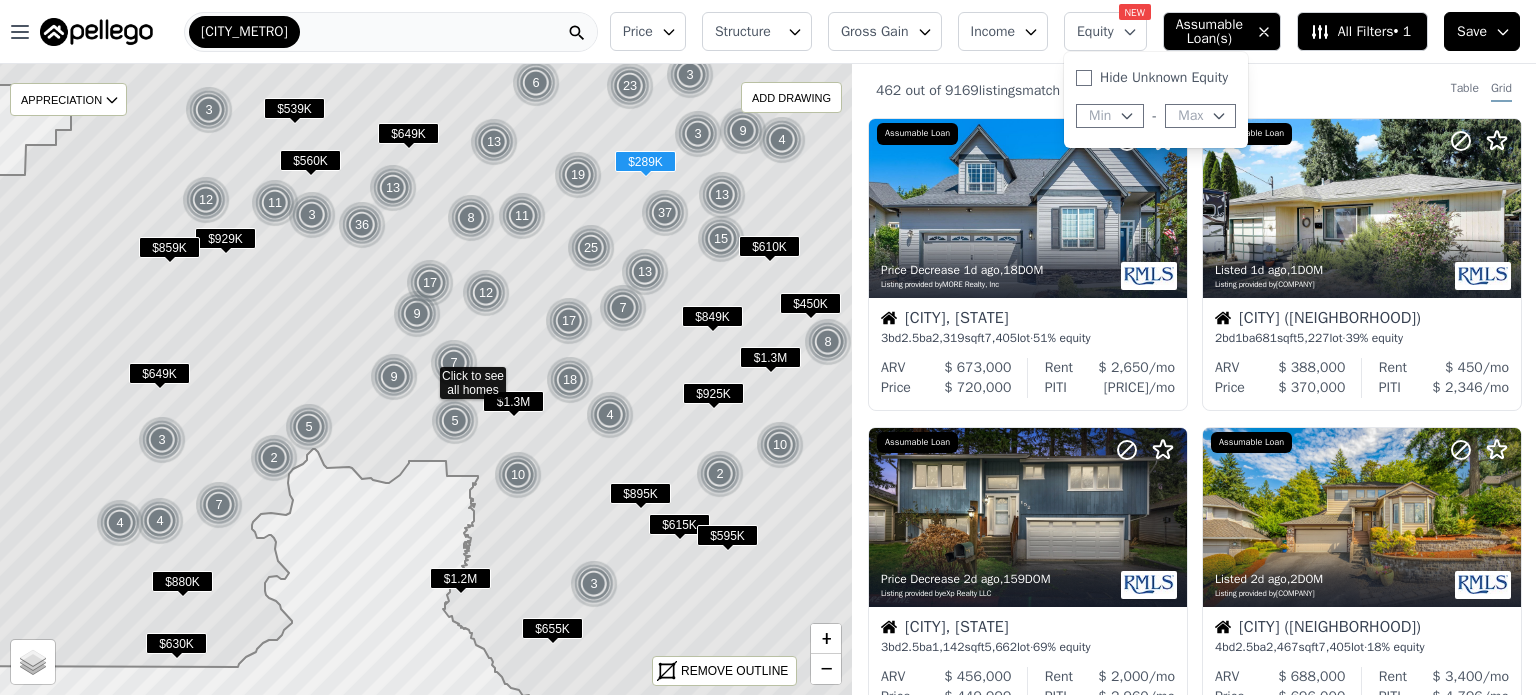 click on "Max" at bounding box center [1200, 116] 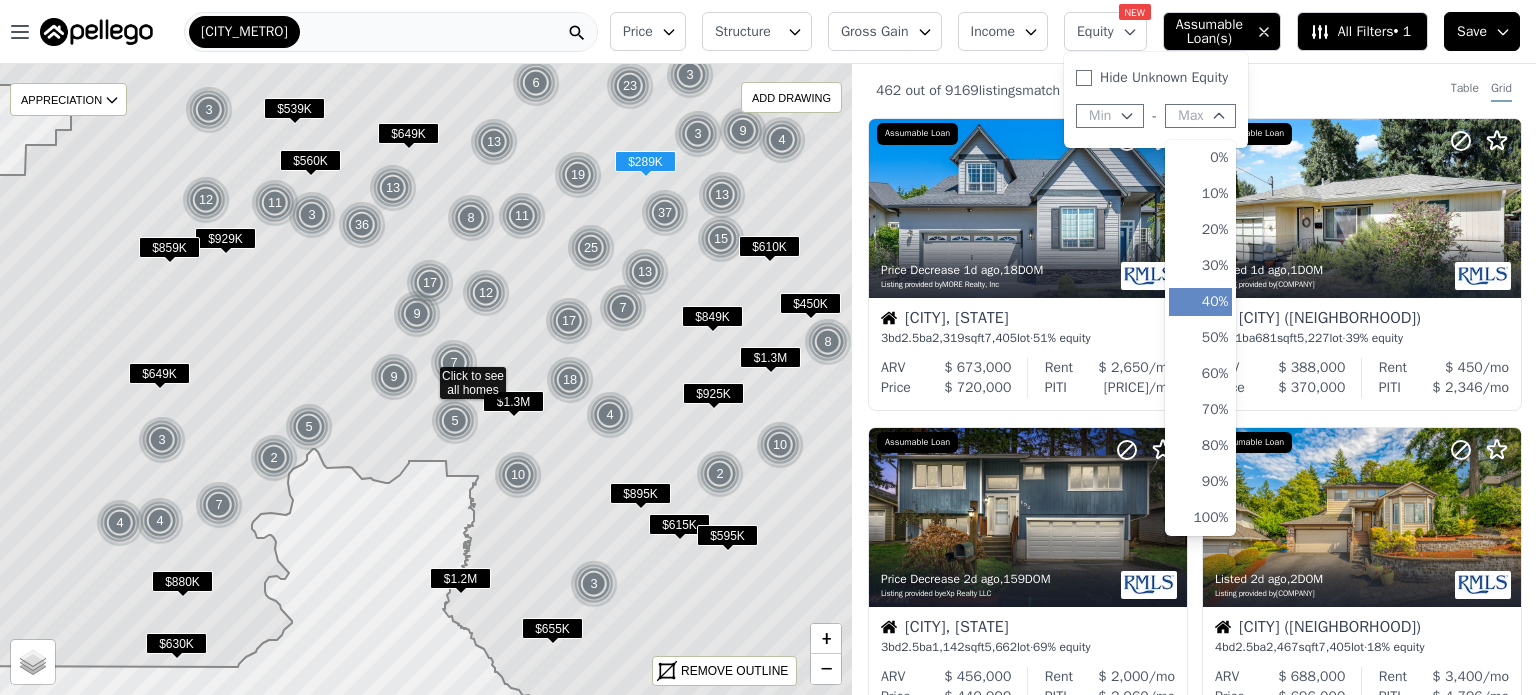 click on "40%" at bounding box center (1200, 302) 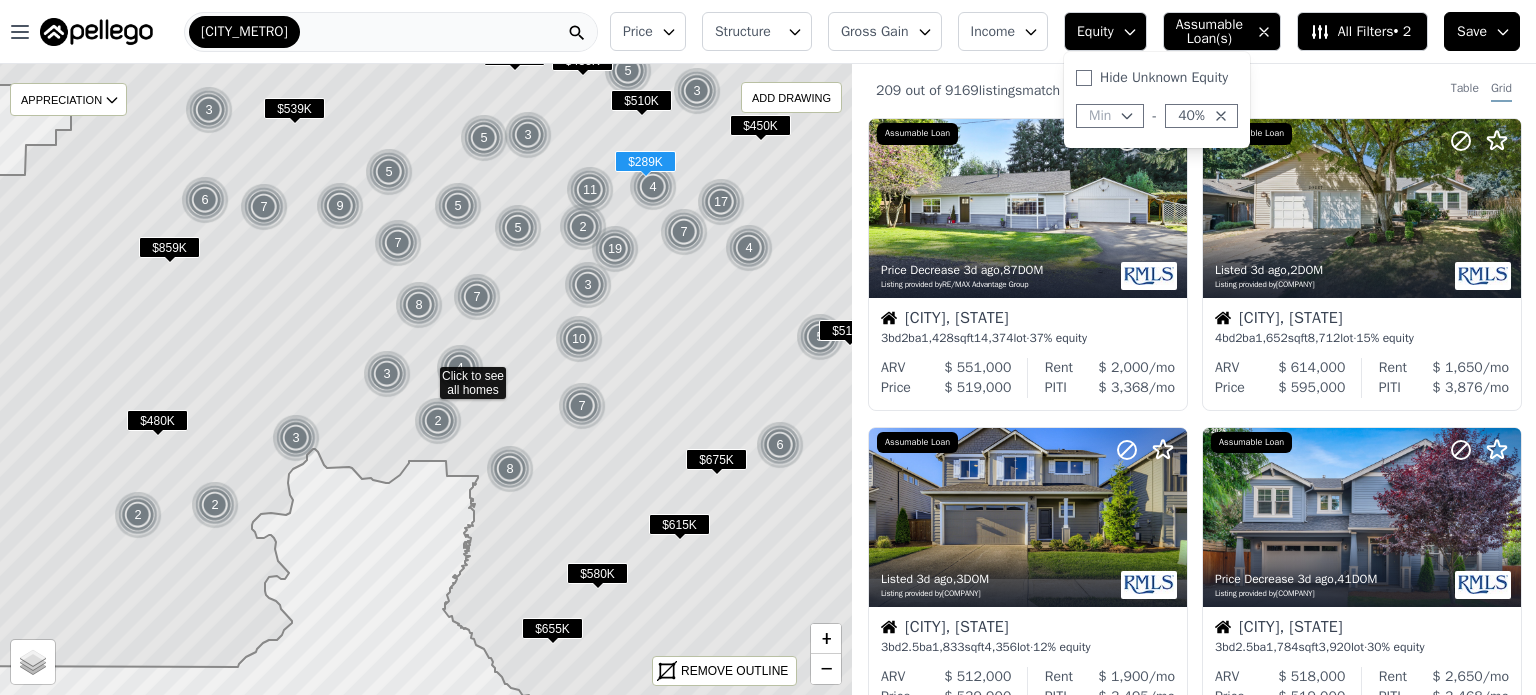 click 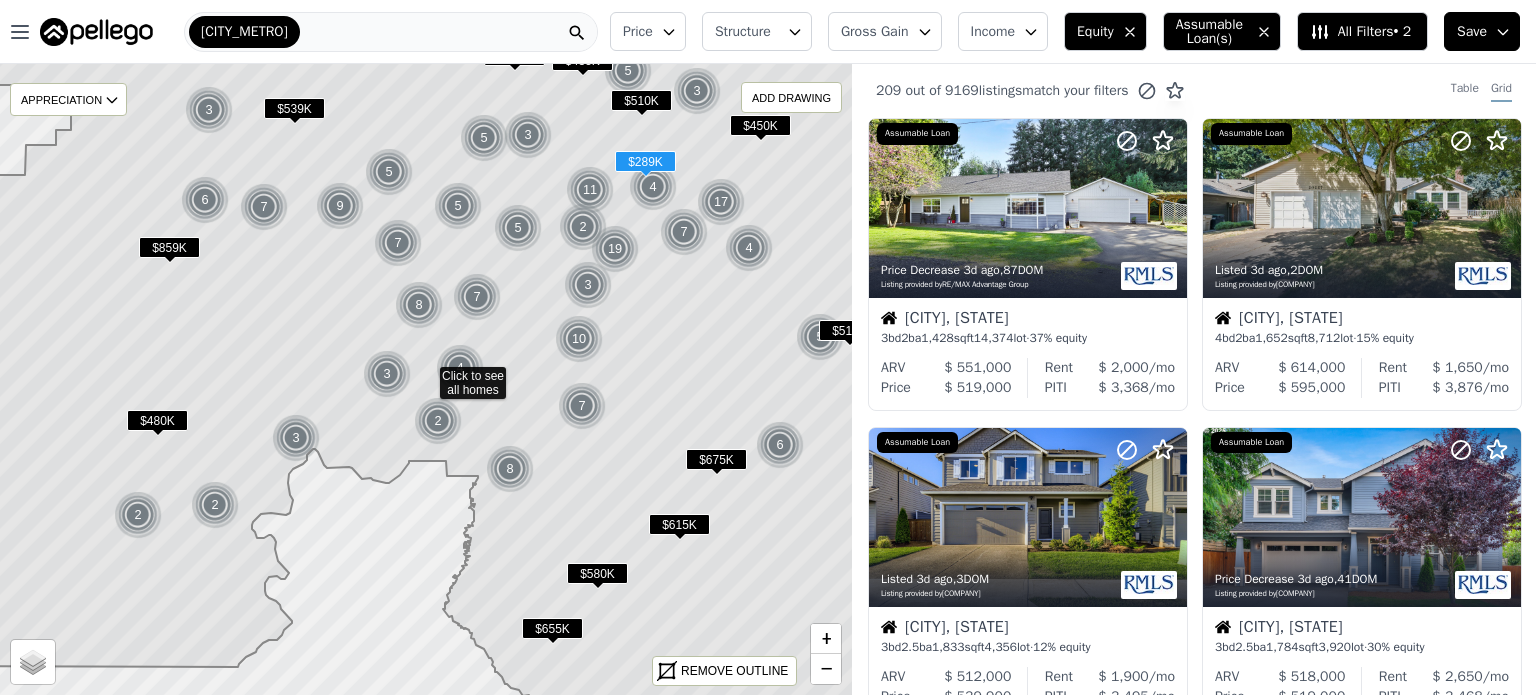 click on "Equity" at bounding box center [1095, 32] 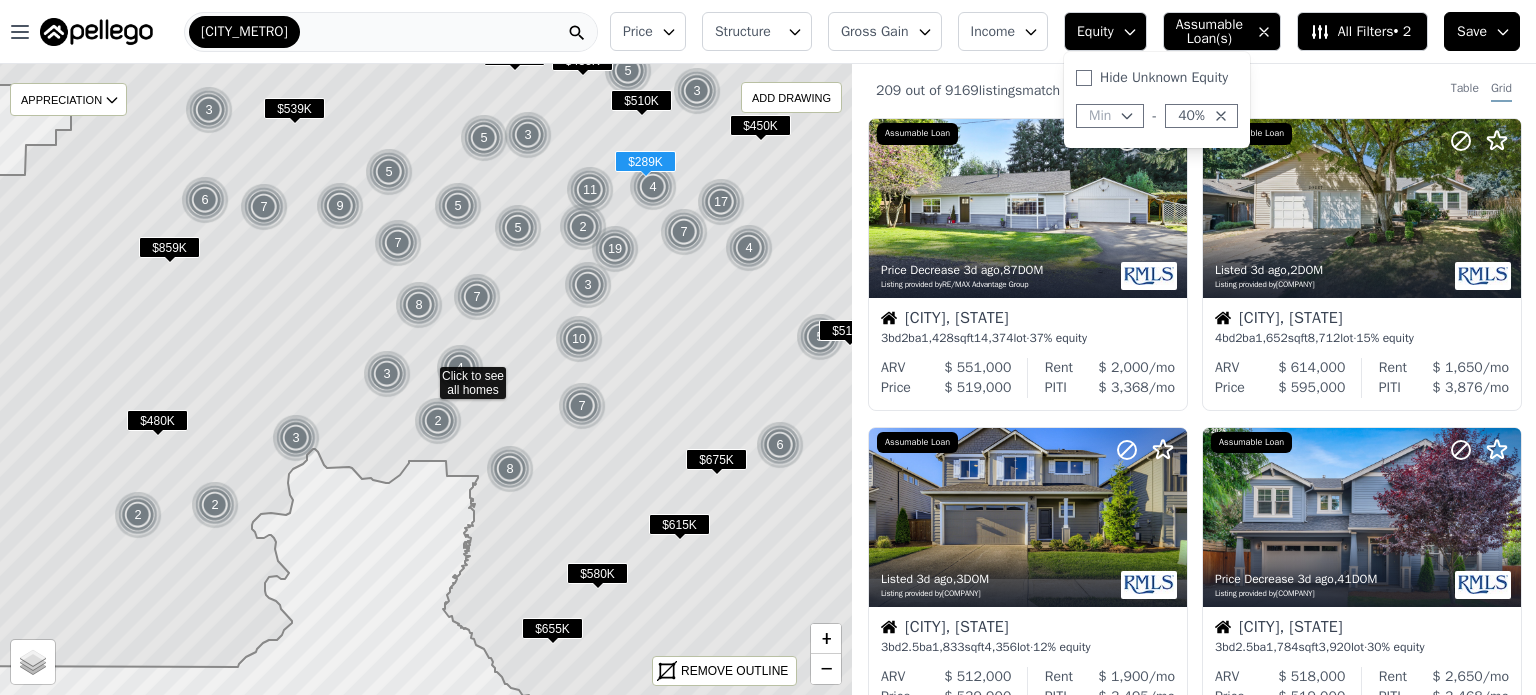 click on "40%" at bounding box center (1191, 116) 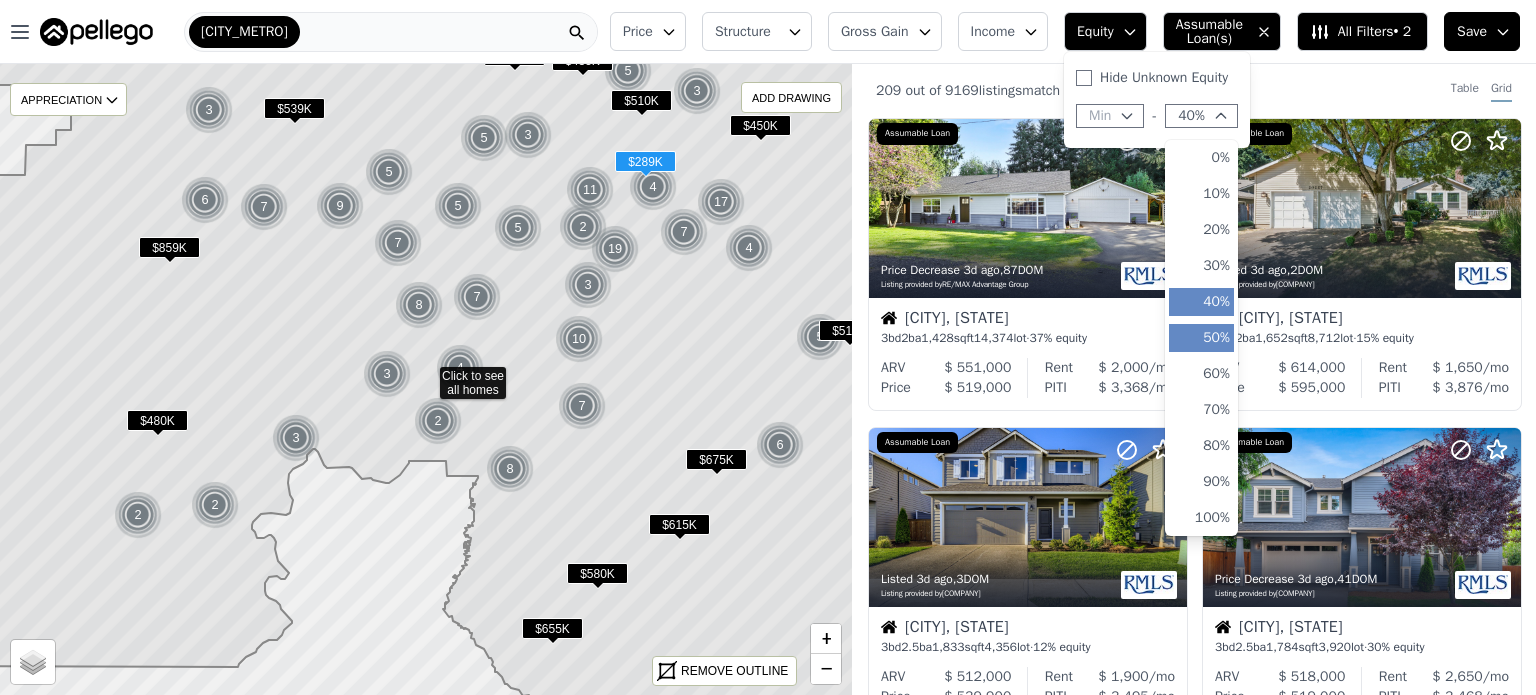 click on "50%" at bounding box center (1201, 338) 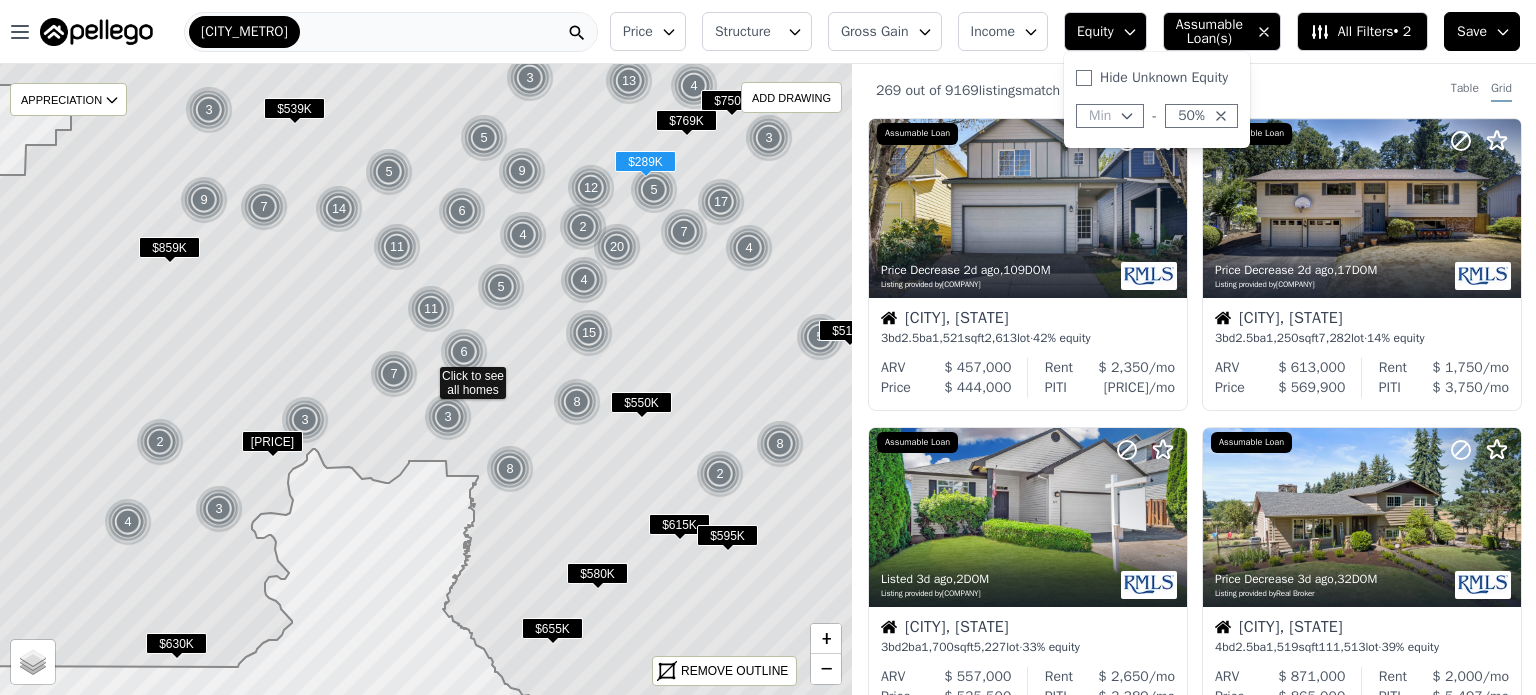 click 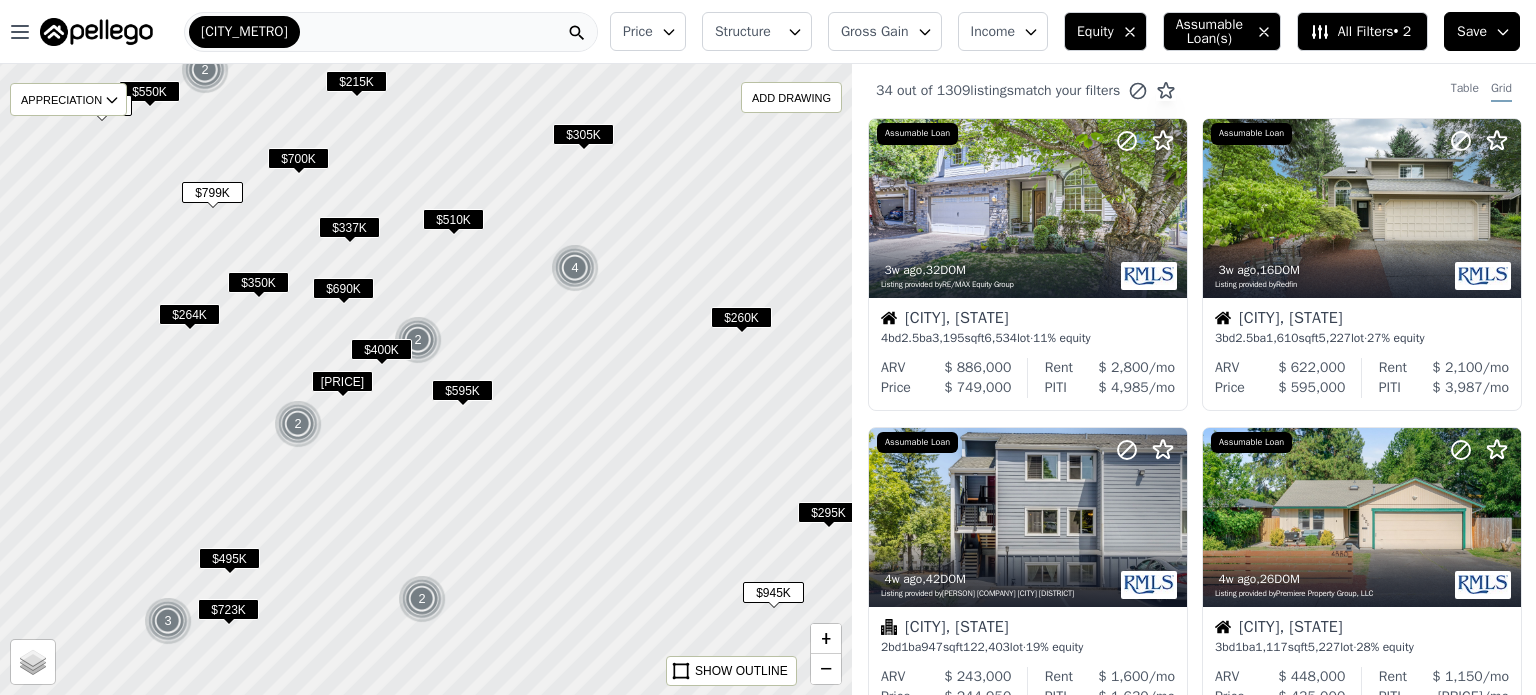 click at bounding box center [575, 268] 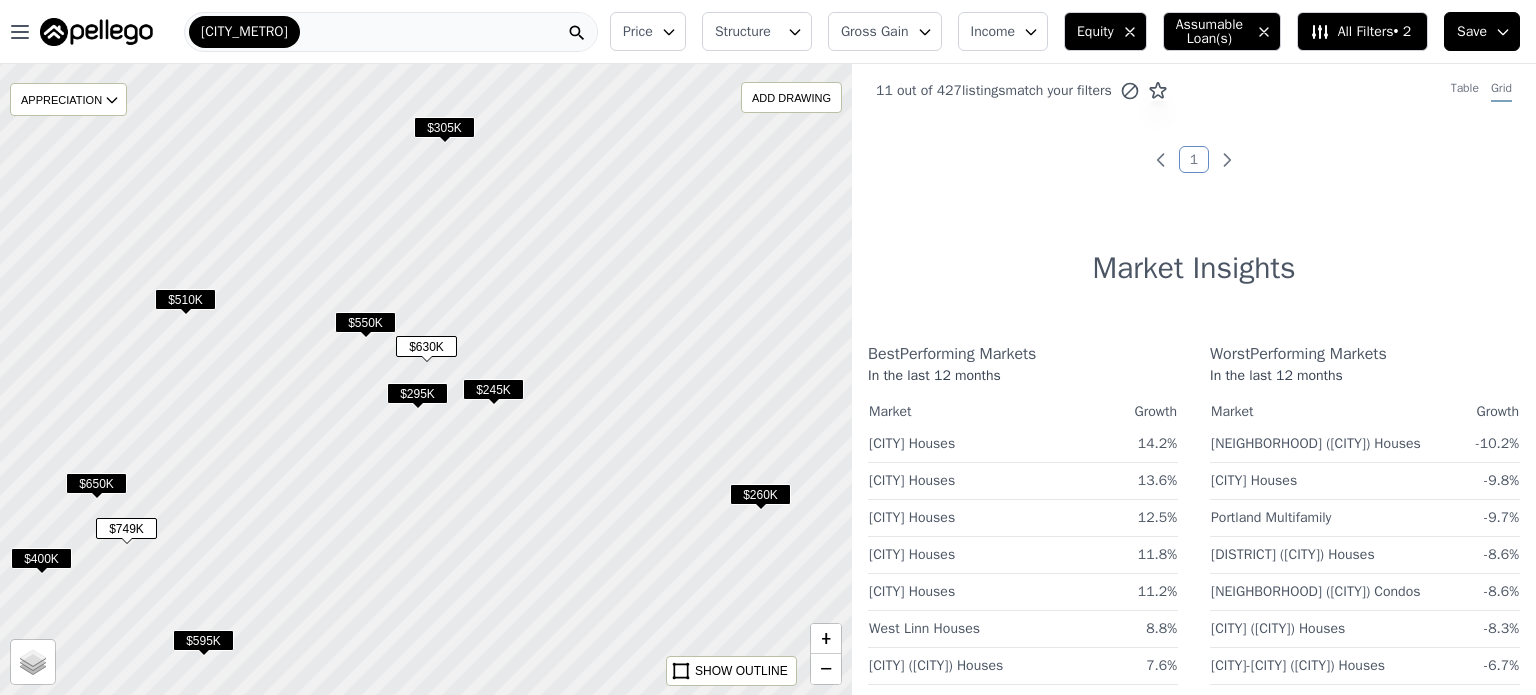 click on "$510K" at bounding box center (185, 299) 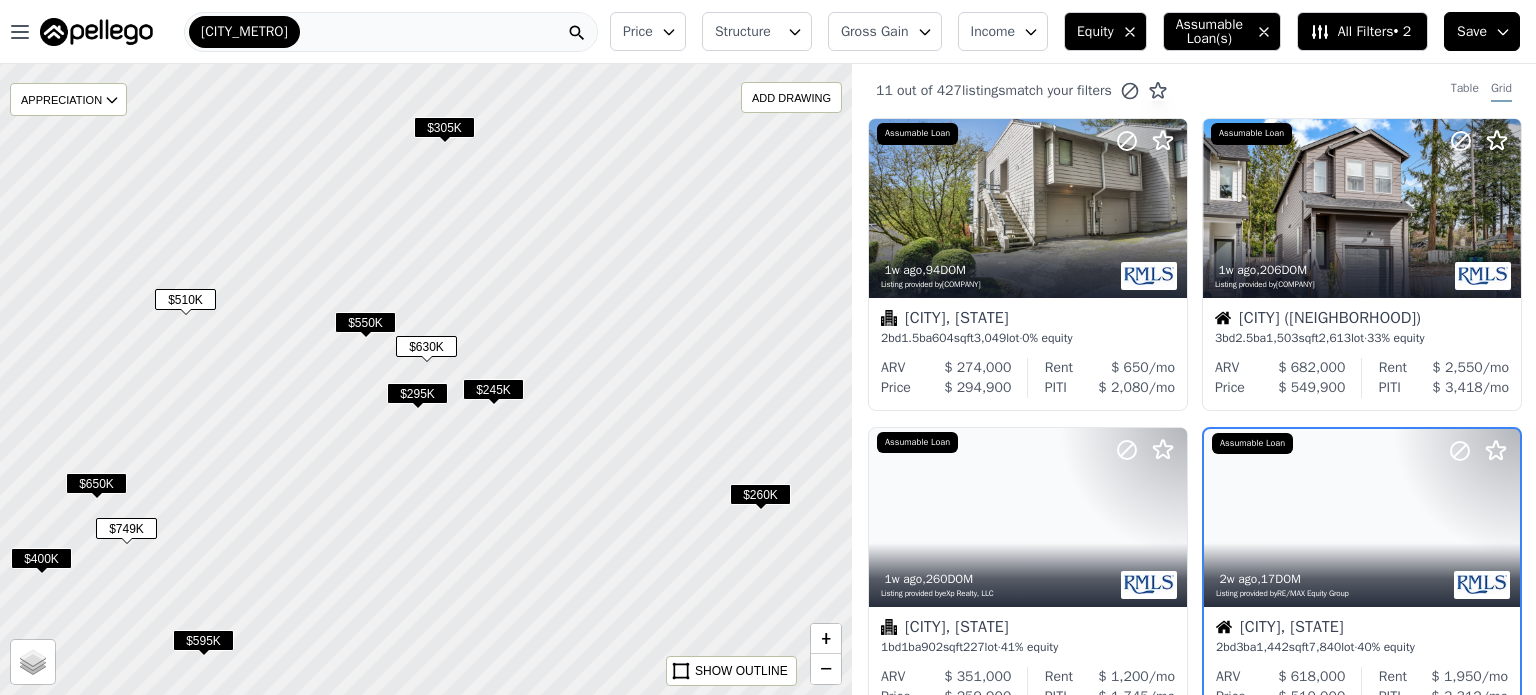scroll, scrollTop: 162, scrollLeft: 0, axis: vertical 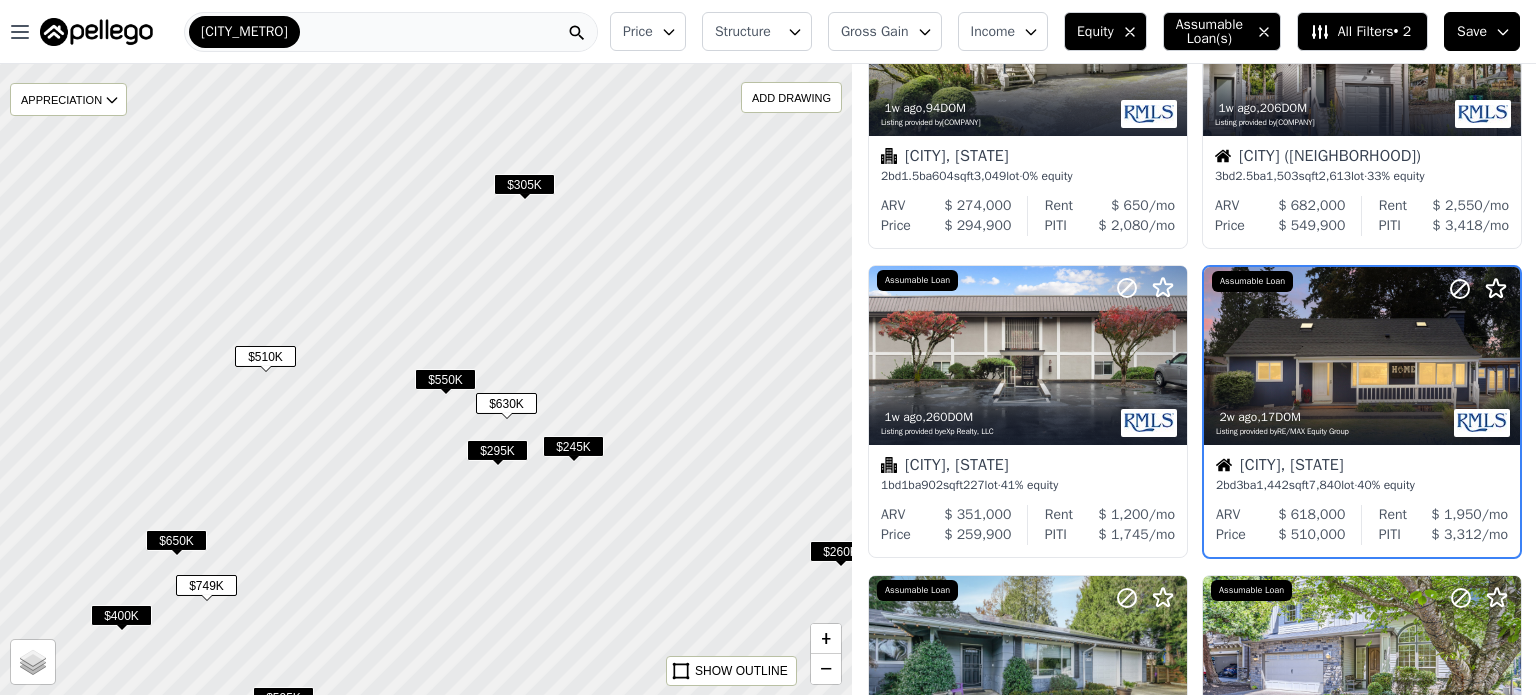 drag, startPoint x: 219, startPoint y: 208, endPoint x: 358, endPoint y: 303, distance: 168.3627 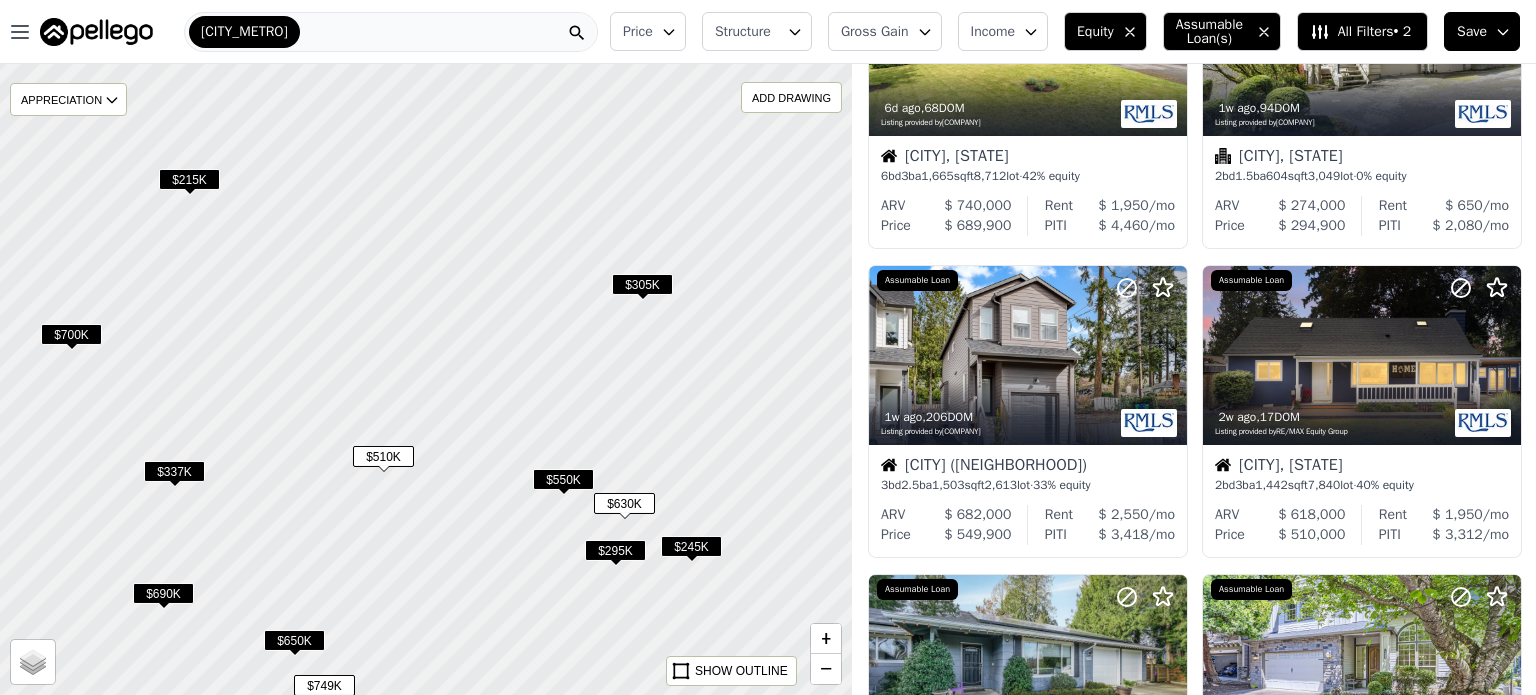 drag, startPoint x: 402, startPoint y: 285, endPoint x: 476, endPoint y: 412, distance: 146.98639 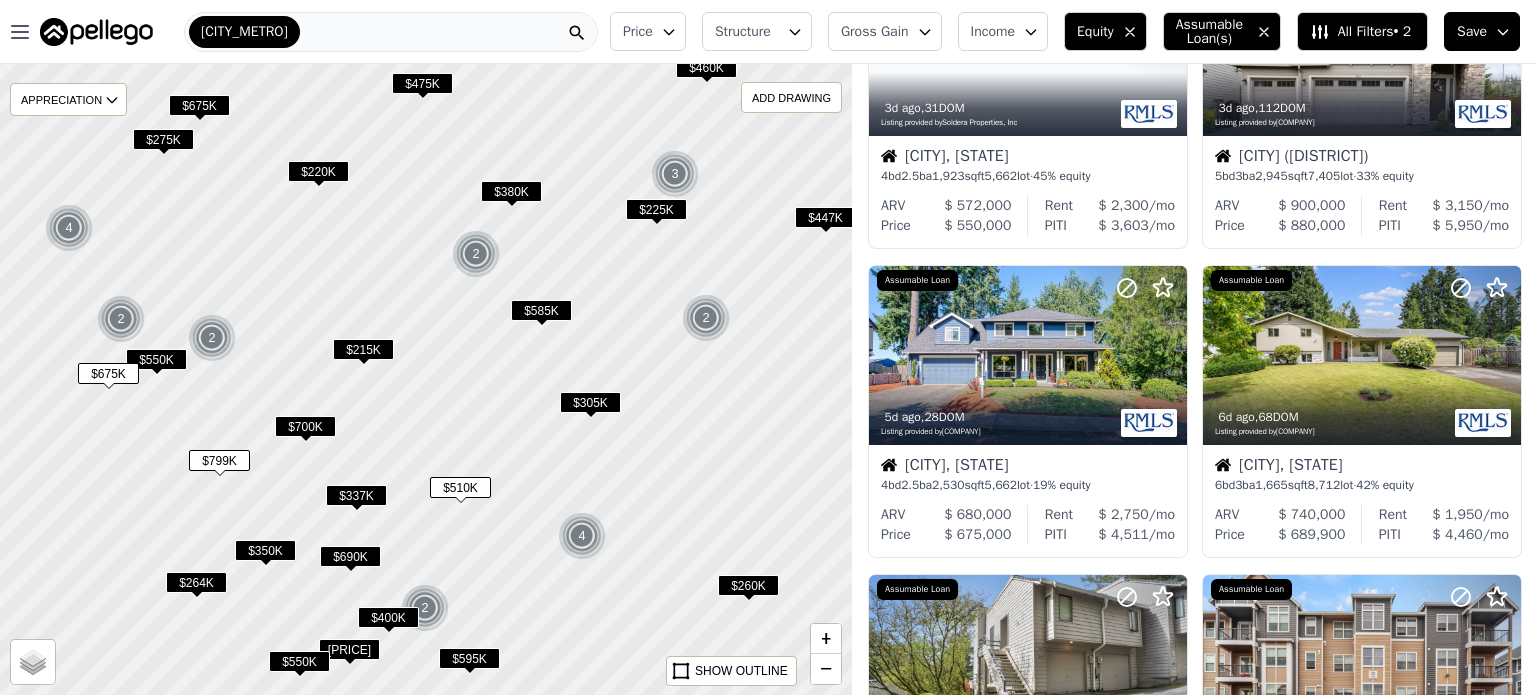 scroll, scrollTop: 780, scrollLeft: 0, axis: vertical 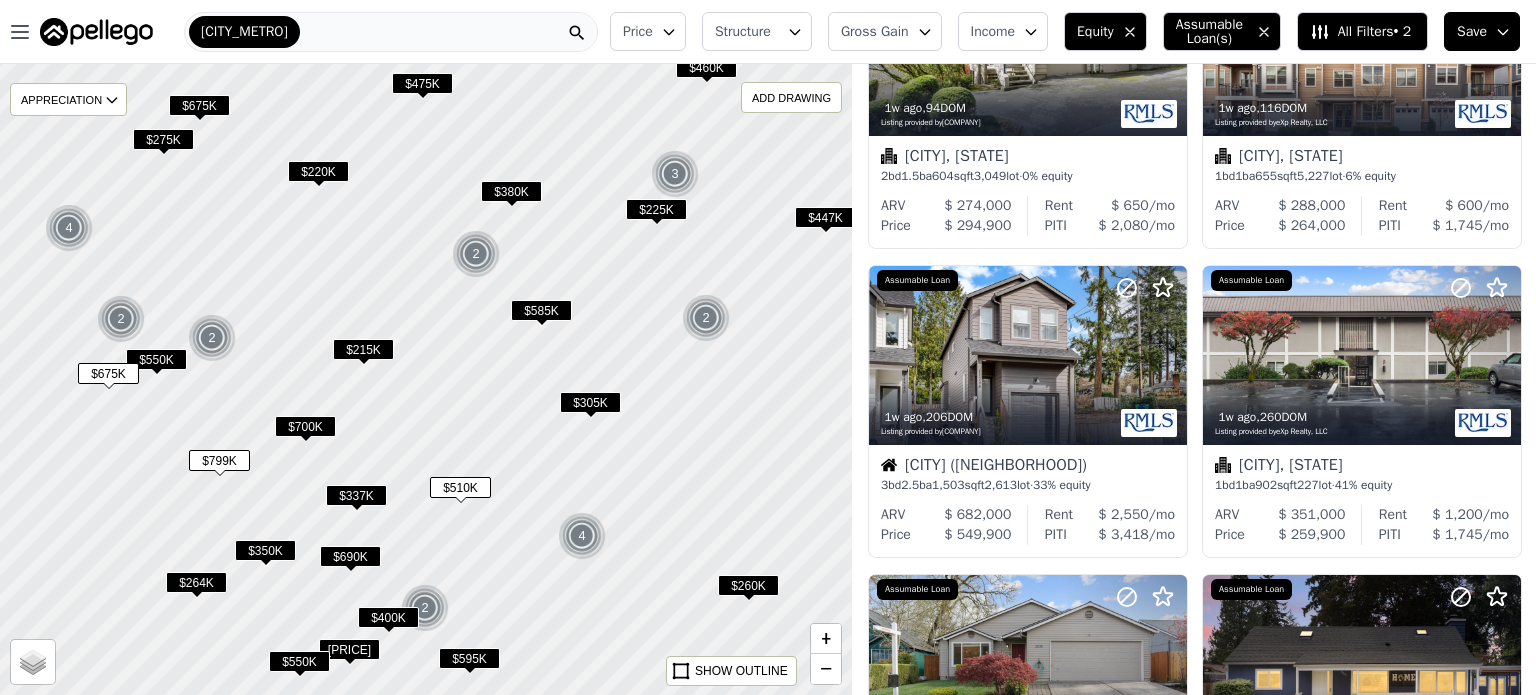 click on "$675K" at bounding box center [199, 105] 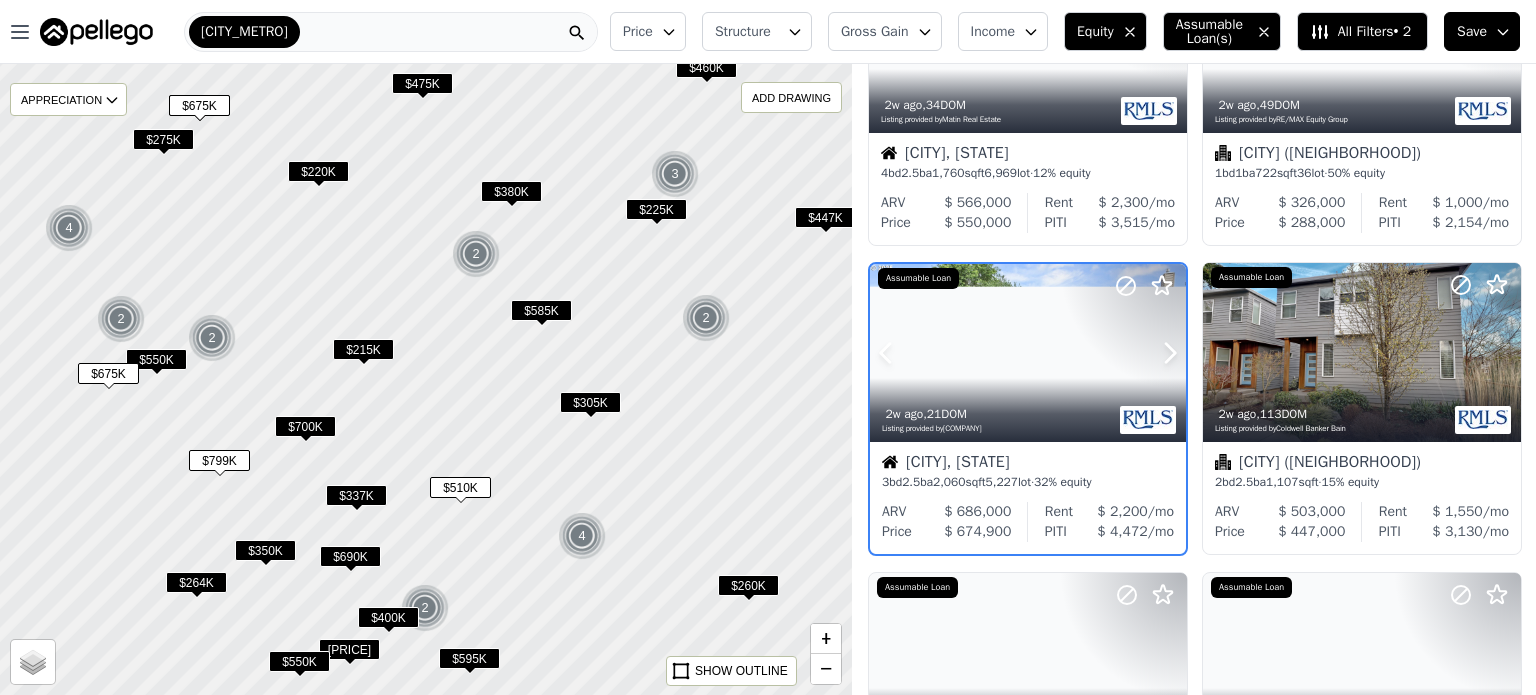 scroll, scrollTop: 166, scrollLeft: 0, axis: vertical 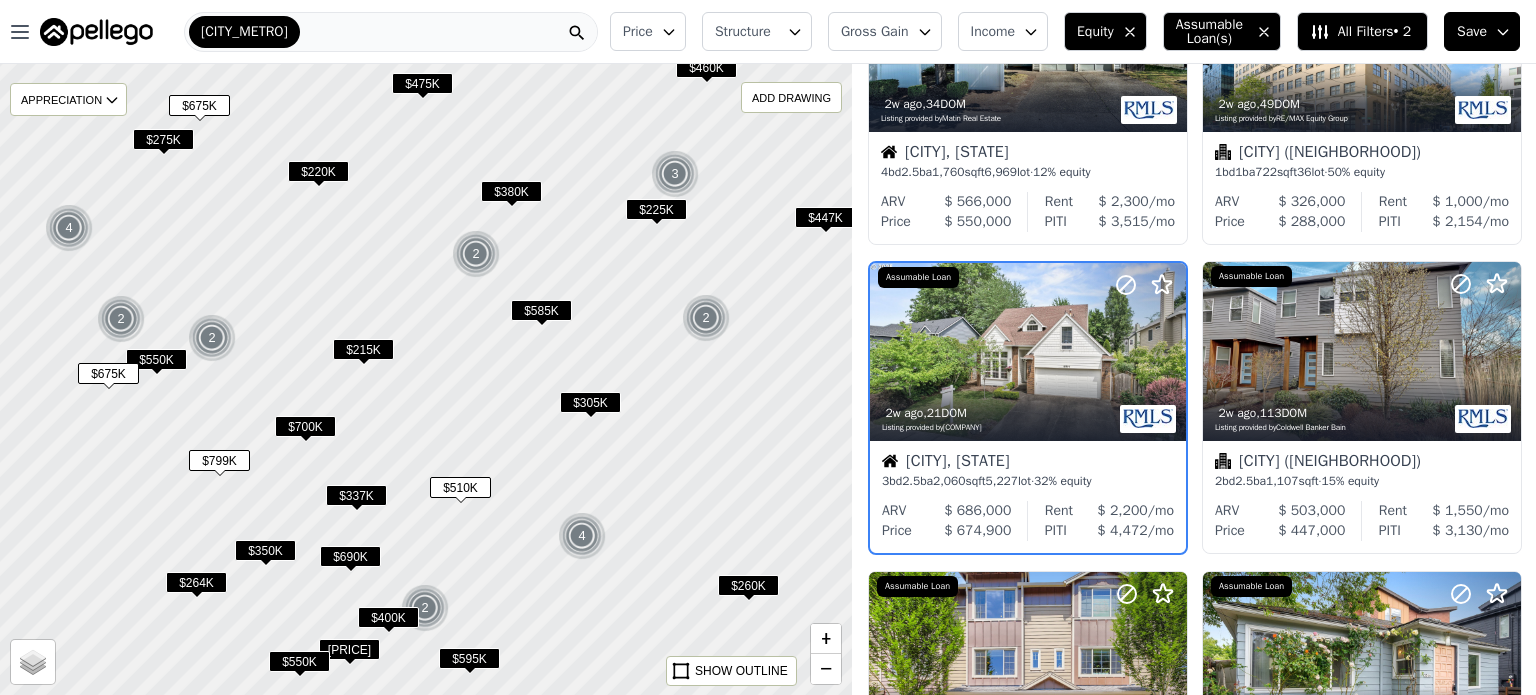 click on "Structure" at bounding box center [747, 32] 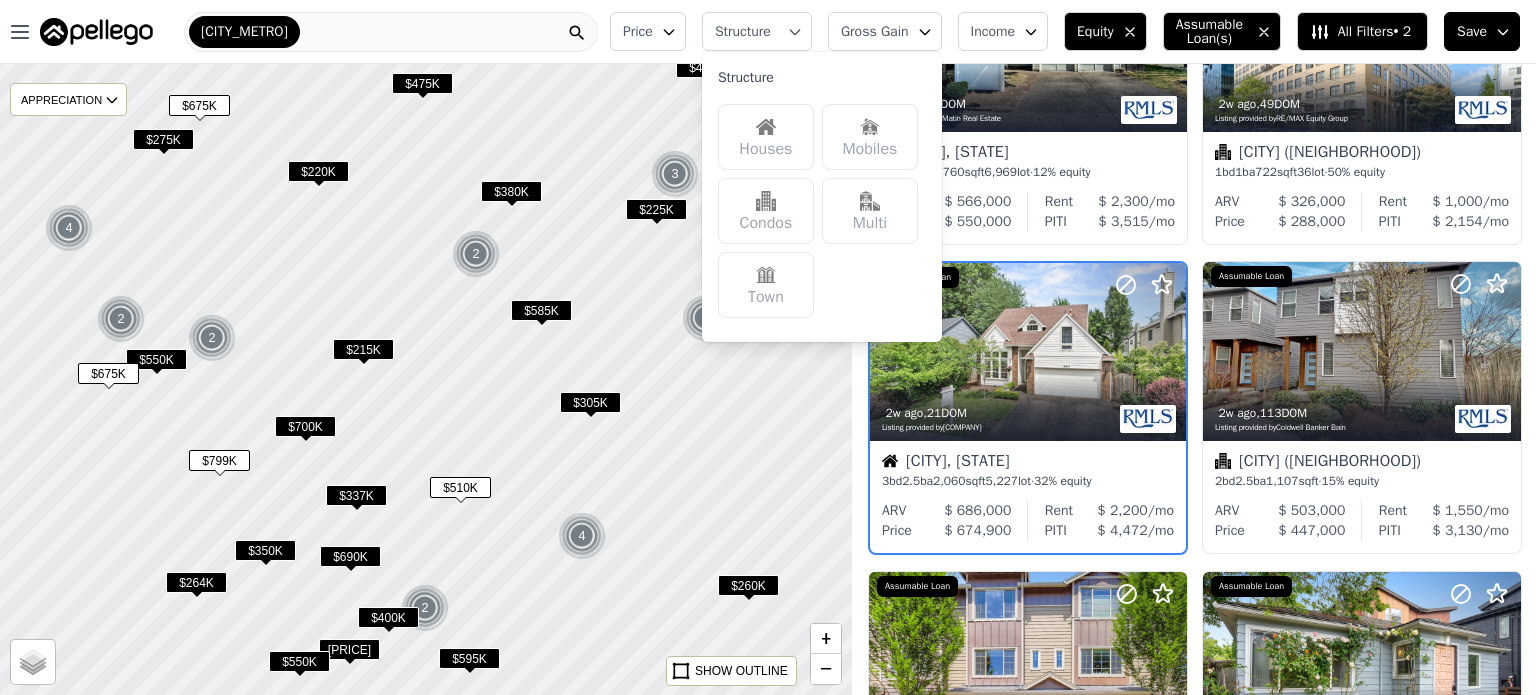 click on "Houses" at bounding box center [766, 137] 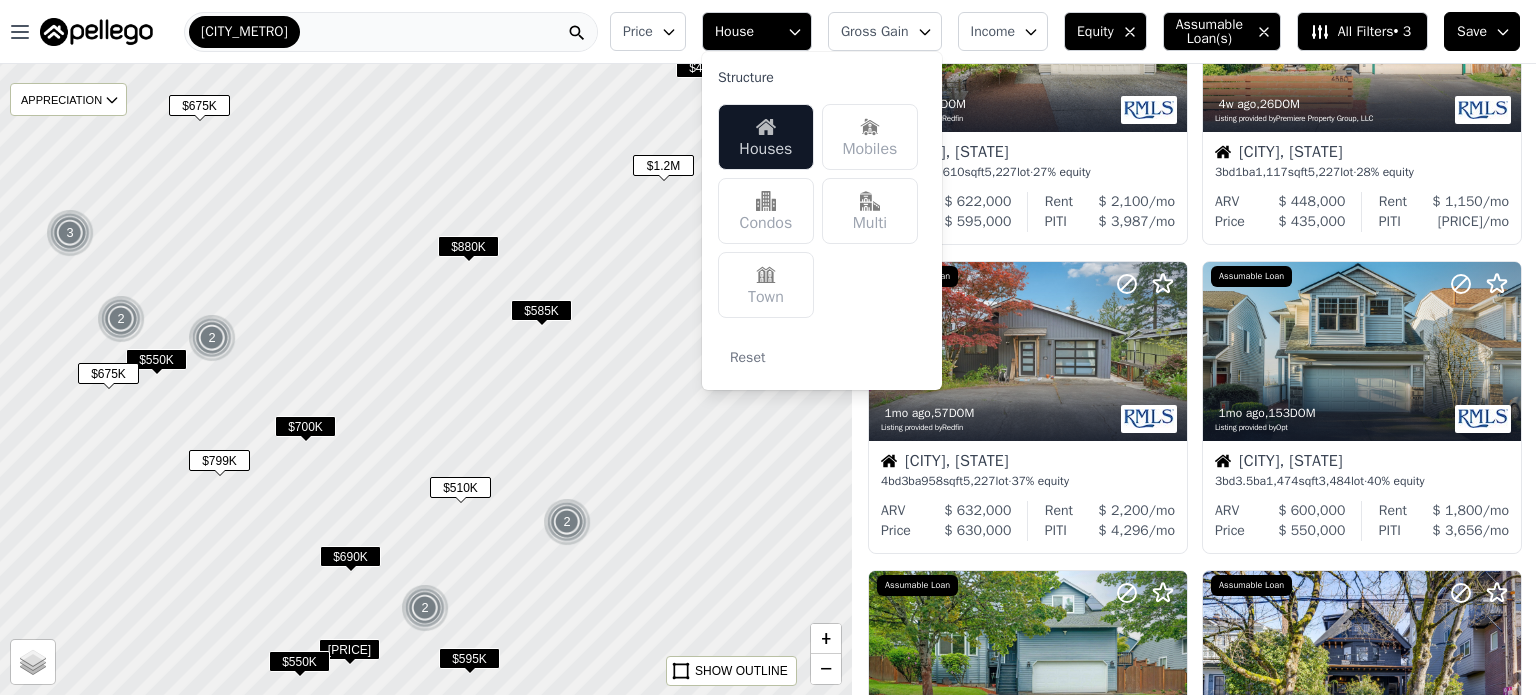 click at bounding box center (426, 379) 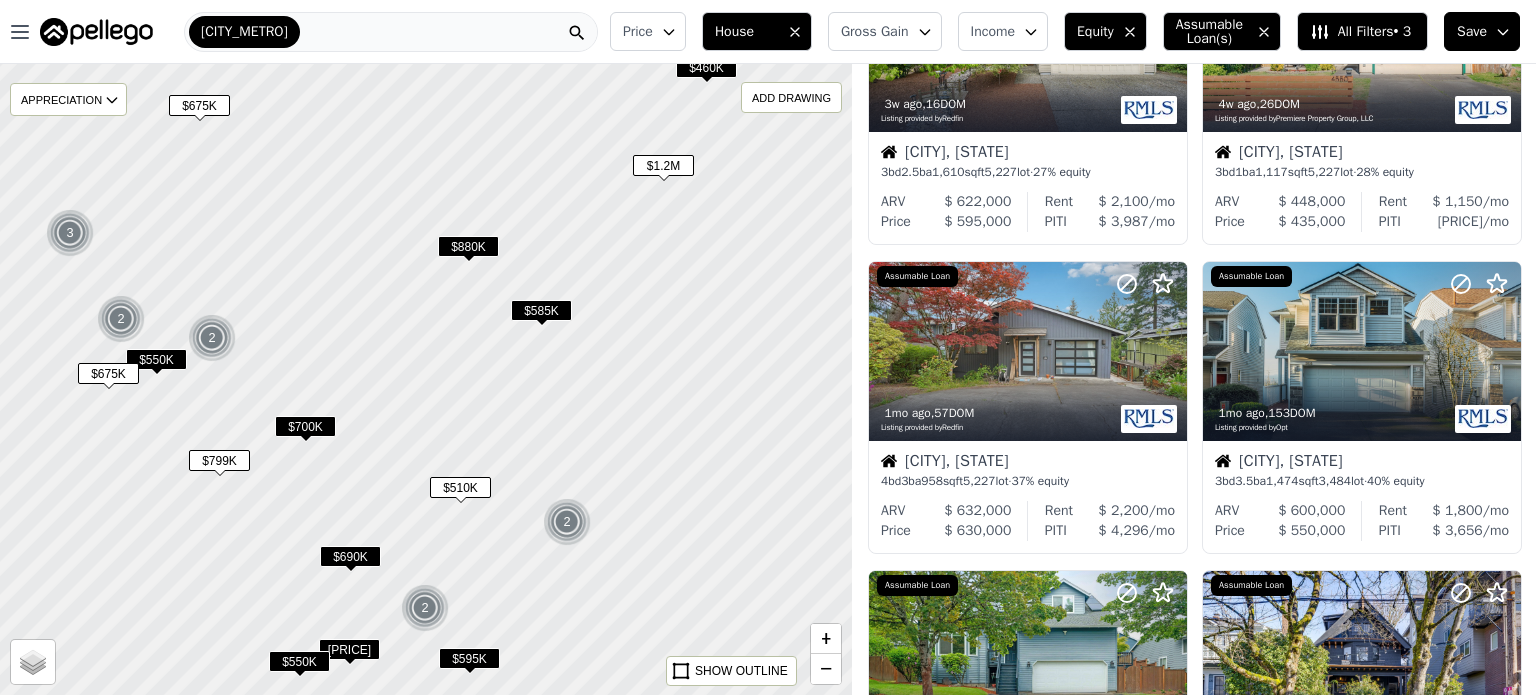 click on "All Filters  • 3" at bounding box center (1360, 32) 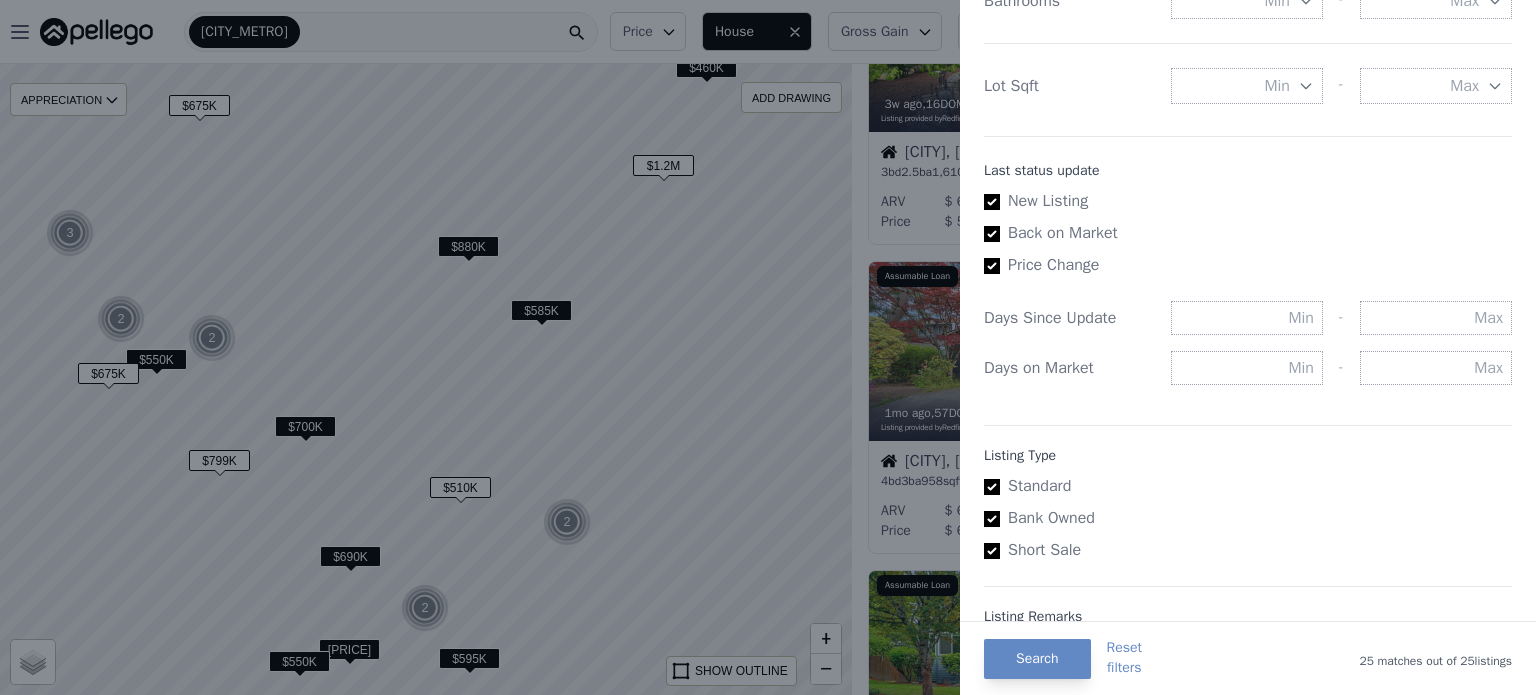 scroll, scrollTop: 1127, scrollLeft: 0, axis: vertical 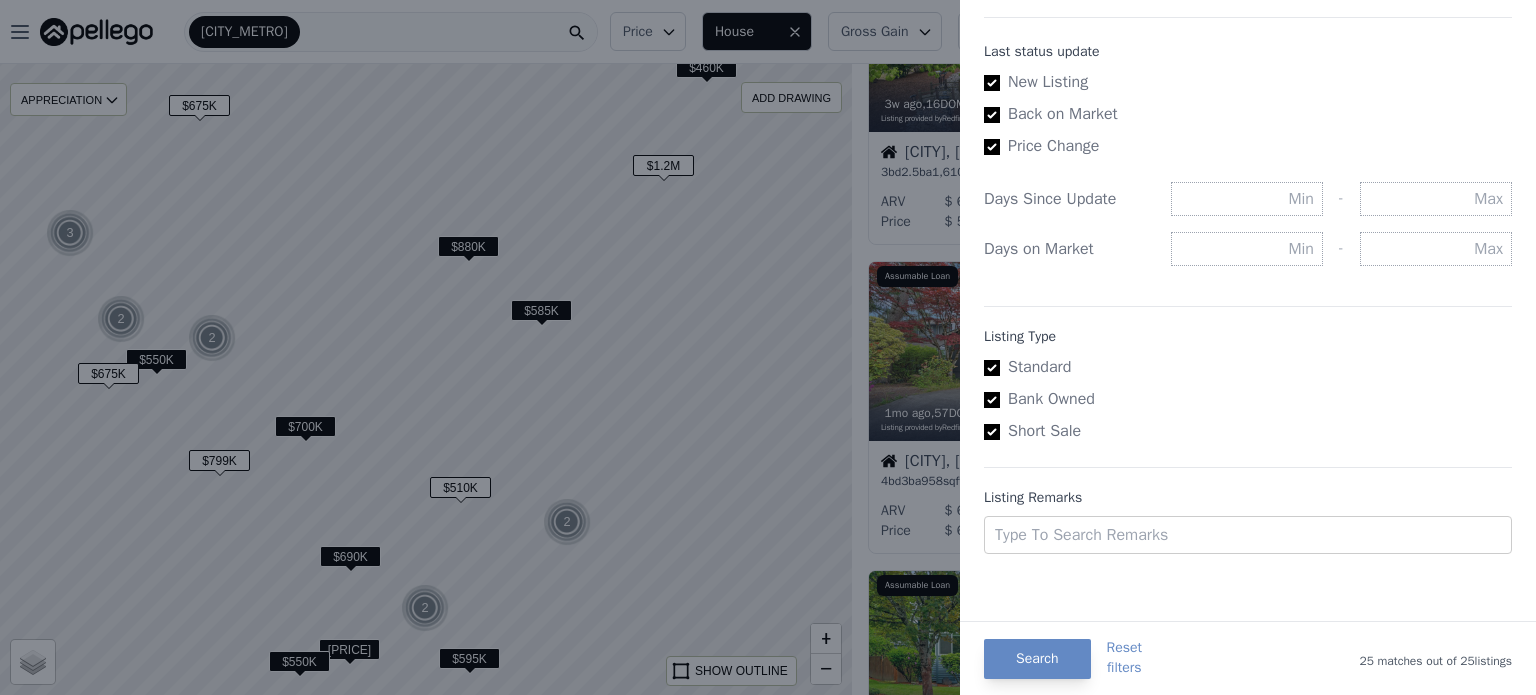 click at bounding box center (768, 347) 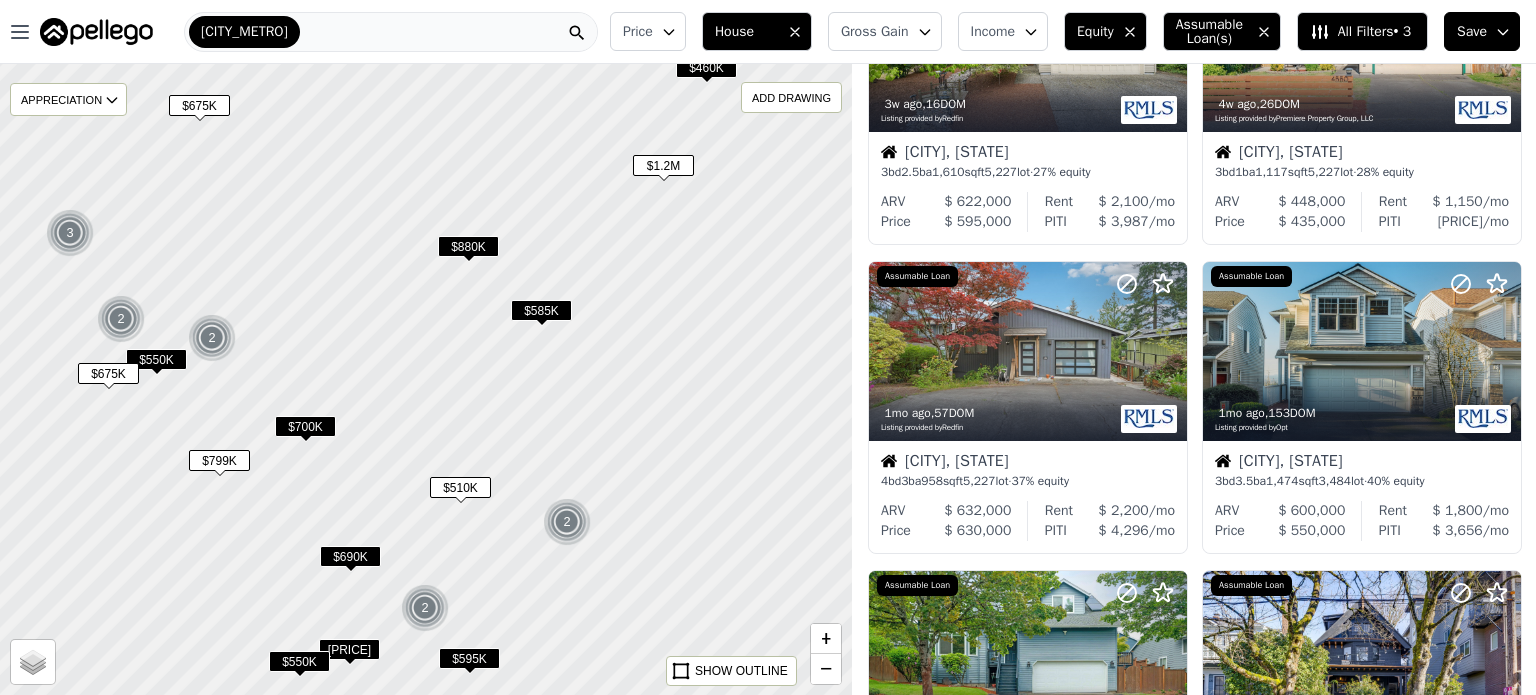click on "$880K" at bounding box center (468, 246) 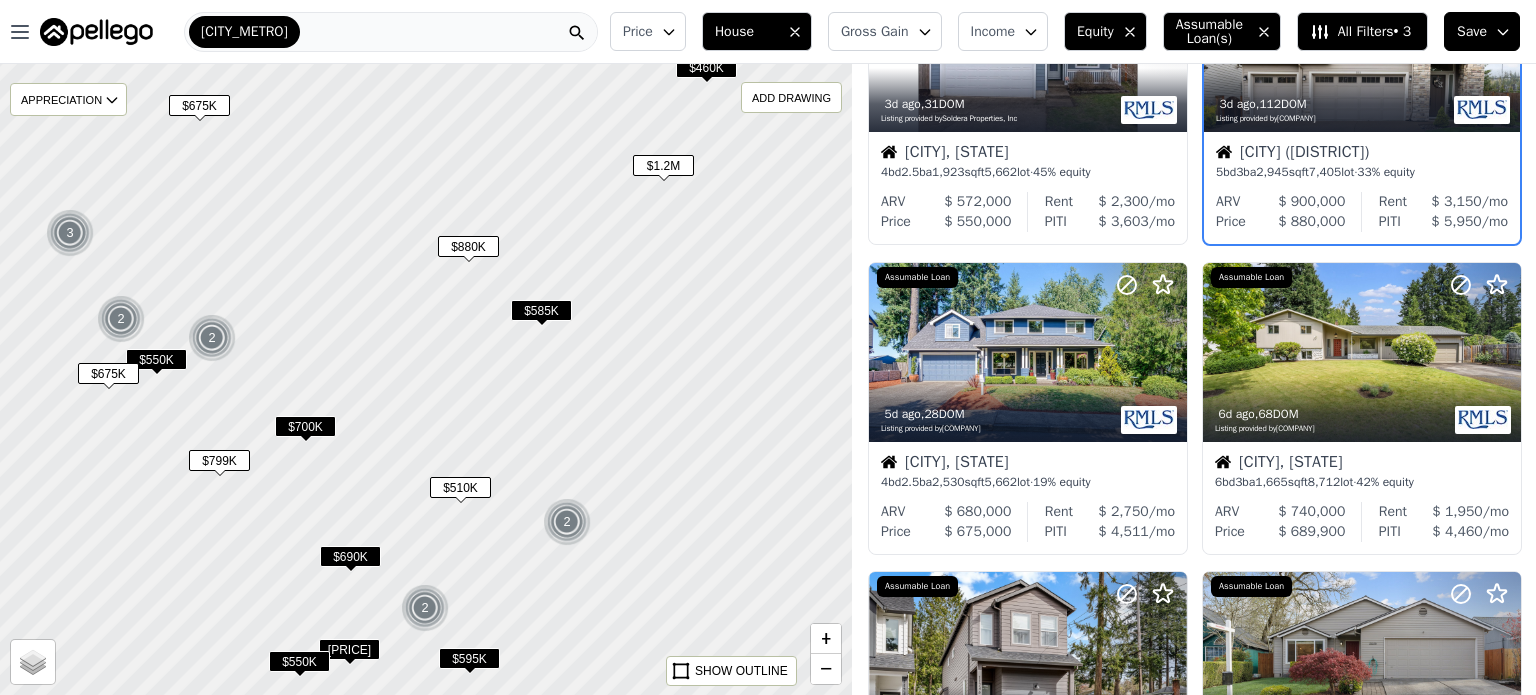 scroll, scrollTop: 0, scrollLeft: 0, axis: both 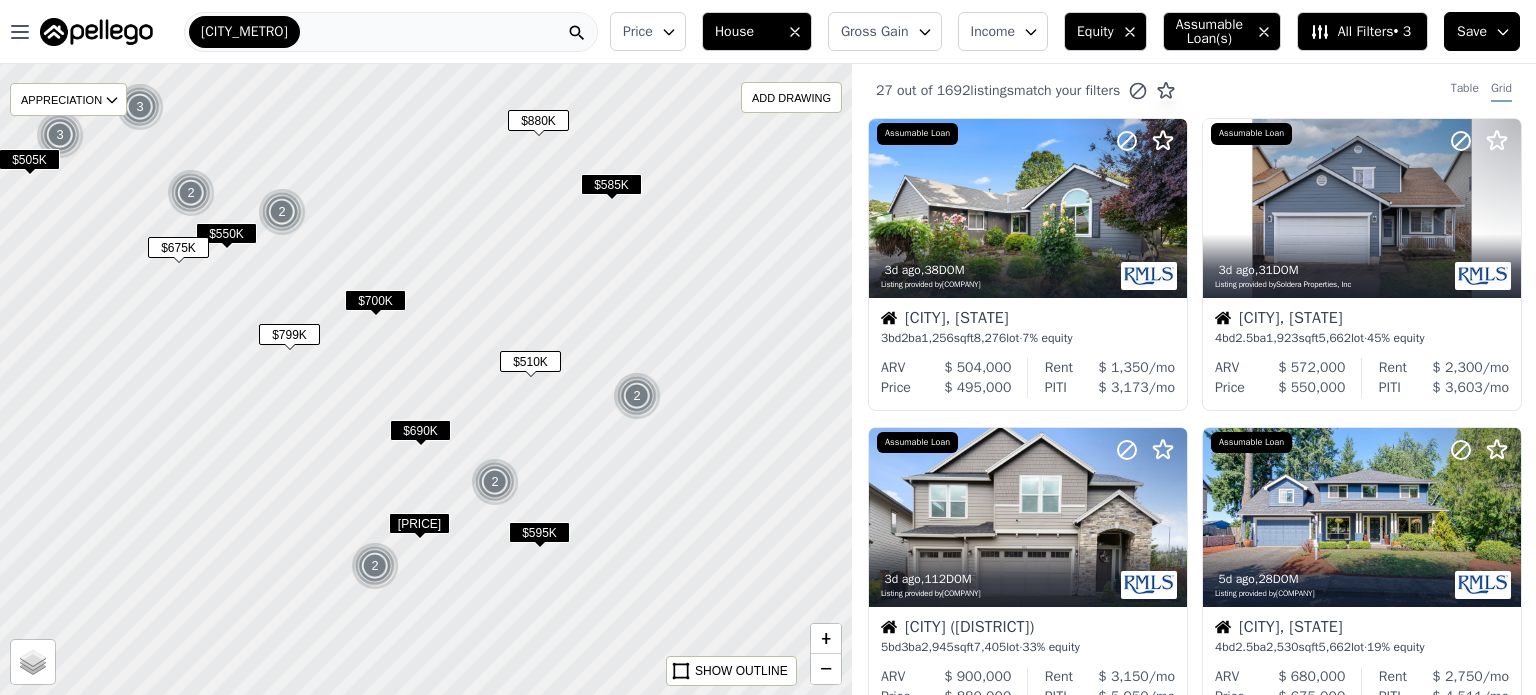 click on "$799K" at bounding box center (289, 334) 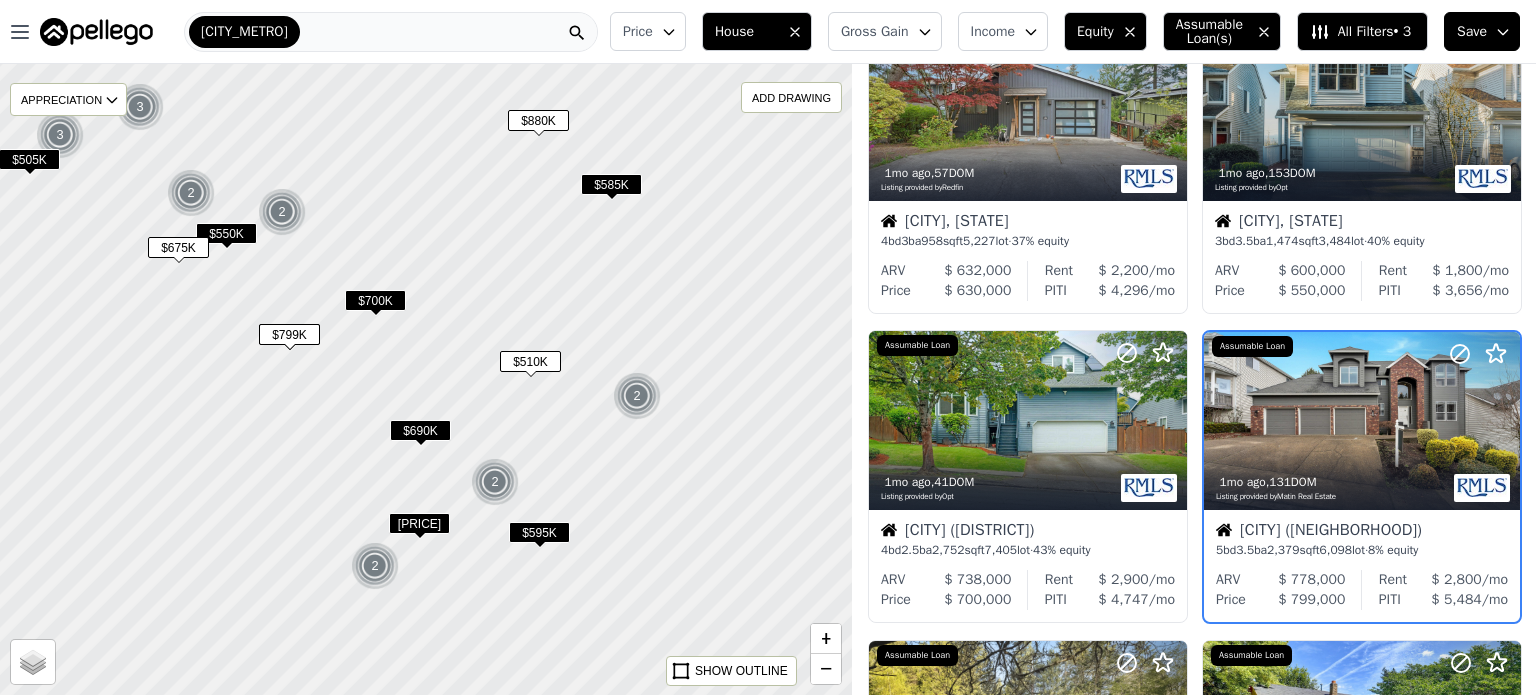 scroll, scrollTop: 471, scrollLeft: 0, axis: vertical 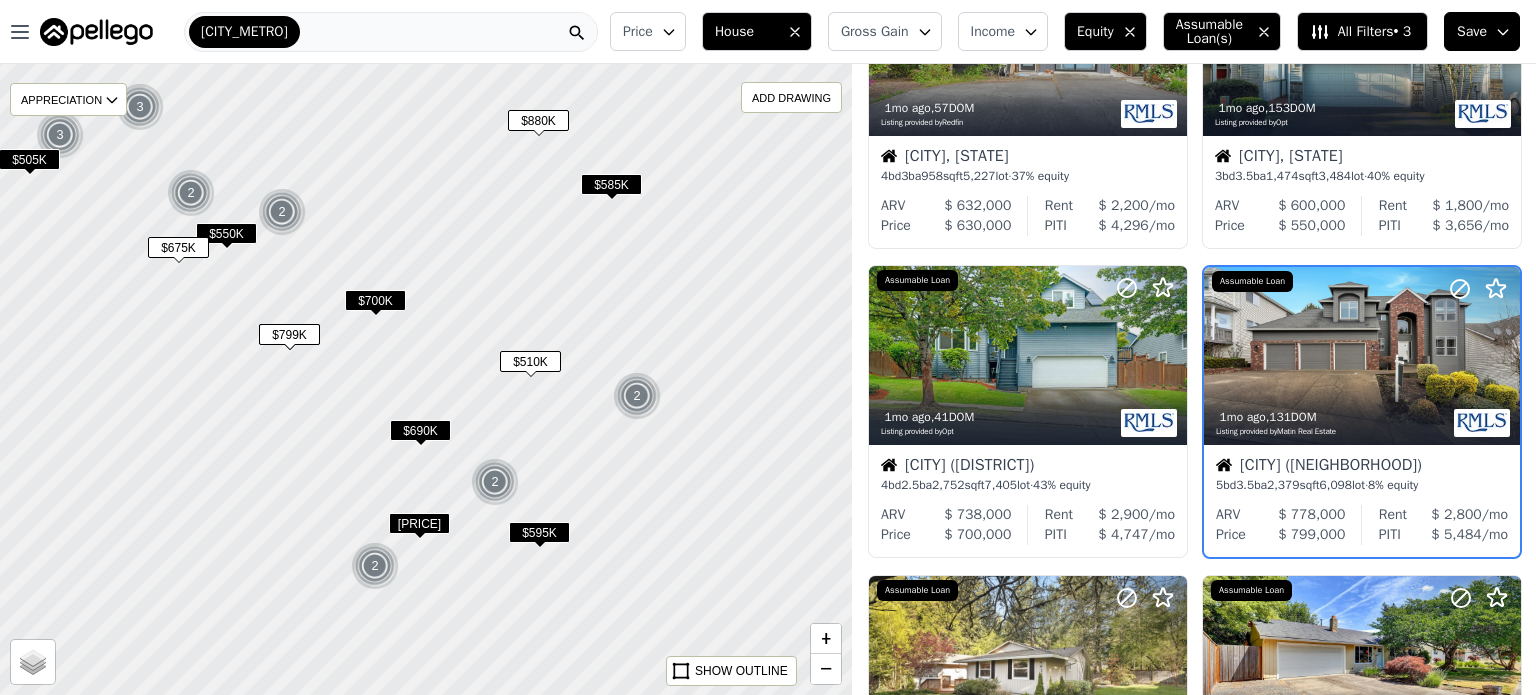 drag, startPoint x: 533, startPoint y: 491, endPoint x: 489, endPoint y: 377, distance: 122.19656 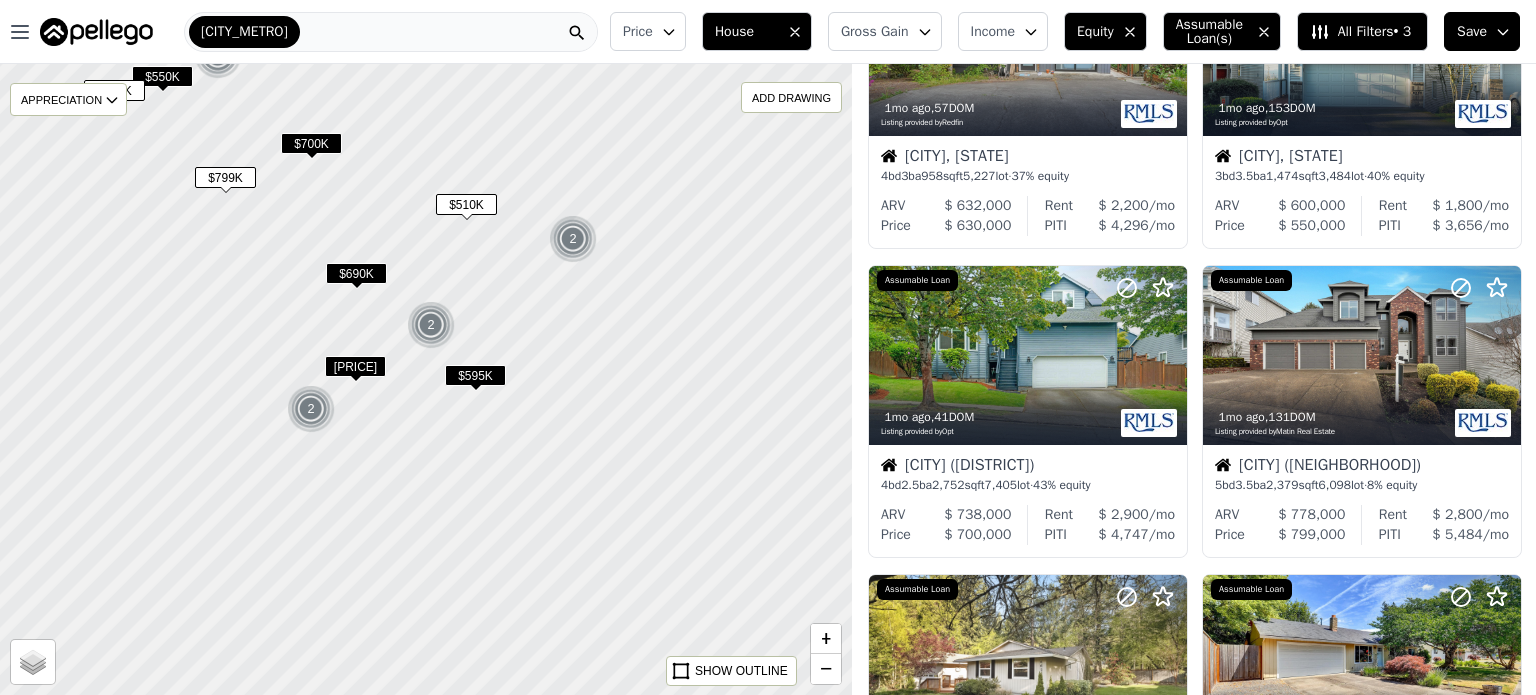 scroll, scrollTop: 162, scrollLeft: 0, axis: vertical 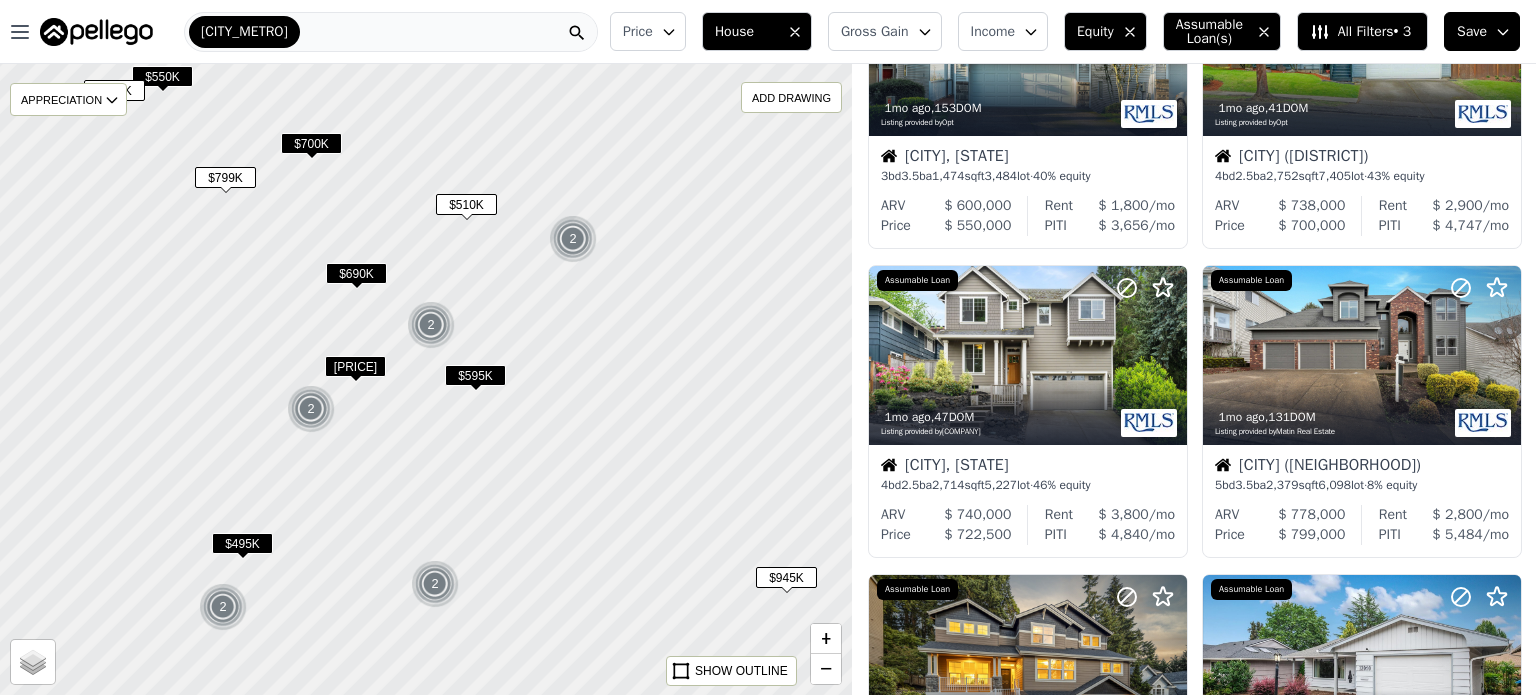 click on "$595K" at bounding box center [475, 375] 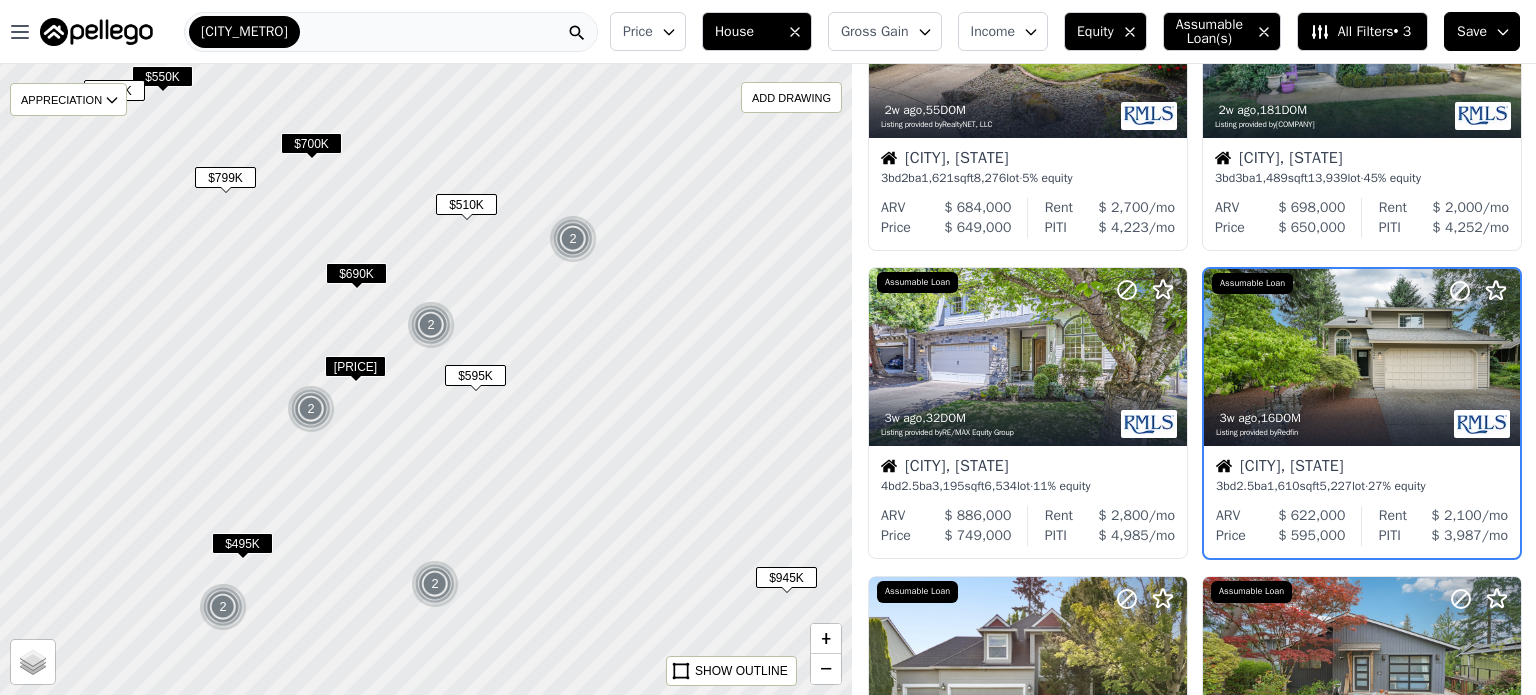scroll, scrollTop: 1088, scrollLeft: 0, axis: vertical 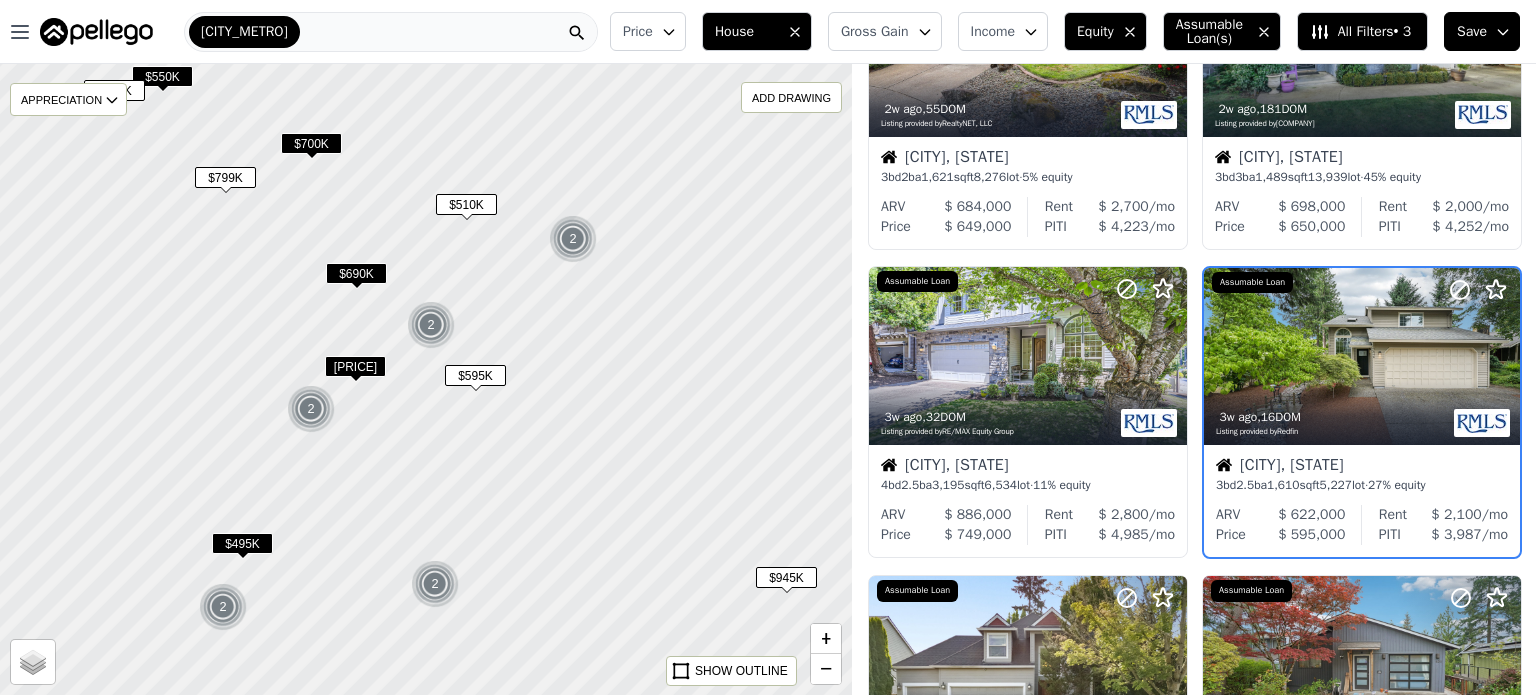 click on "Gross Gain" at bounding box center [875, 32] 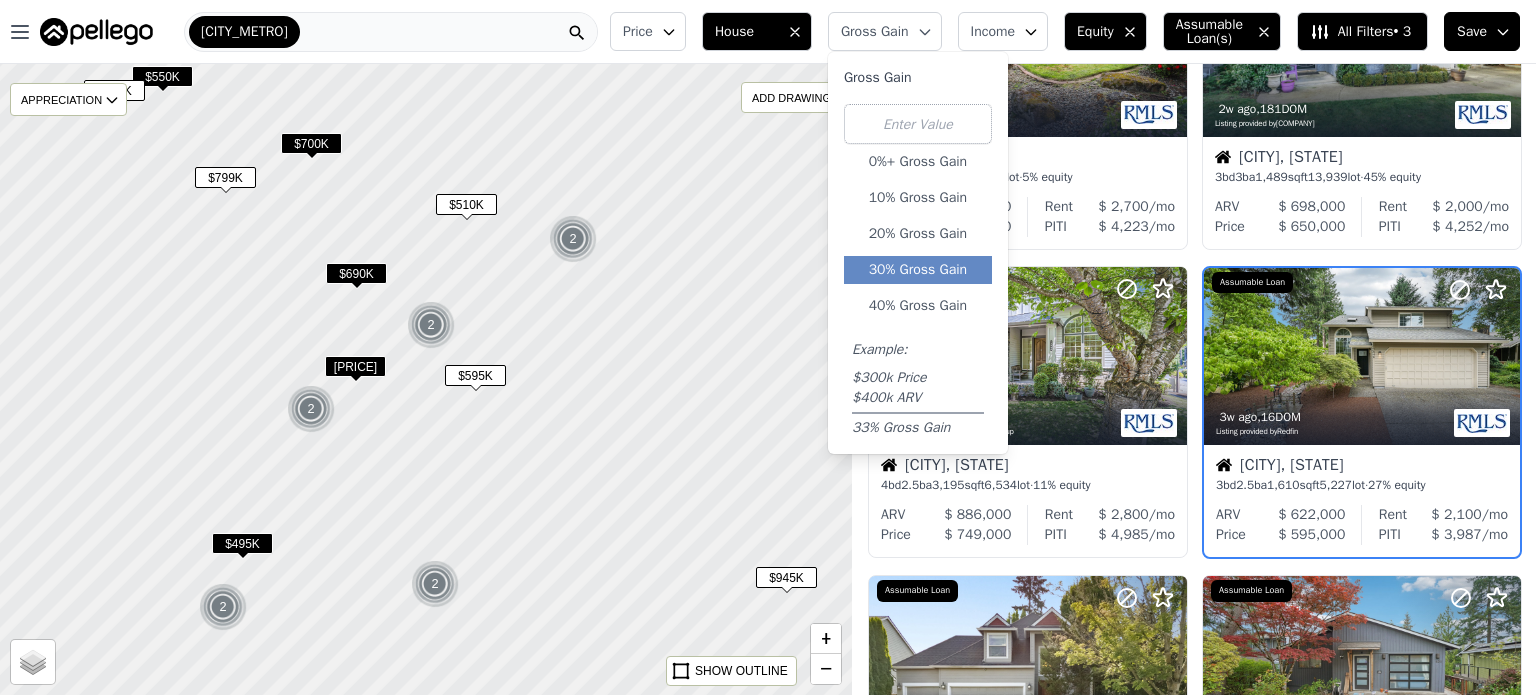 click on "30% Gross Gain" at bounding box center (918, 270) 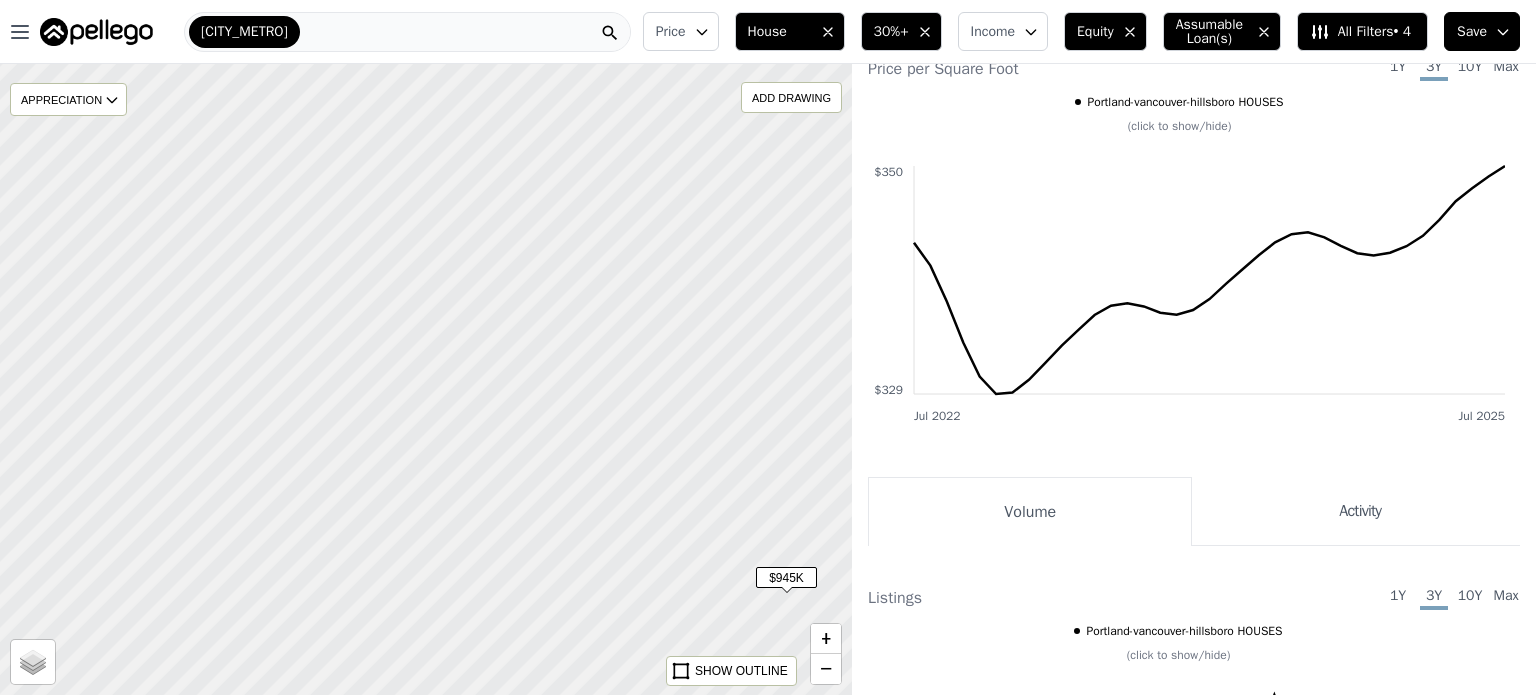 click at bounding box center [426, 379] 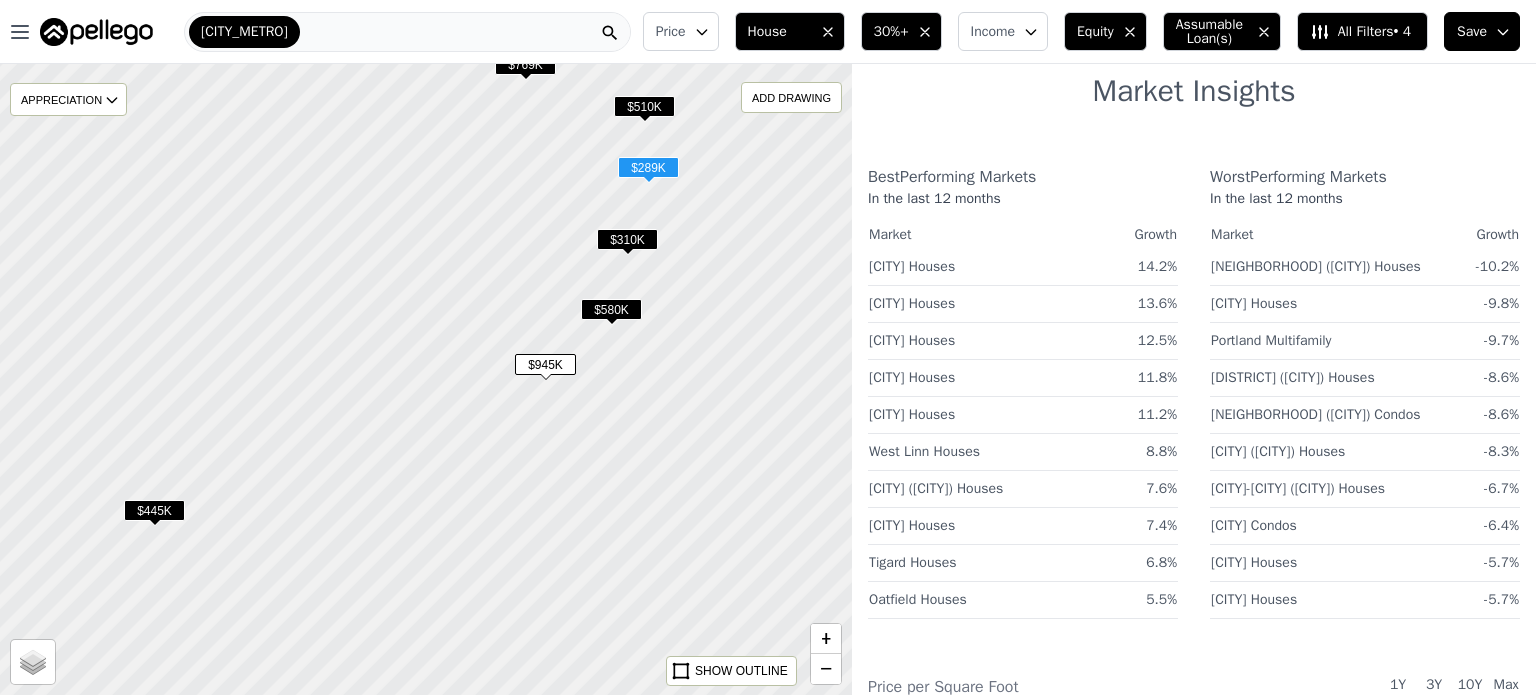 click on "$945K" at bounding box center [545, 364] 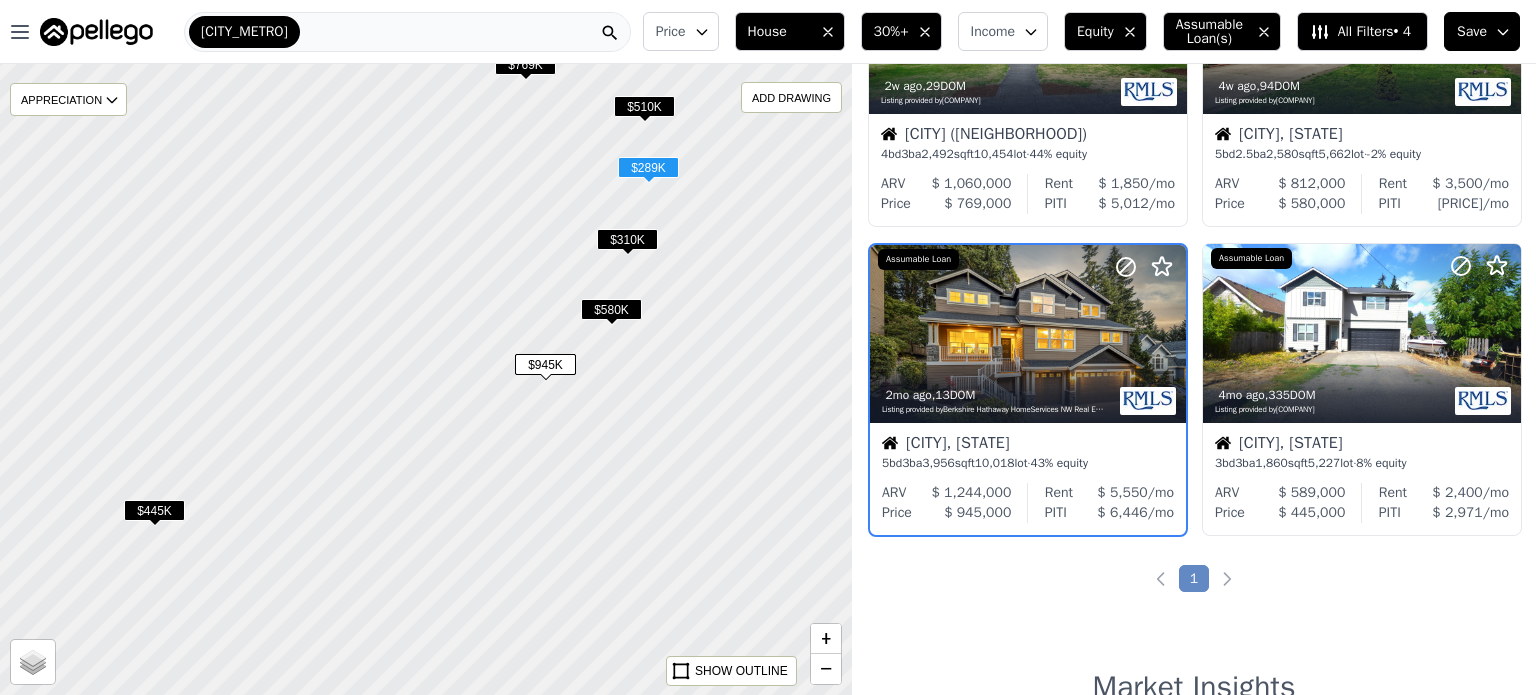 scroll, scrollTop: 471, scrollLeft: 0, axis: vertical 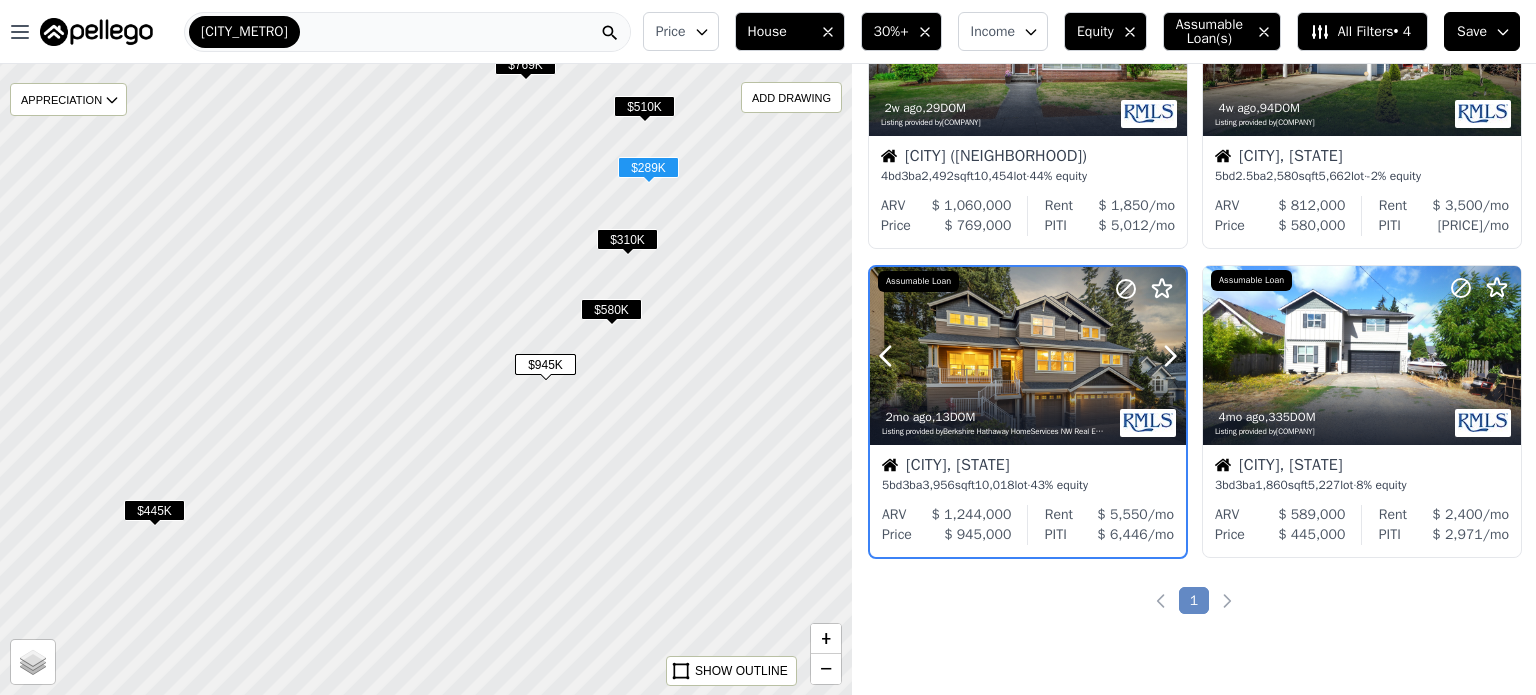 click at bounding box center (1122, 331) 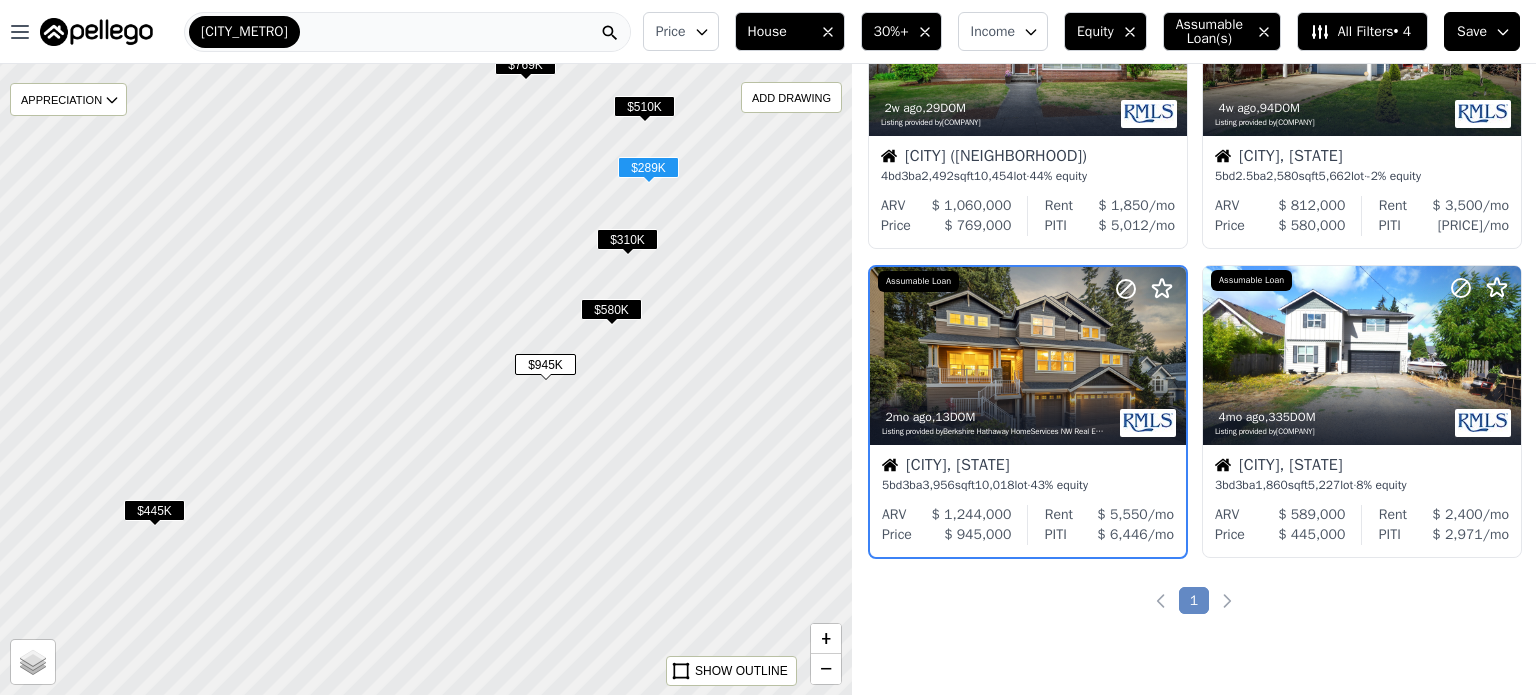 click on "$580K" at bounding box center [611, 309] 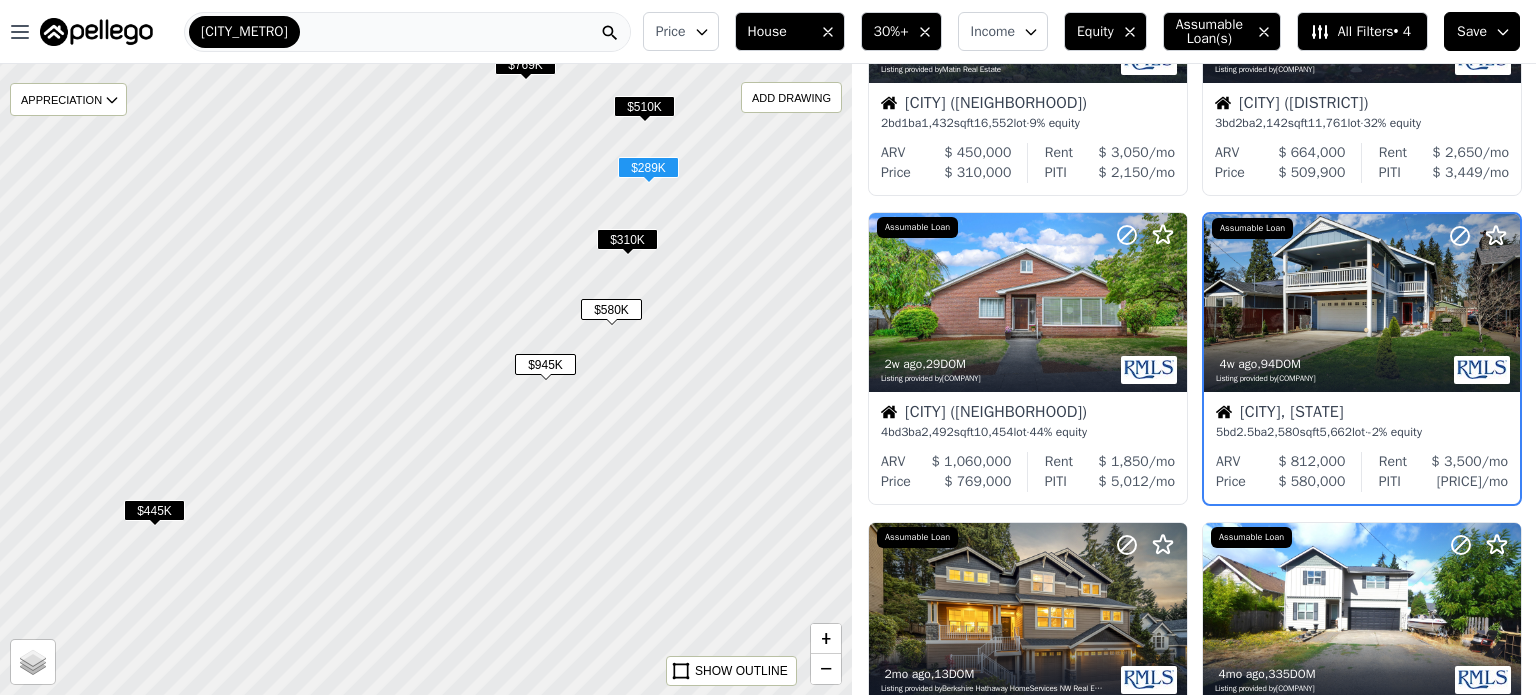 scroll, scrollTop: 162, scrollLeft: 0, axis: vertical 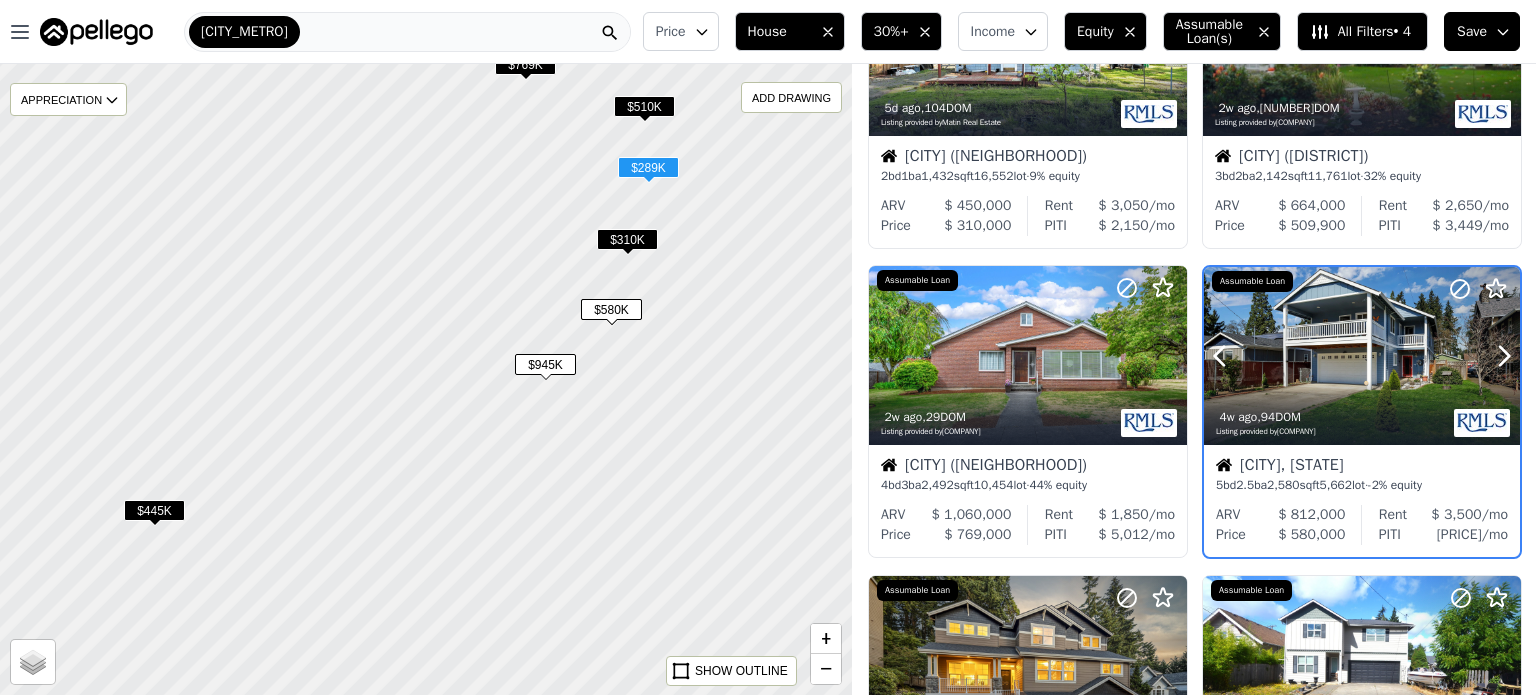 click on "[TIME] , [NUMBER]  DOM Listing provided by  [COMPANY] Assumable Loan [CITY], [STATE] [NUMBER] bd  [NUMBER].[NUMBER] ba  [NUMBER] sqft  [NUMBER] lot  ·  [PERCENTAGE]   equity ARV [PRICE] Price [PRICE] Rent [PRICE] /mo PITI [PRICE] /mo" at bounding box center (1362, 421) 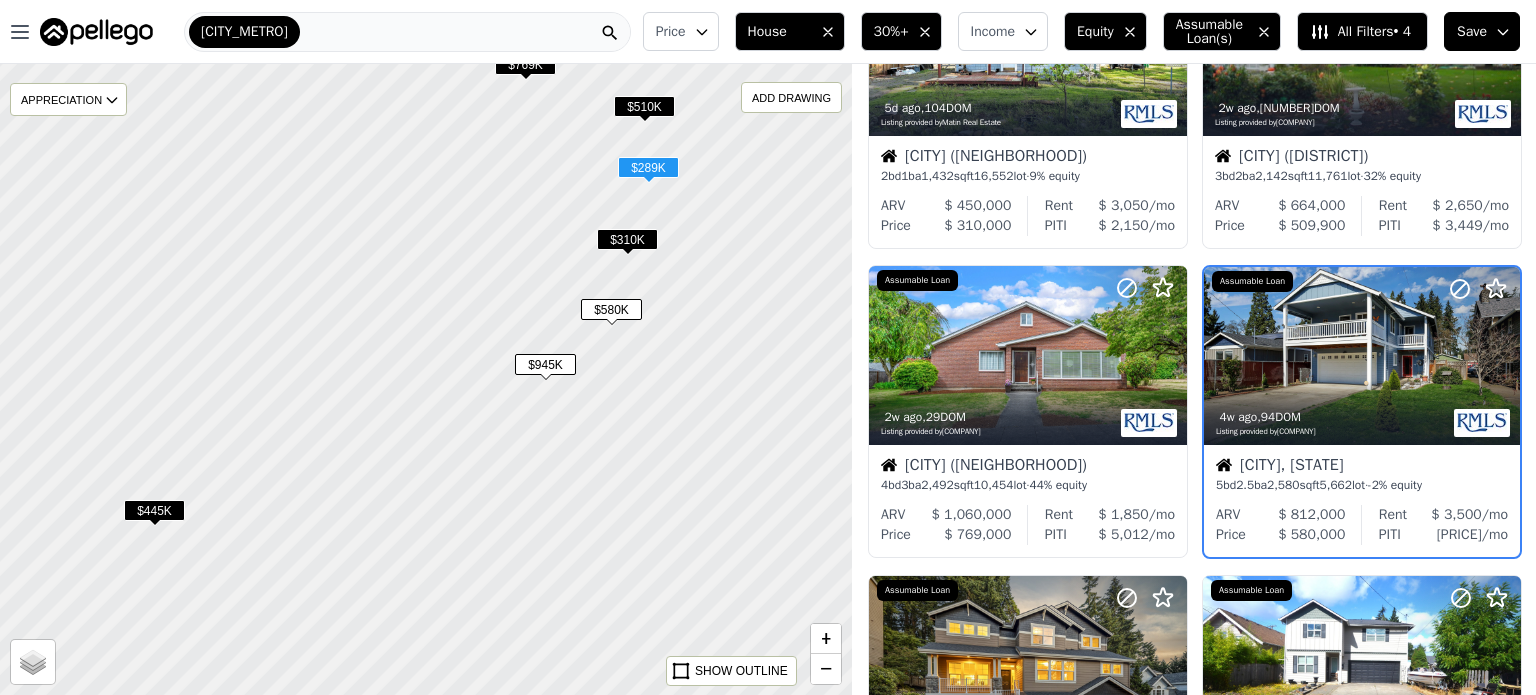 click at bounding box center [426, 379] 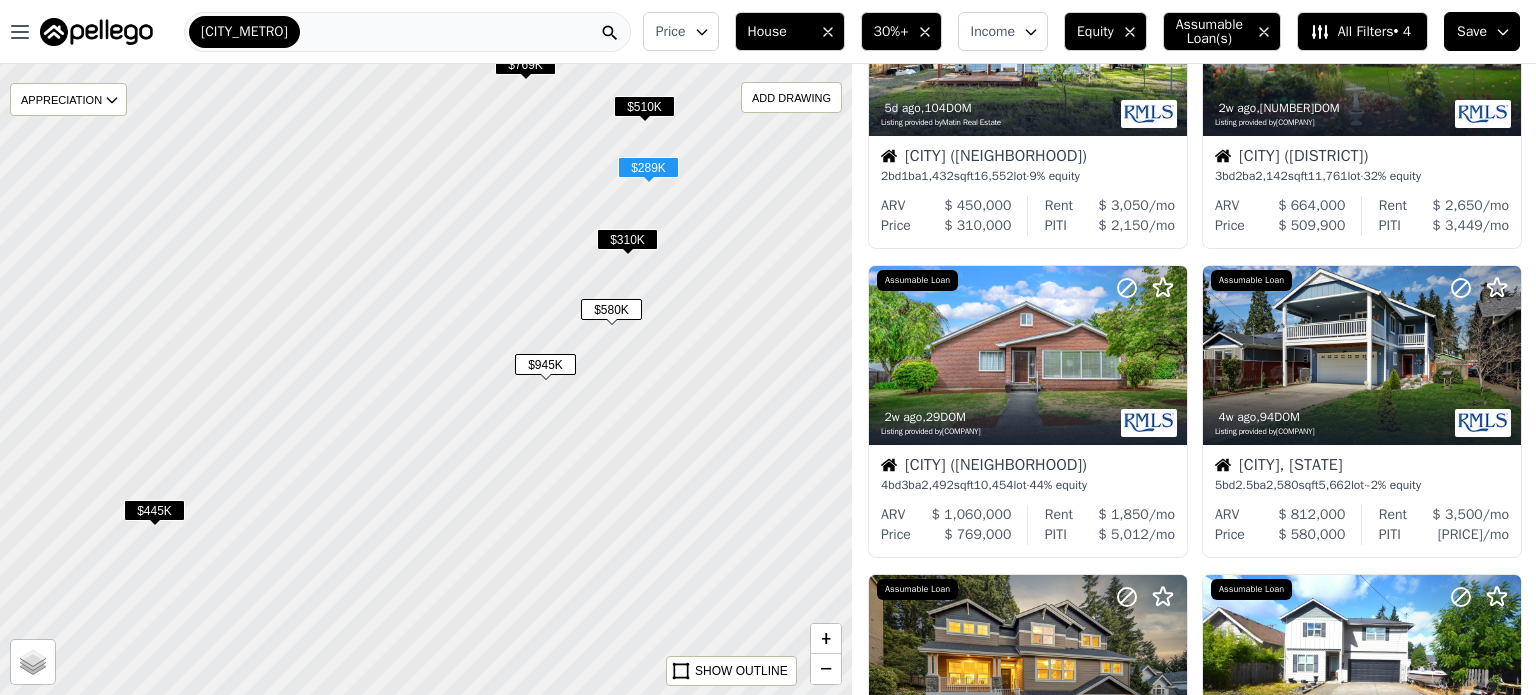 drag, startPoint x: 655, startPoint y: 136, endPoint x: 661, endPoint y: 261, distance: 125.14392 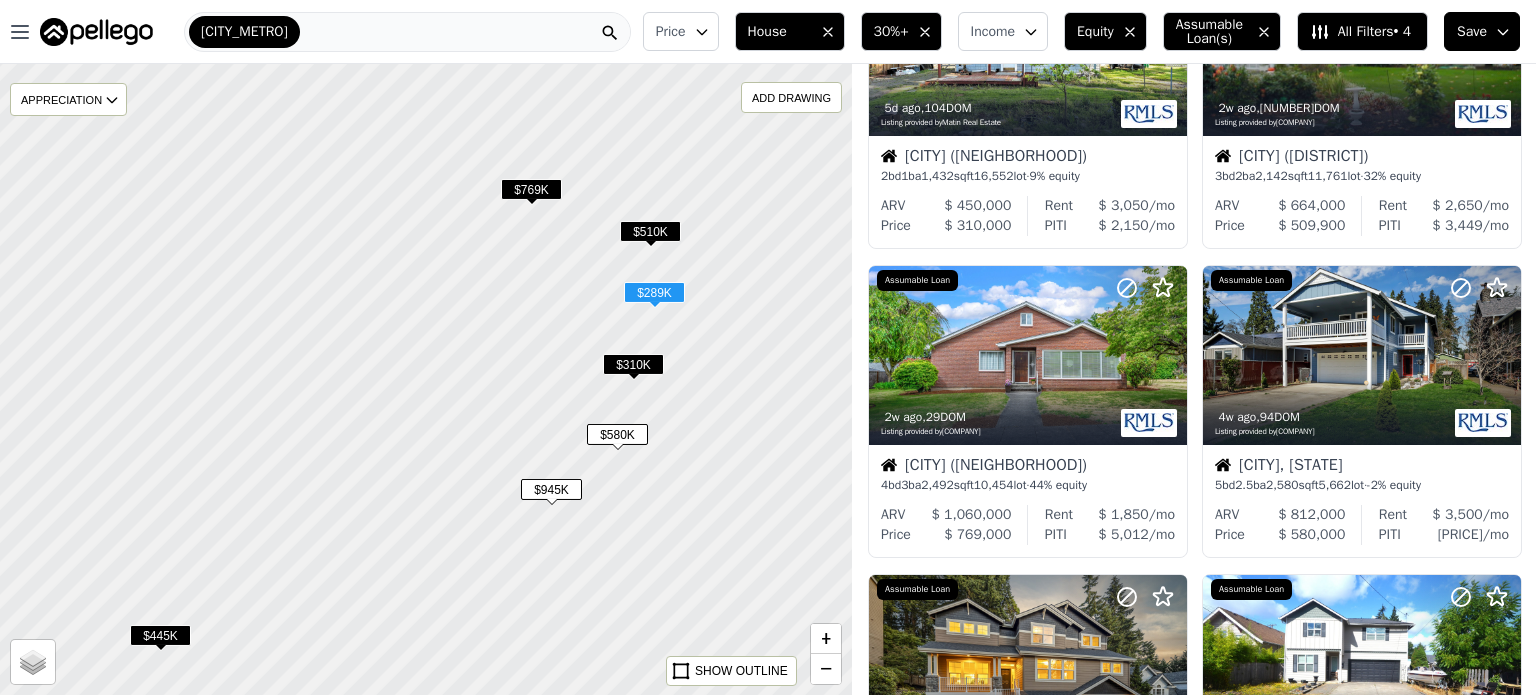 click on "$769K" at bounding box center [531, 189] 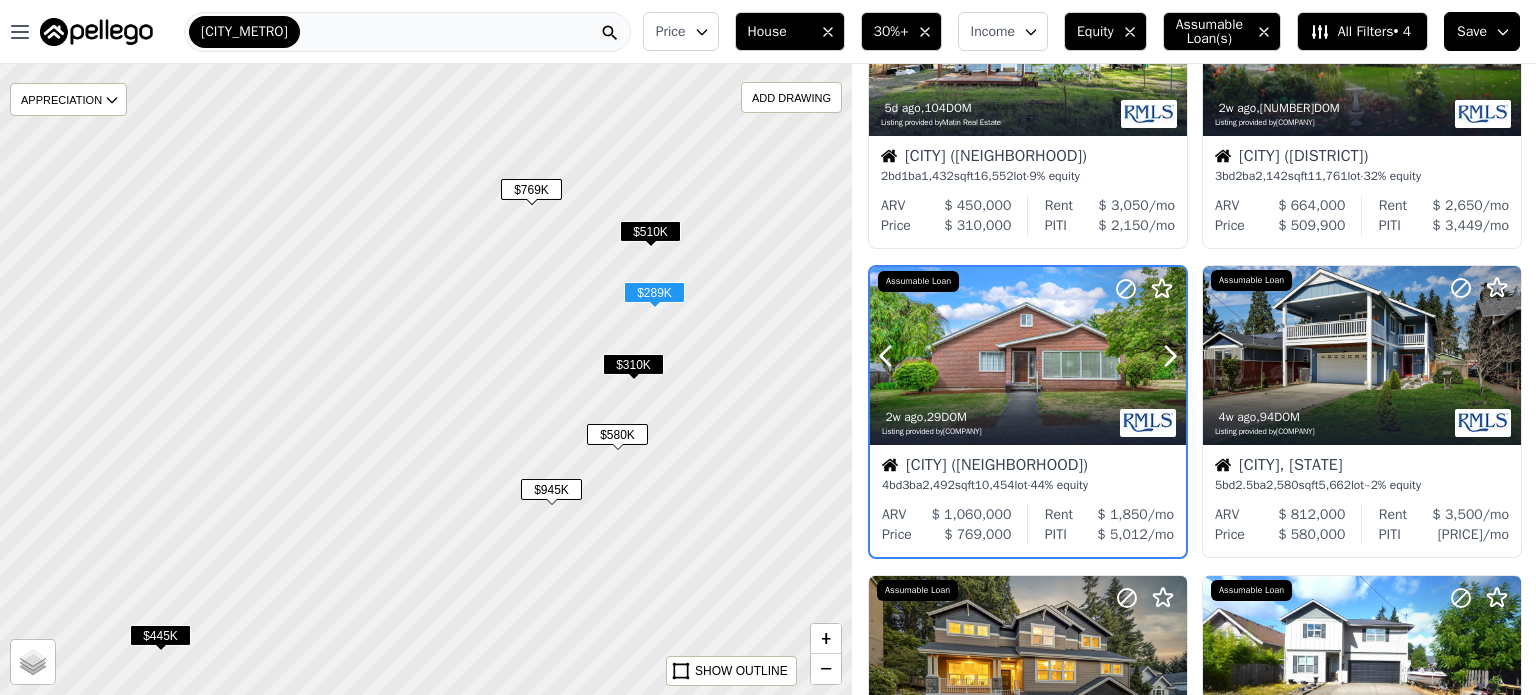 click at bounding box center [1122, 331] 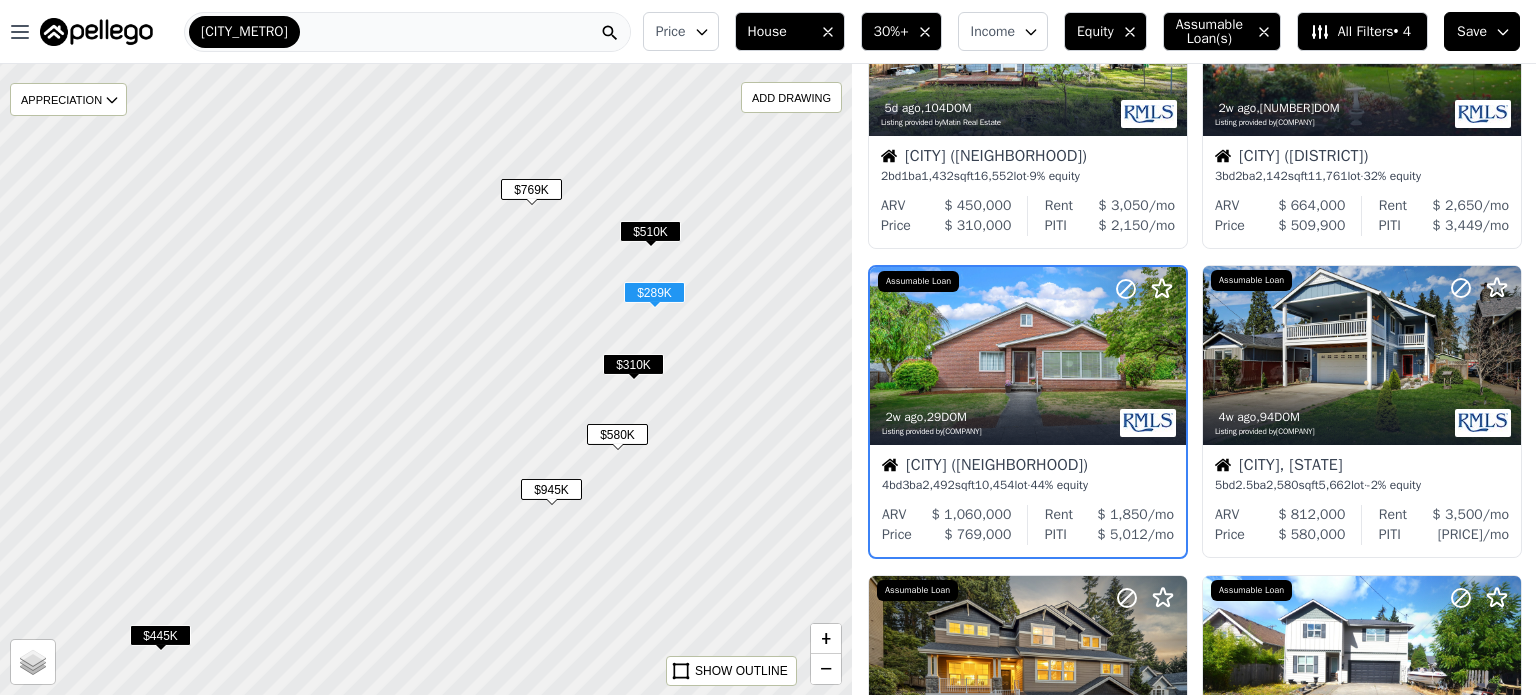 click on "$580K" at bounding box center (617, 434) 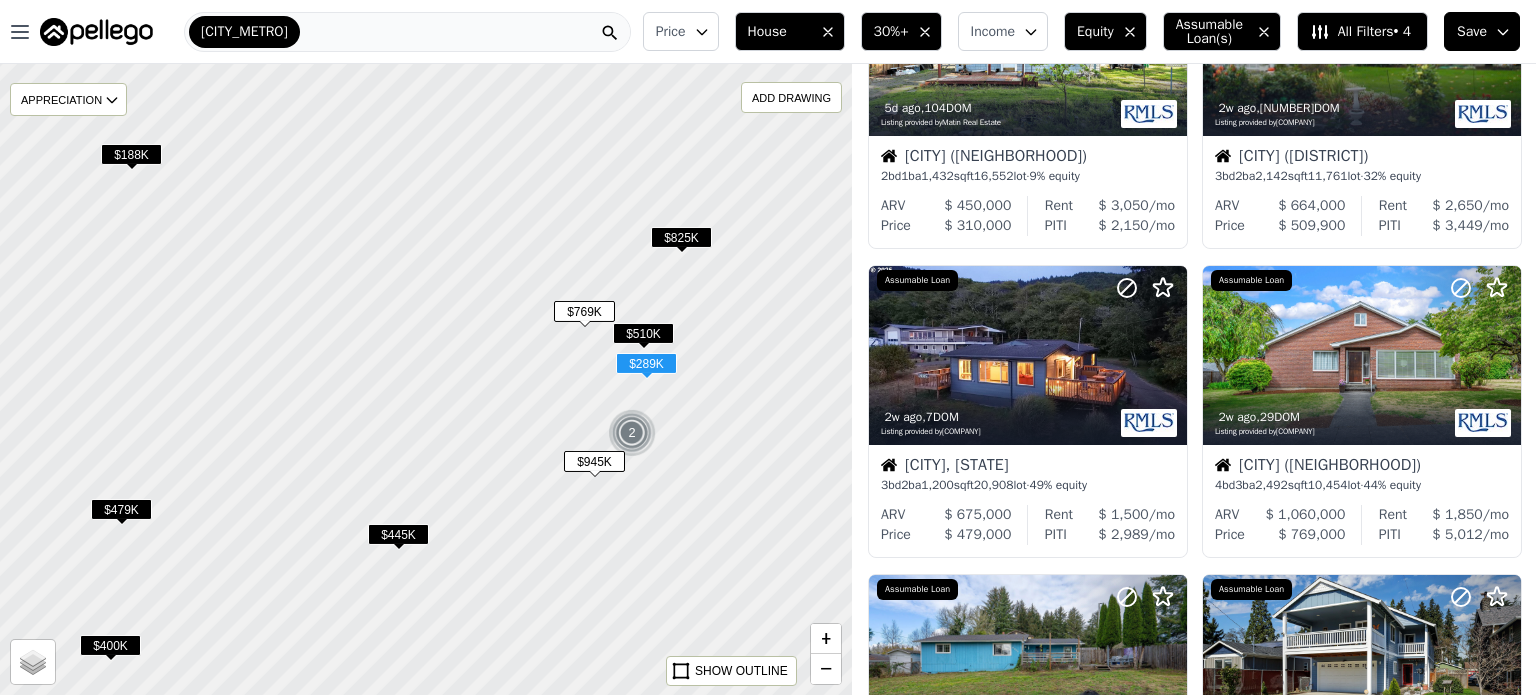 drag, startPoint x: 462, startPoint y: 488, endPoint x: 451, endPoint y: 311, distance: 177.34148 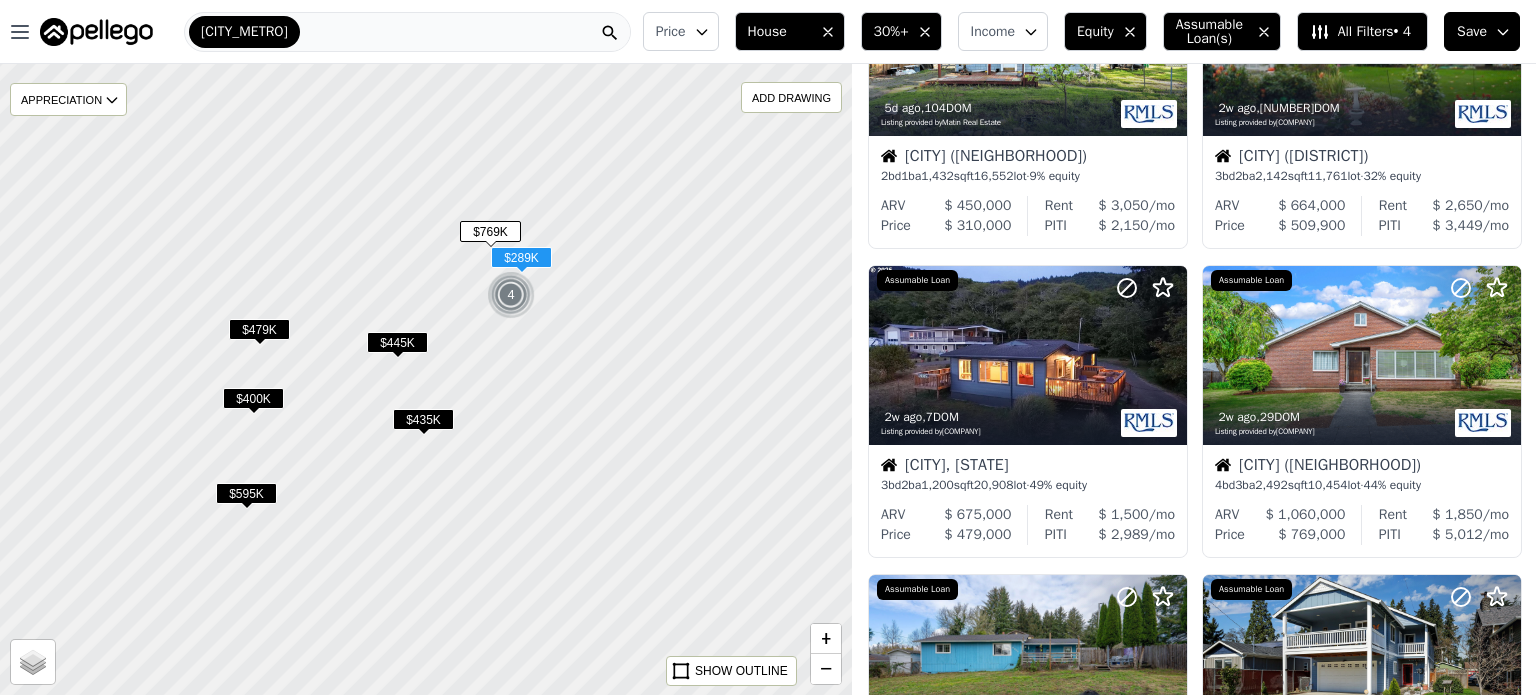 scroll, scrollTop: 471, scrollLeft: 0, axis: vertical 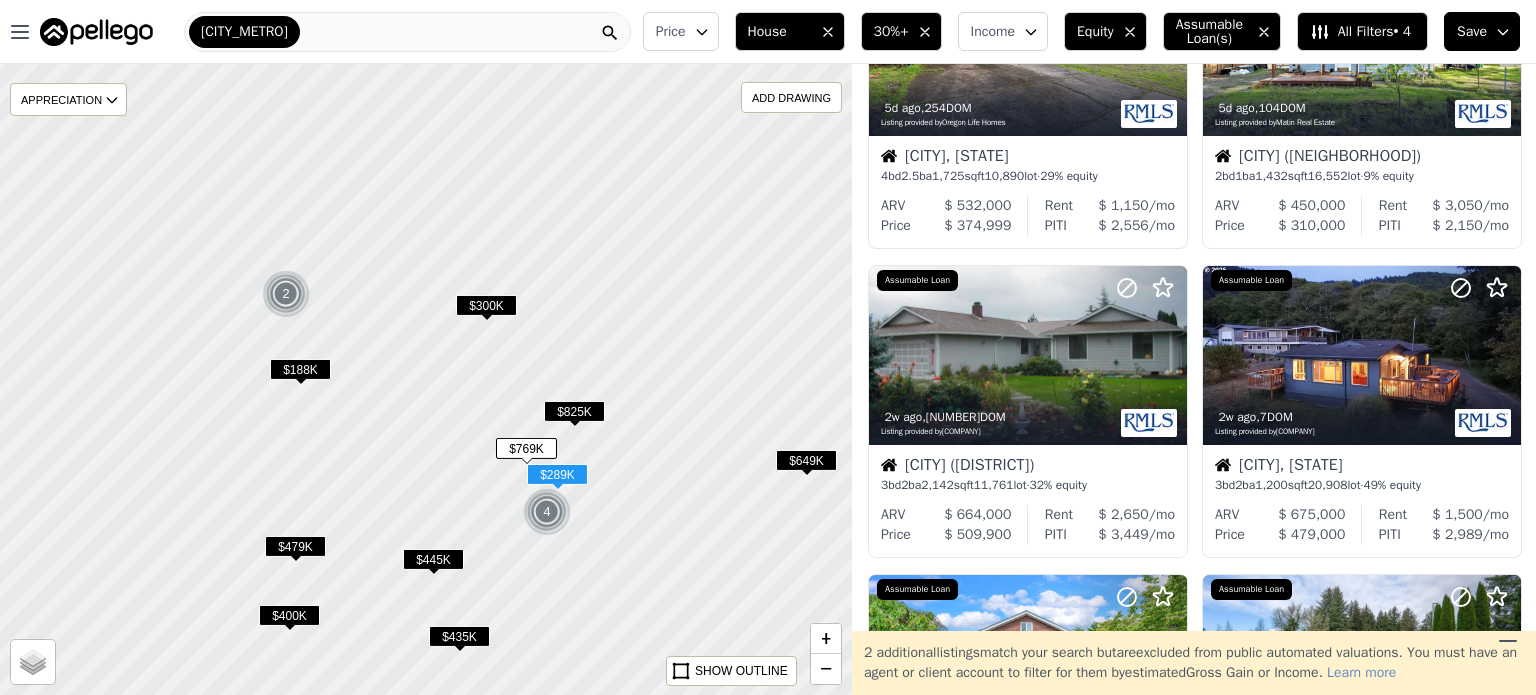 drag, startPoint x: 520, startPoint y: 238, endPoint x: 556, endPoint y: 483, distance: 247.63077 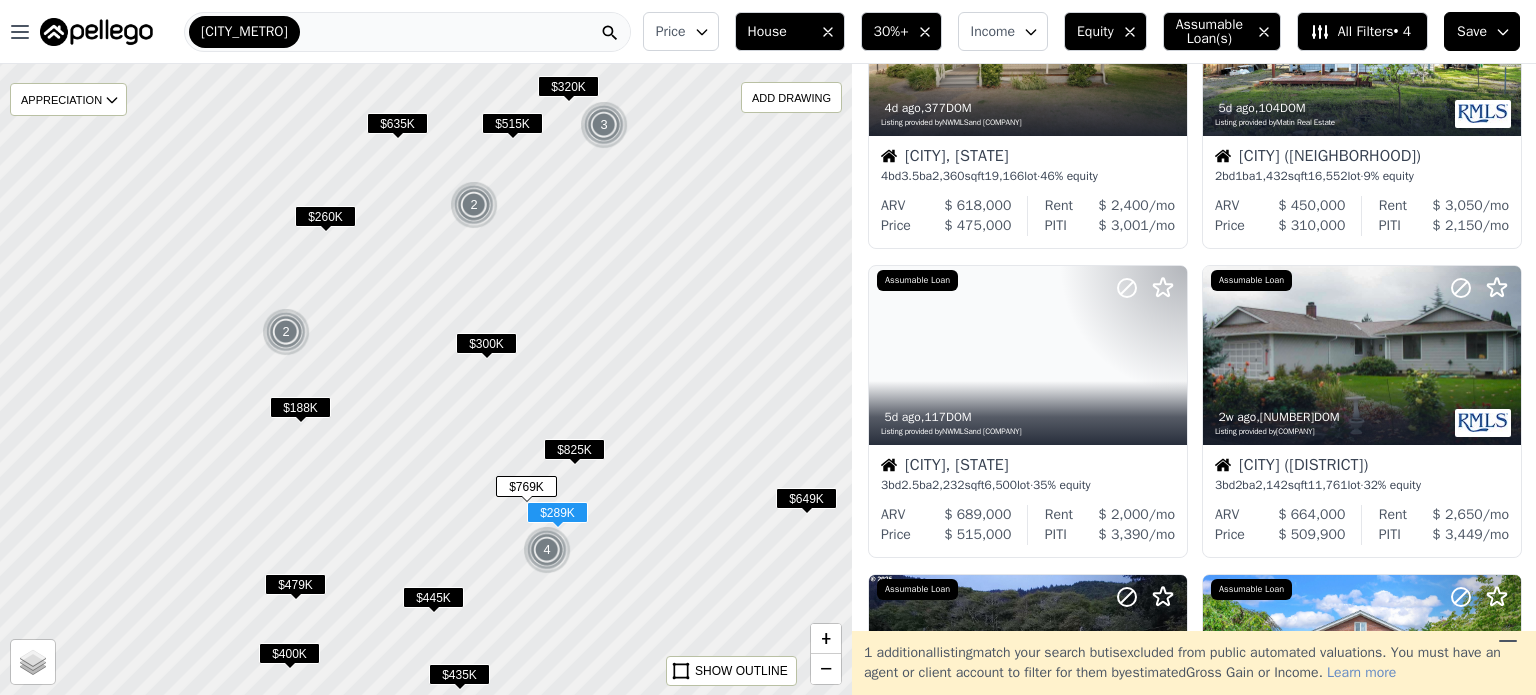 drag, startPoint x: 582, startPoint y: 195, endPoint x: 513, endPoint y: 510, distance: 322.4686 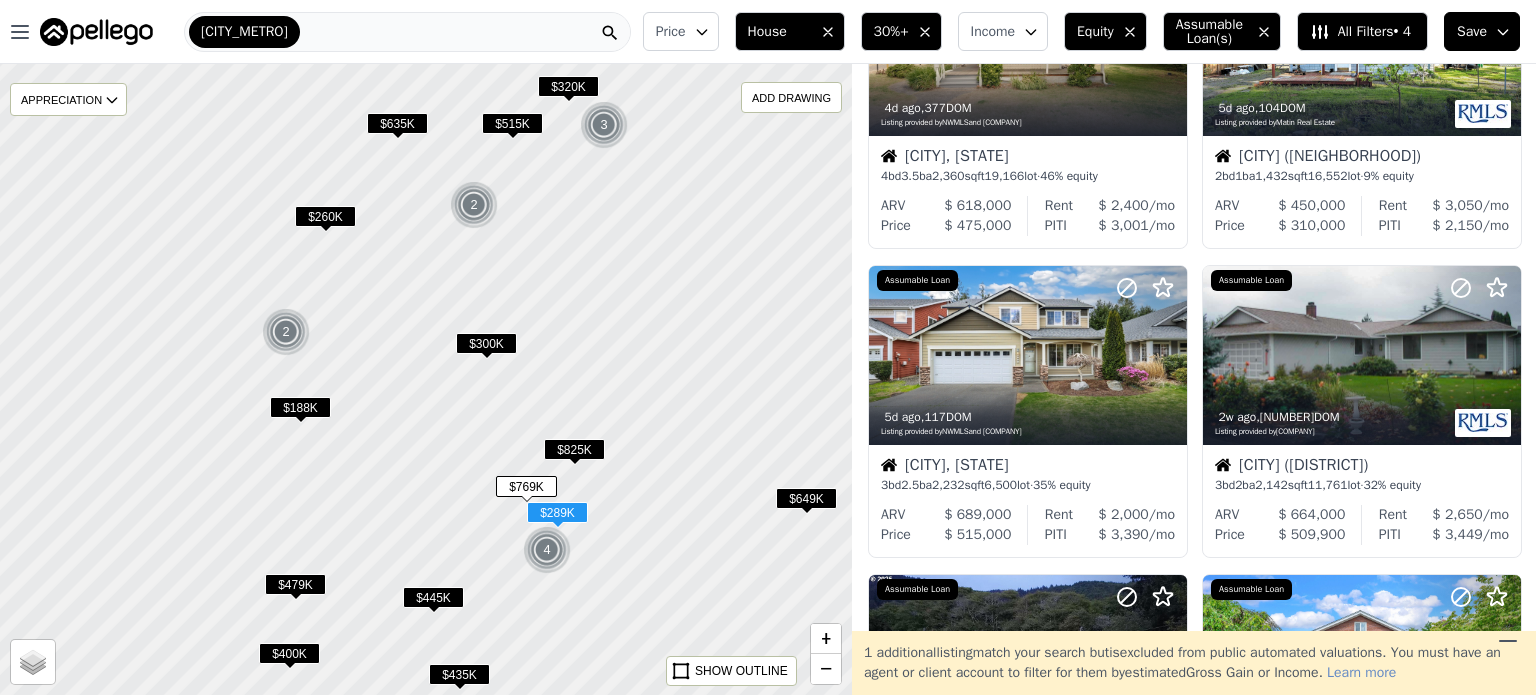 click at bounding box center (426, 379) 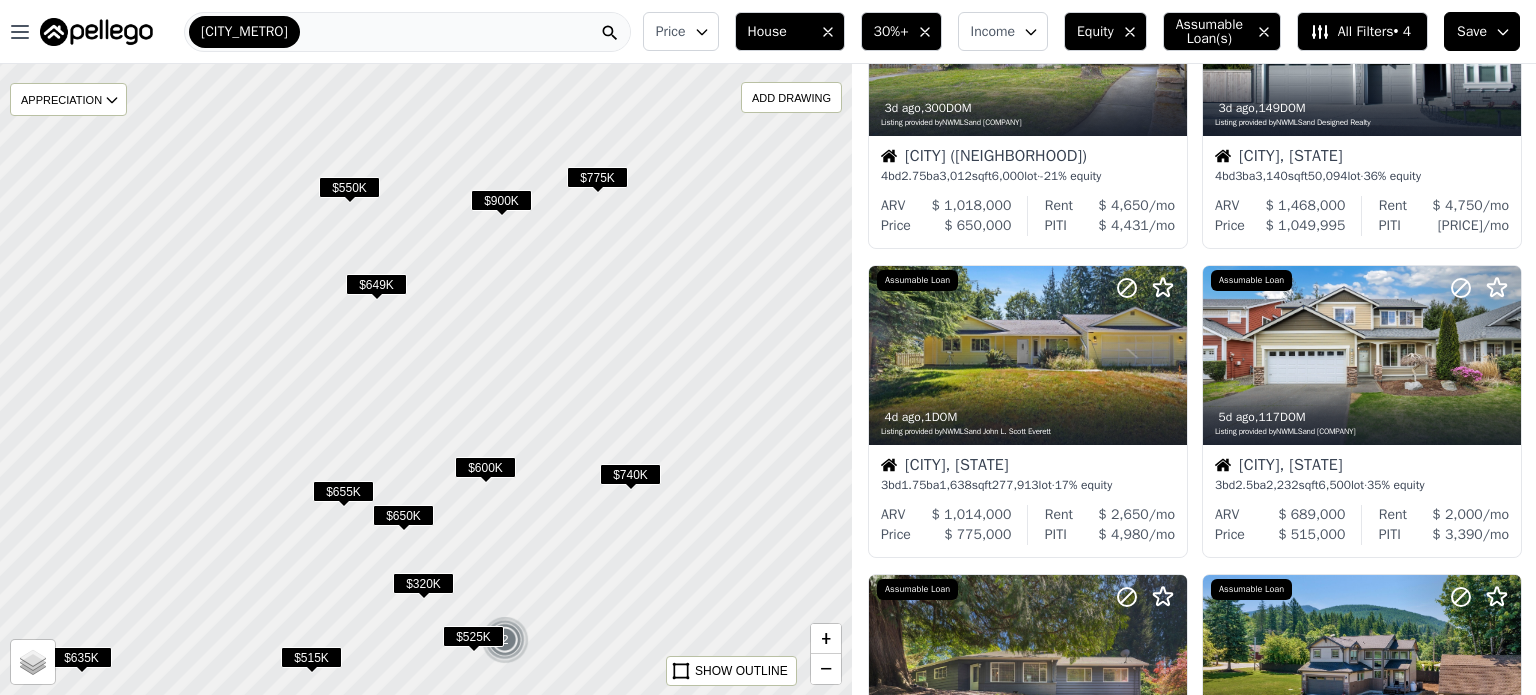 click on "$900K" at bounding box center (501, 200) 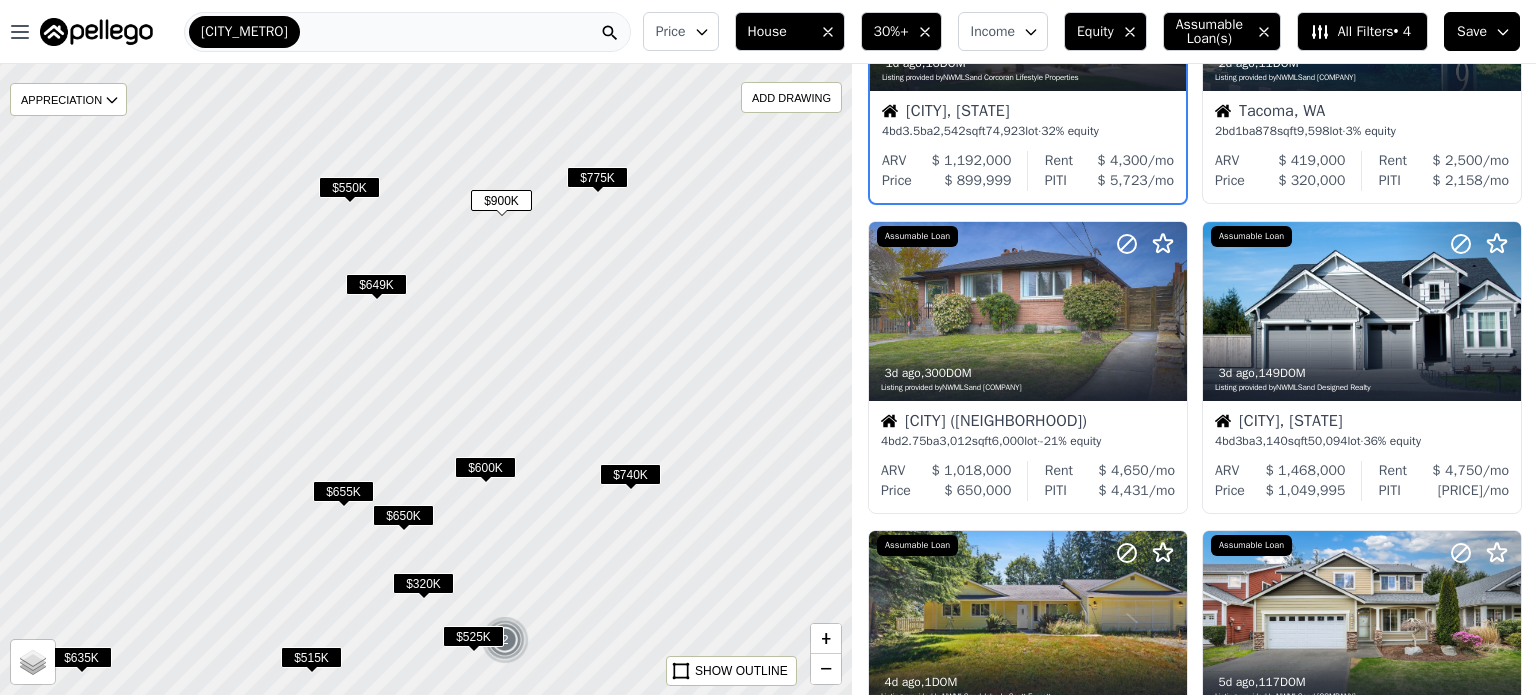 scroll, scrollTop: 0, scrollLeft: 0, axis: both 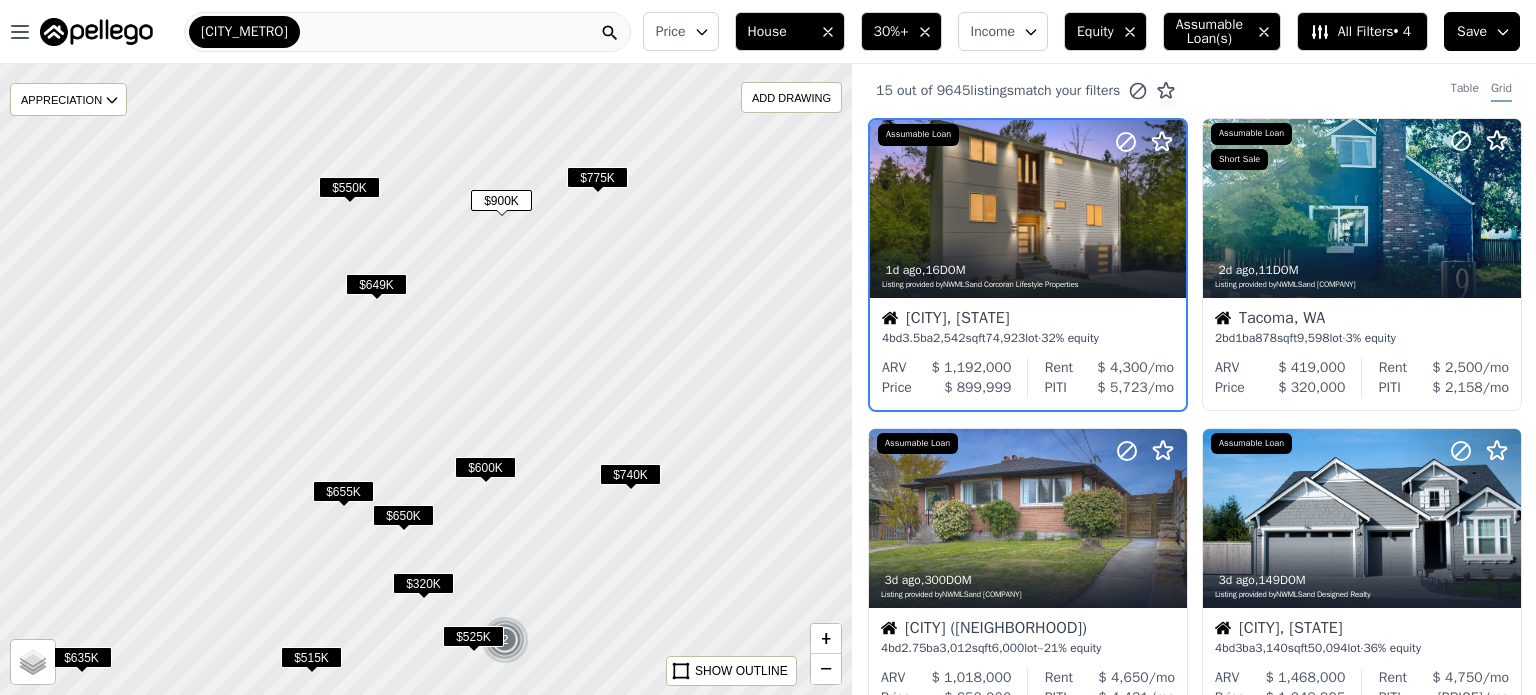 click on "$775K" at bounding box center (597, 177) 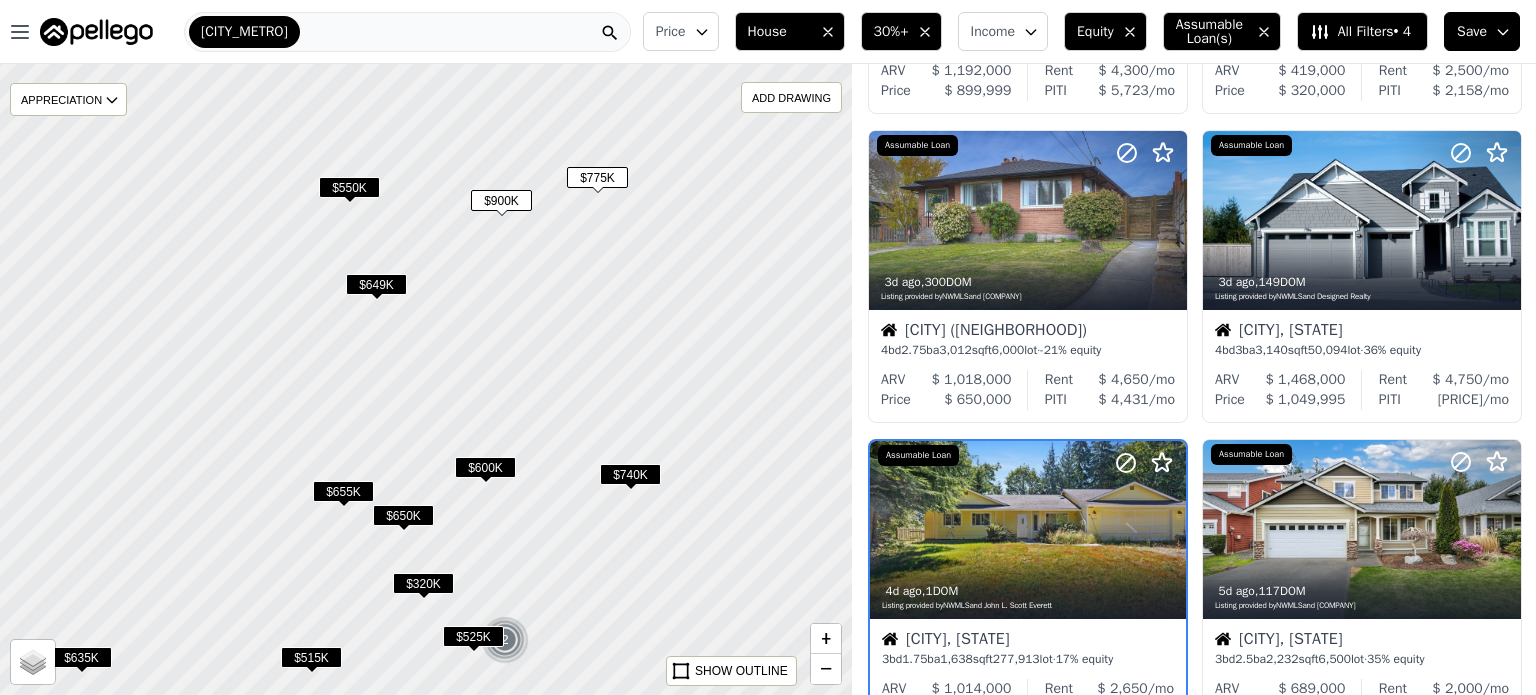 scroll, scrollTop: 471, scrollLeft: 0, axis: vertical 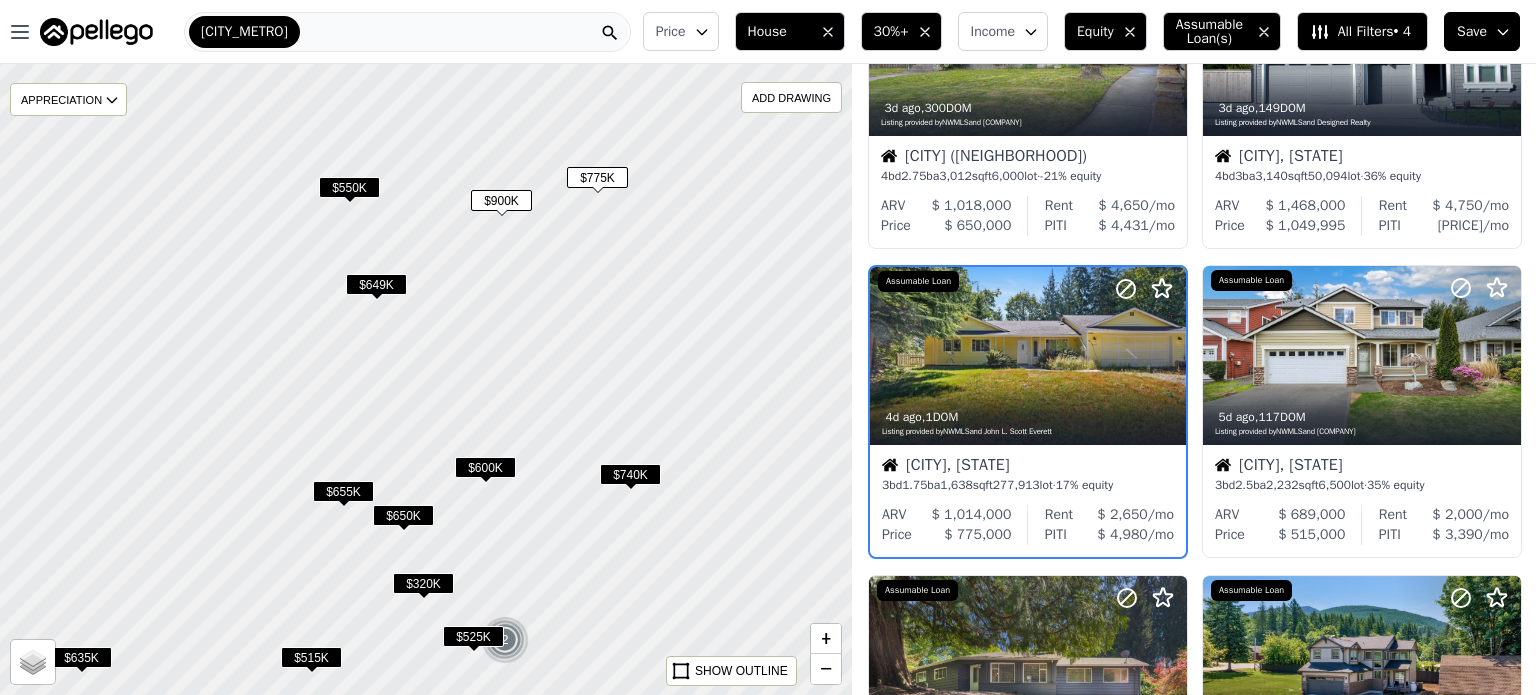 click on "$600K" at bounding box center (485, 467) 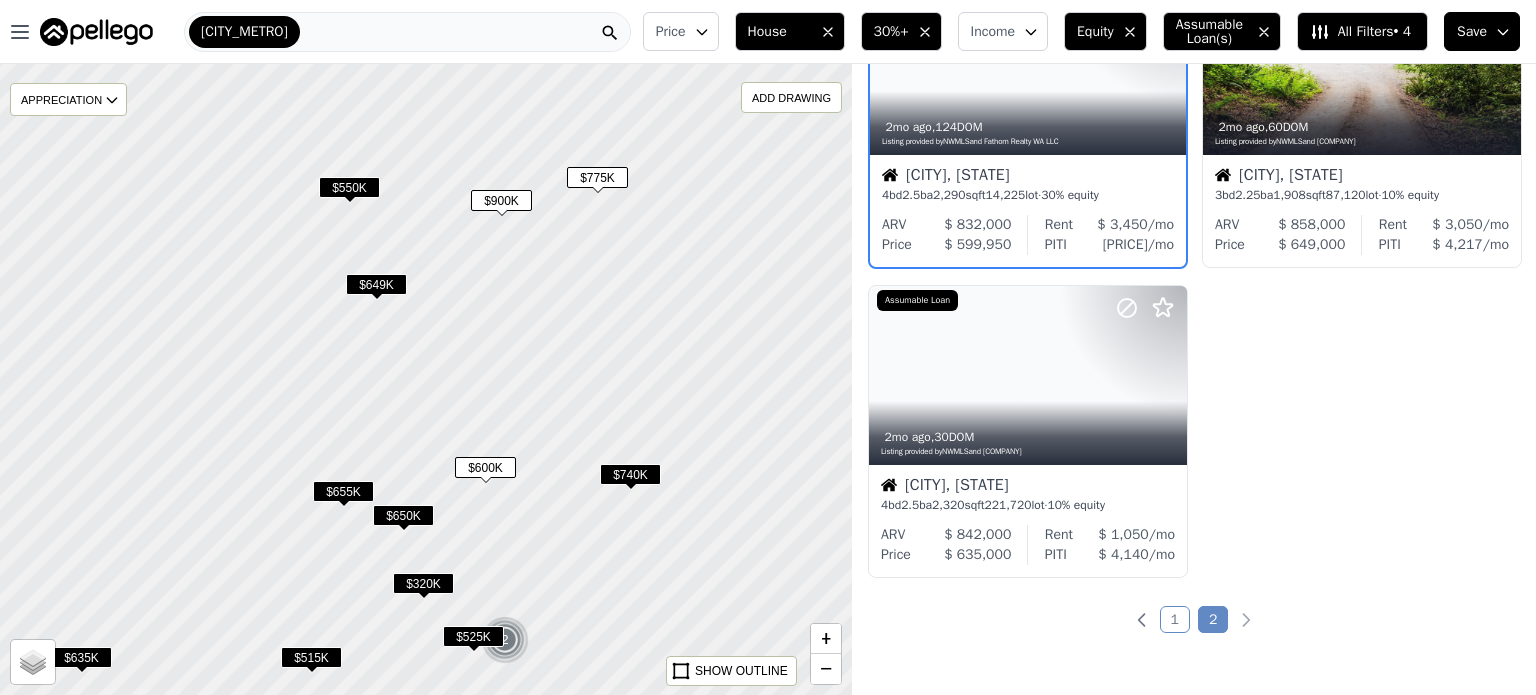 scroll, scrollTop: 0, scrollLeft: 0, axis: both 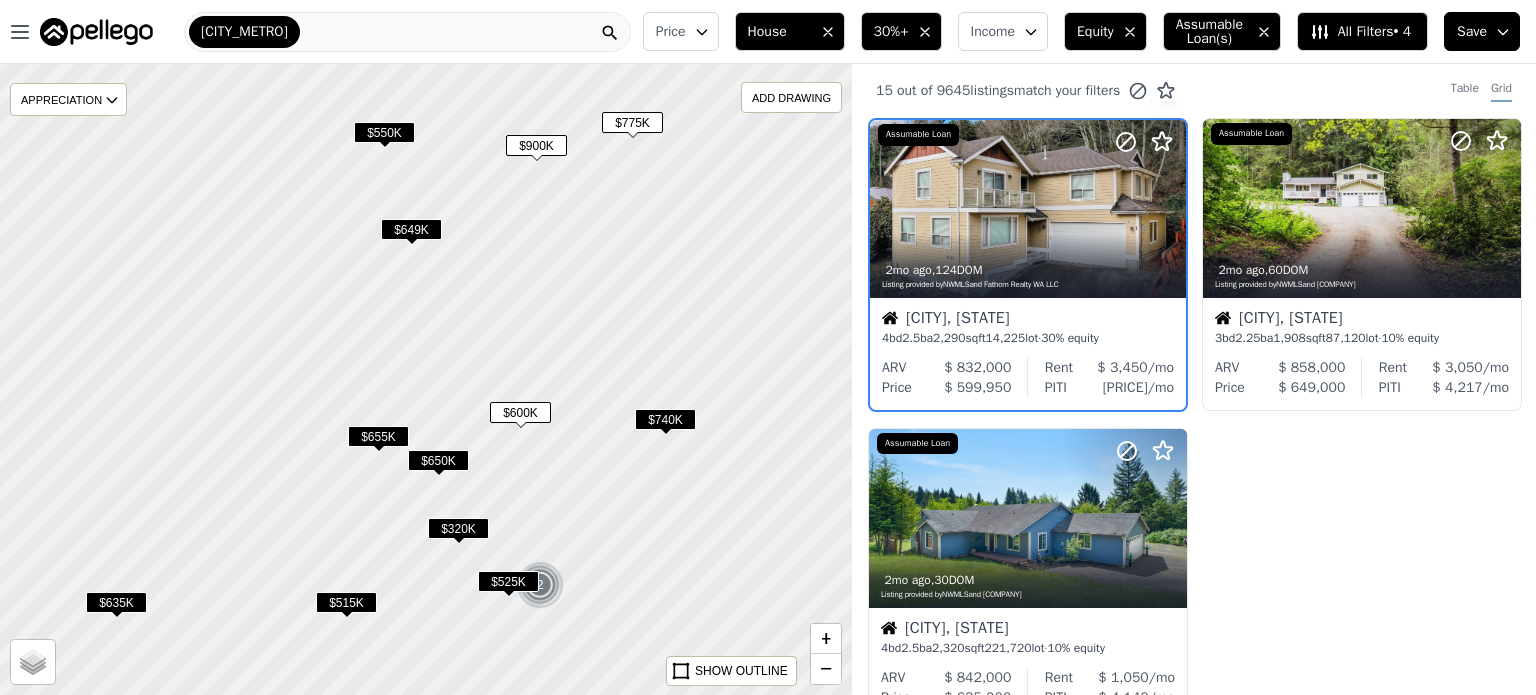 drag, startPoint x: 633, startPoint y: 370, endPoint x: 754, endPoint y: 143, distance: 257.2353 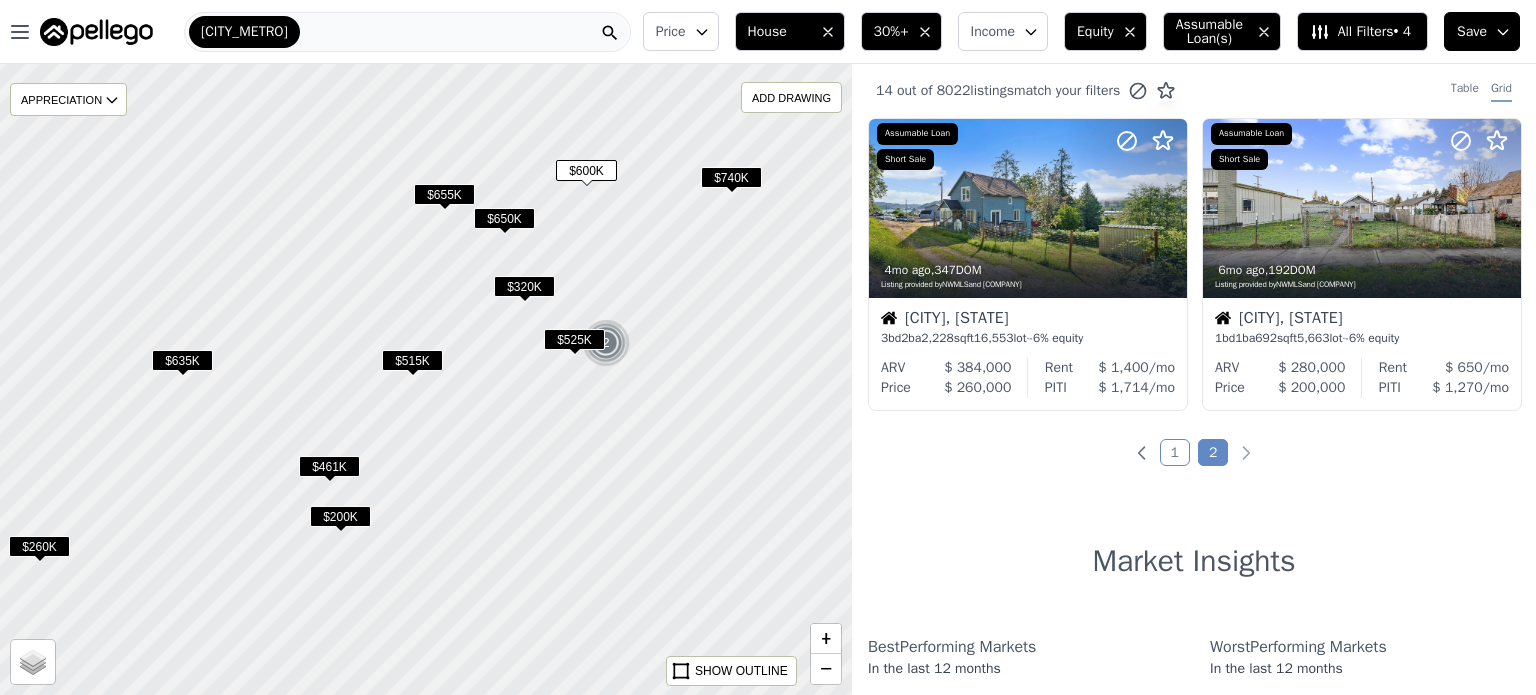 drag, startPoint x: 735, startPoint y: 174, endPoint x: 688, endPoint y: 102, distance: 85.98256 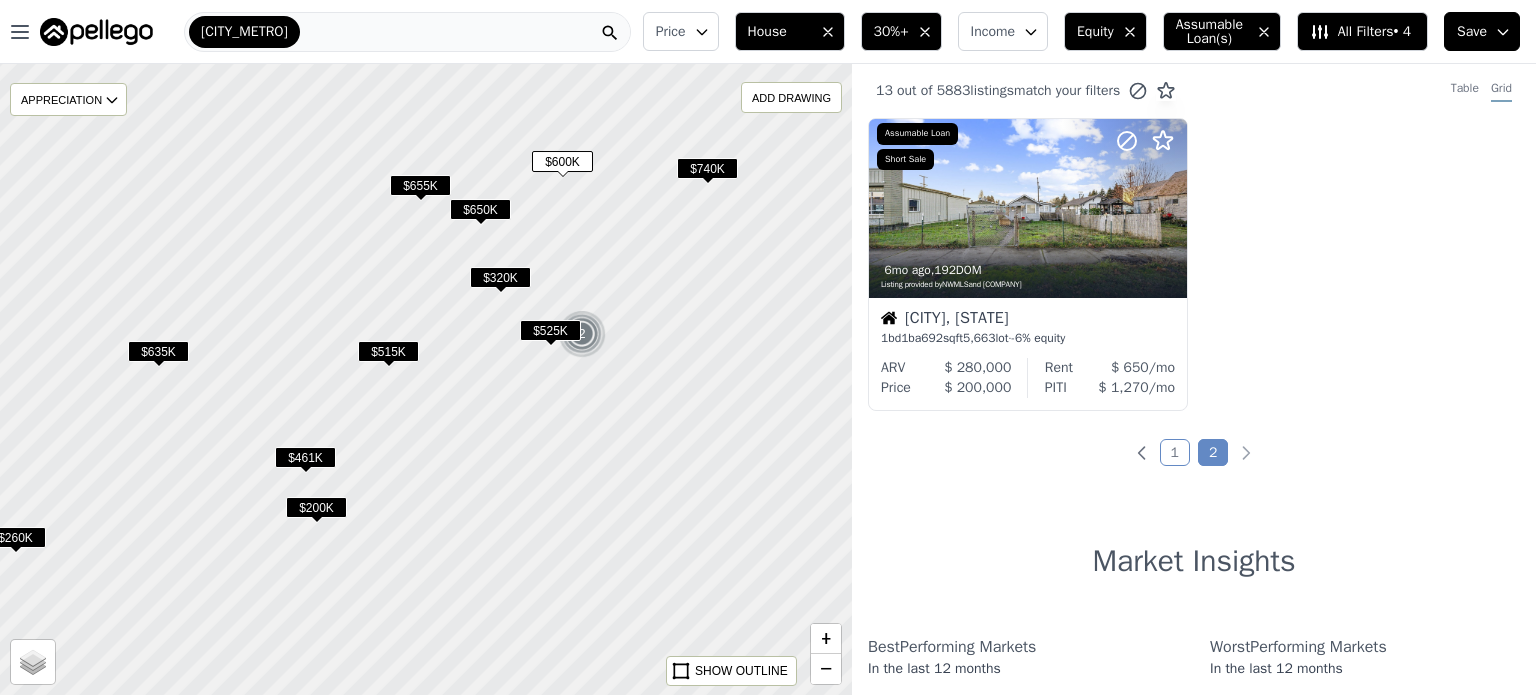 click on "$655K" at bounding box center (420, 185) 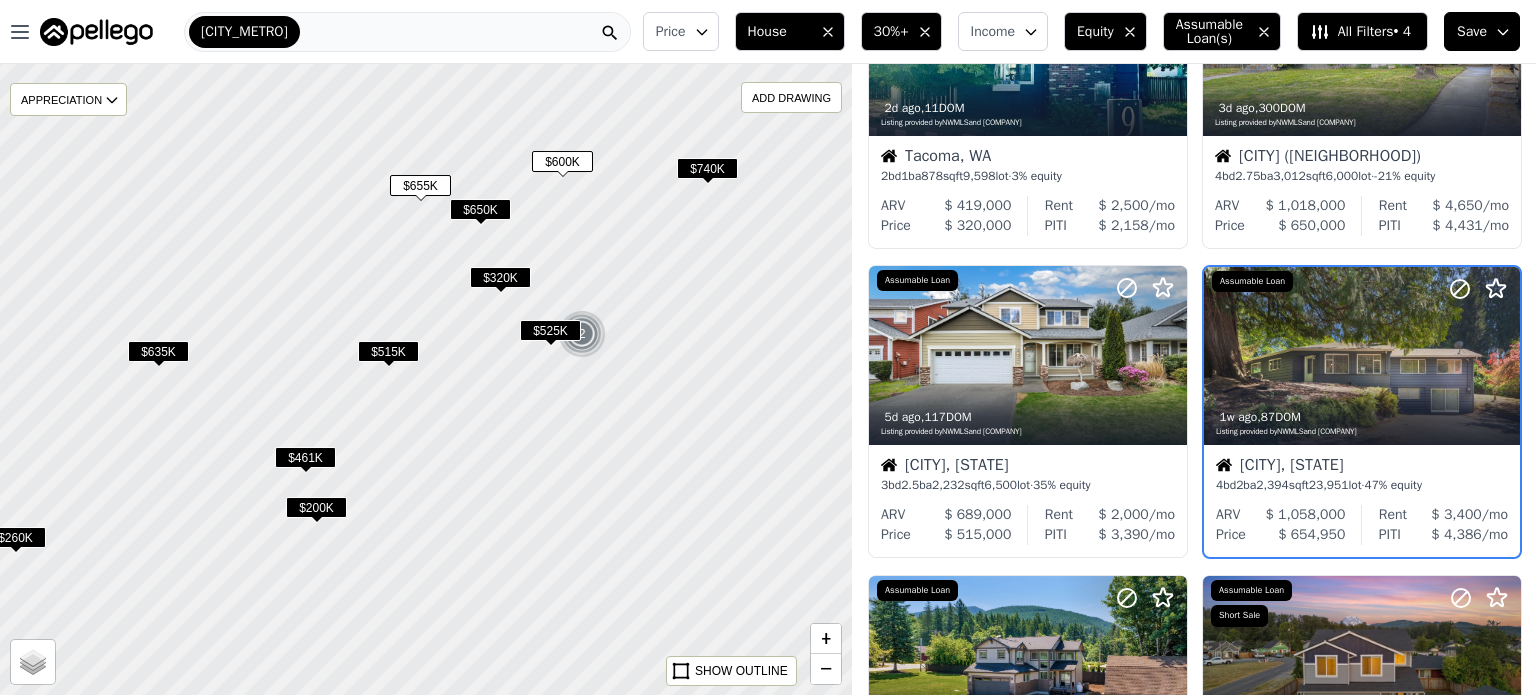 click on "$650K" at bounding box center (480, 209) 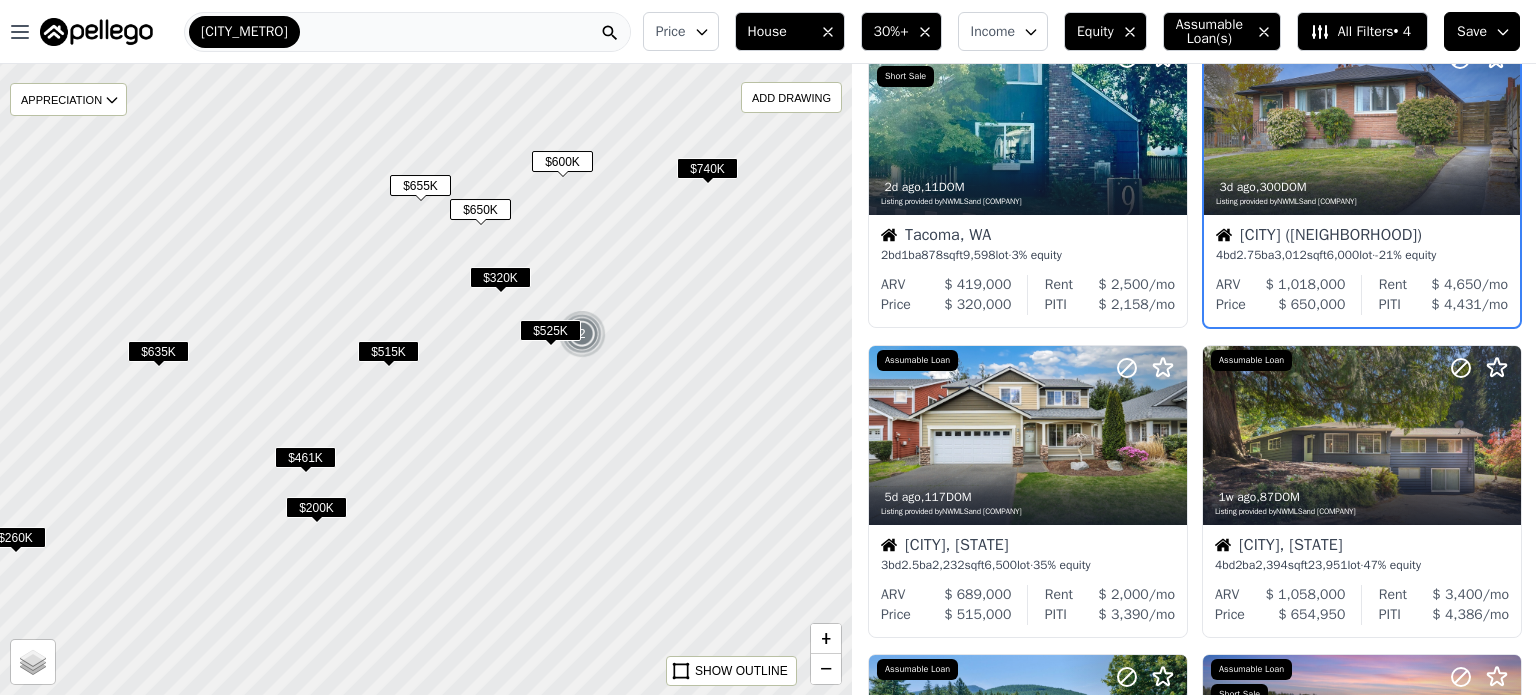 scroll, scrollTop: 0, scrollLeft: 0, axis: both 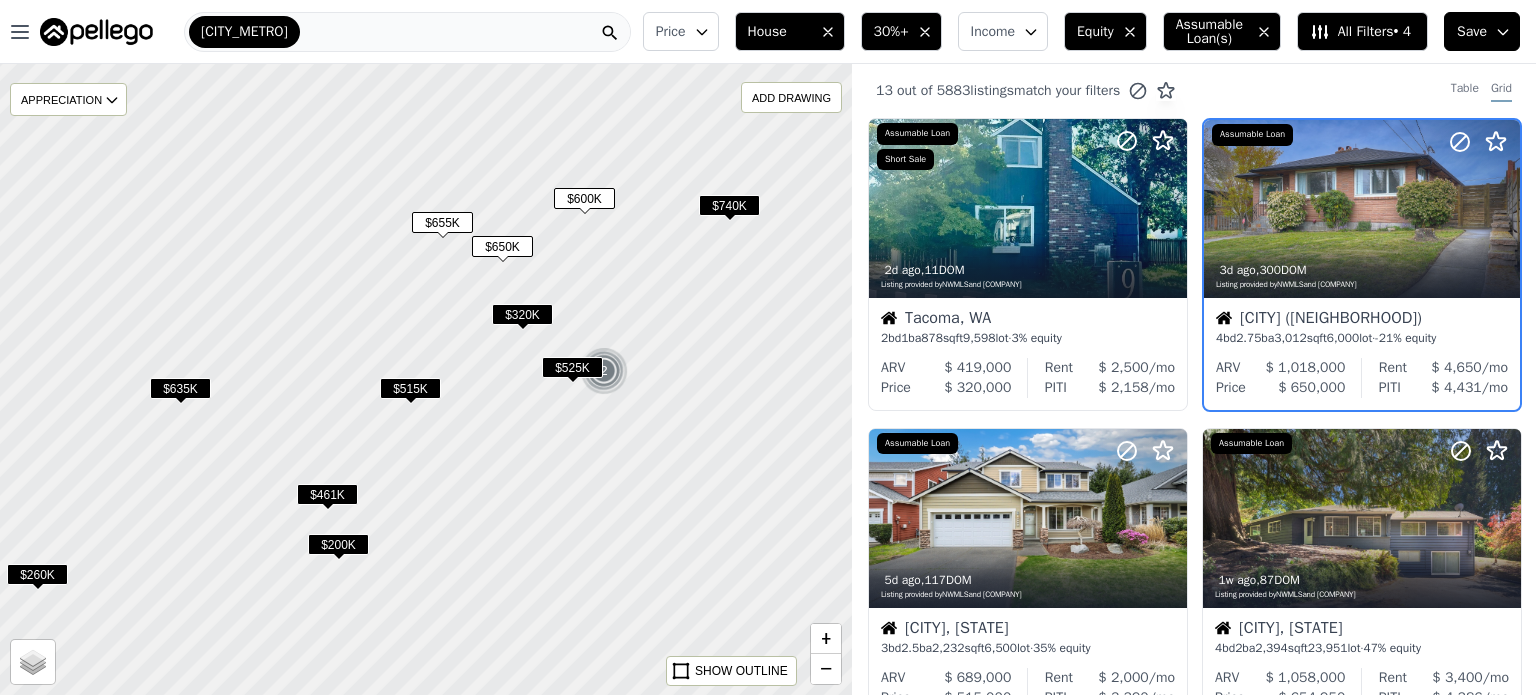 drag, startPoint x: 587, startPoint y: 315, endPoint x: 609, endPoint y: 353, distance: 43.908997 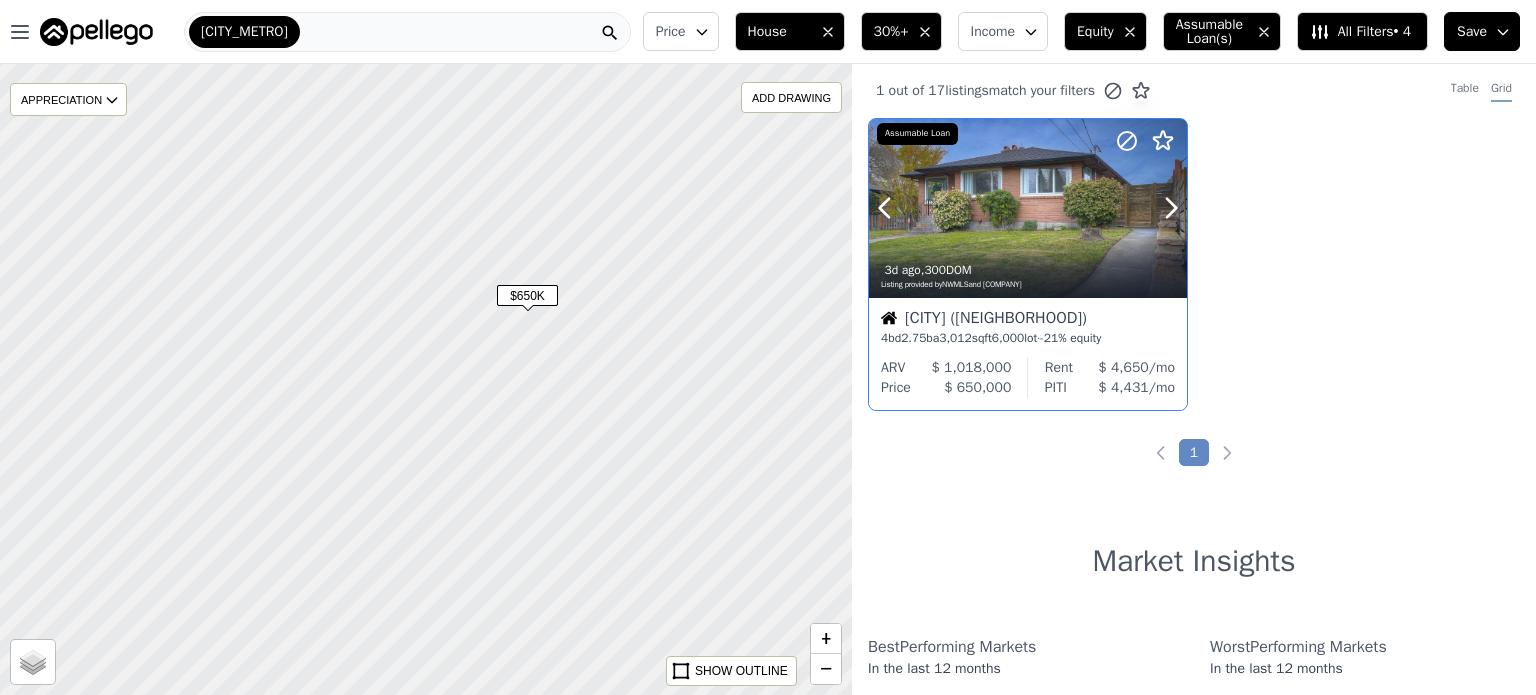 click at bounding box center (1123, 183) 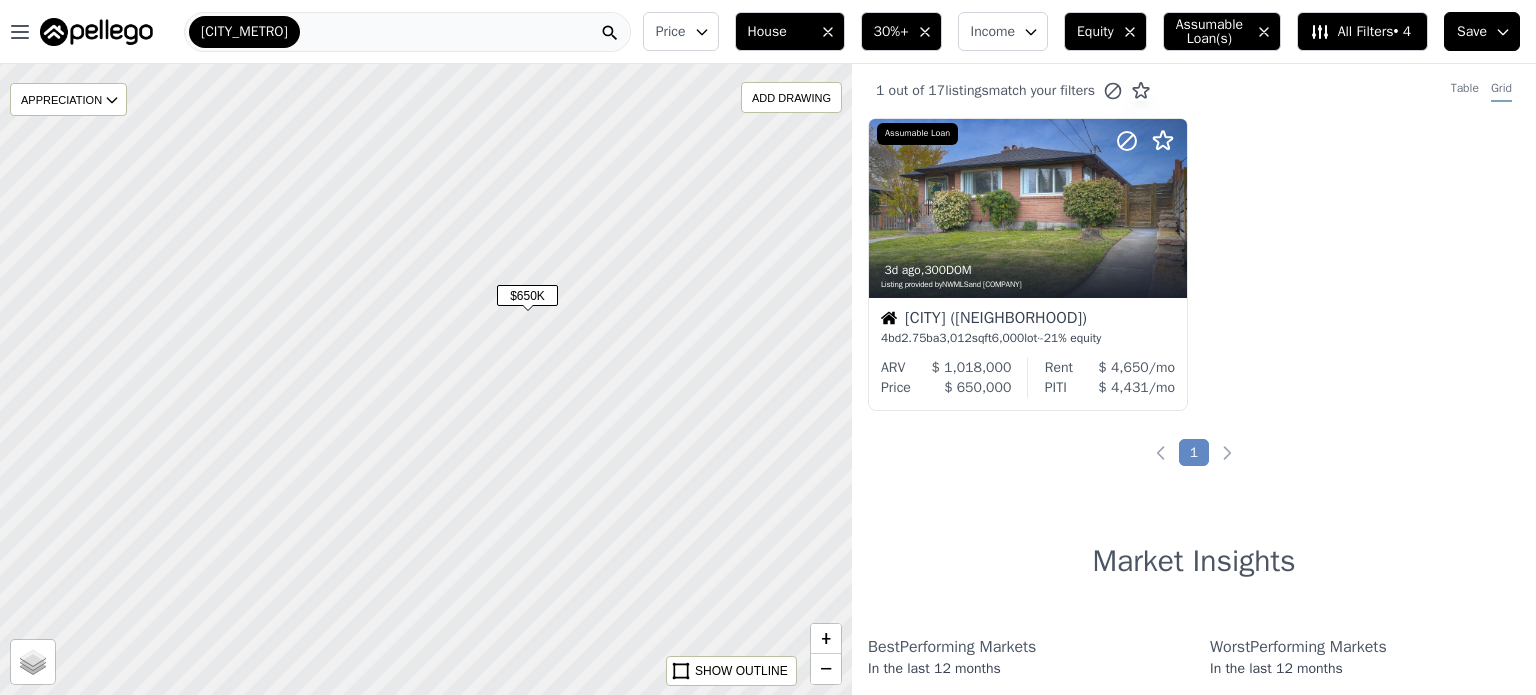 click at bounding box center (426, 379) 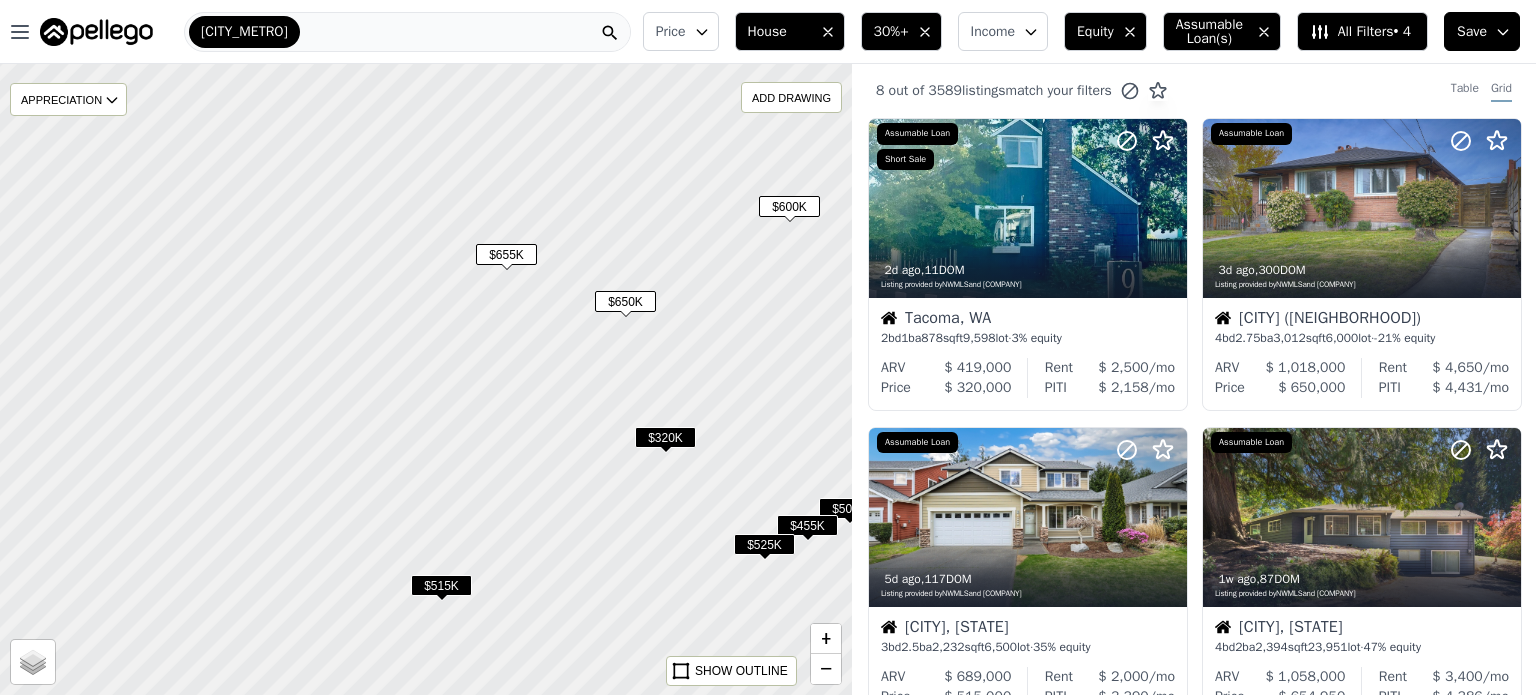 drag, startPoint x: 760, startPoint y: 244, endPoint x: 678, endPoint y: 384, distance: 162.24672 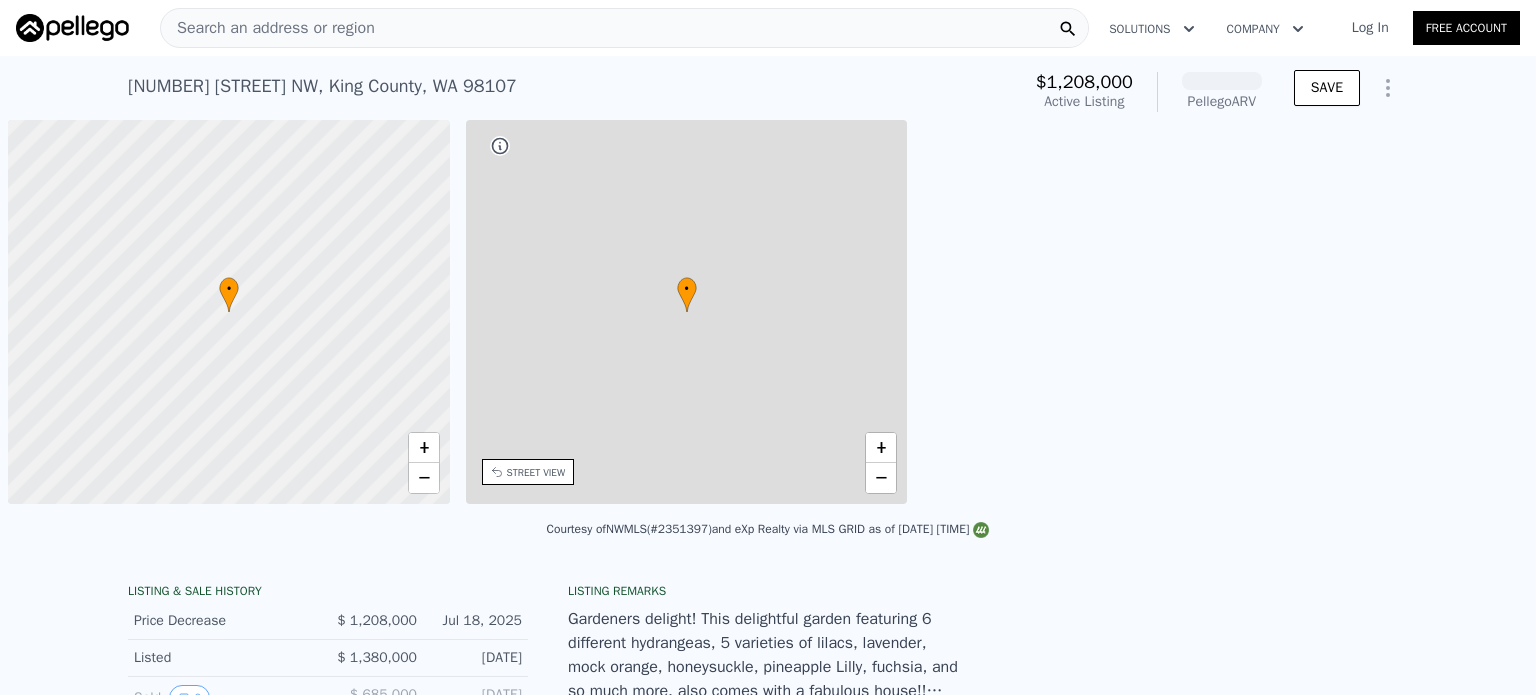 scroll, scrollTop: 0, scrollLeft: 0, axis: both 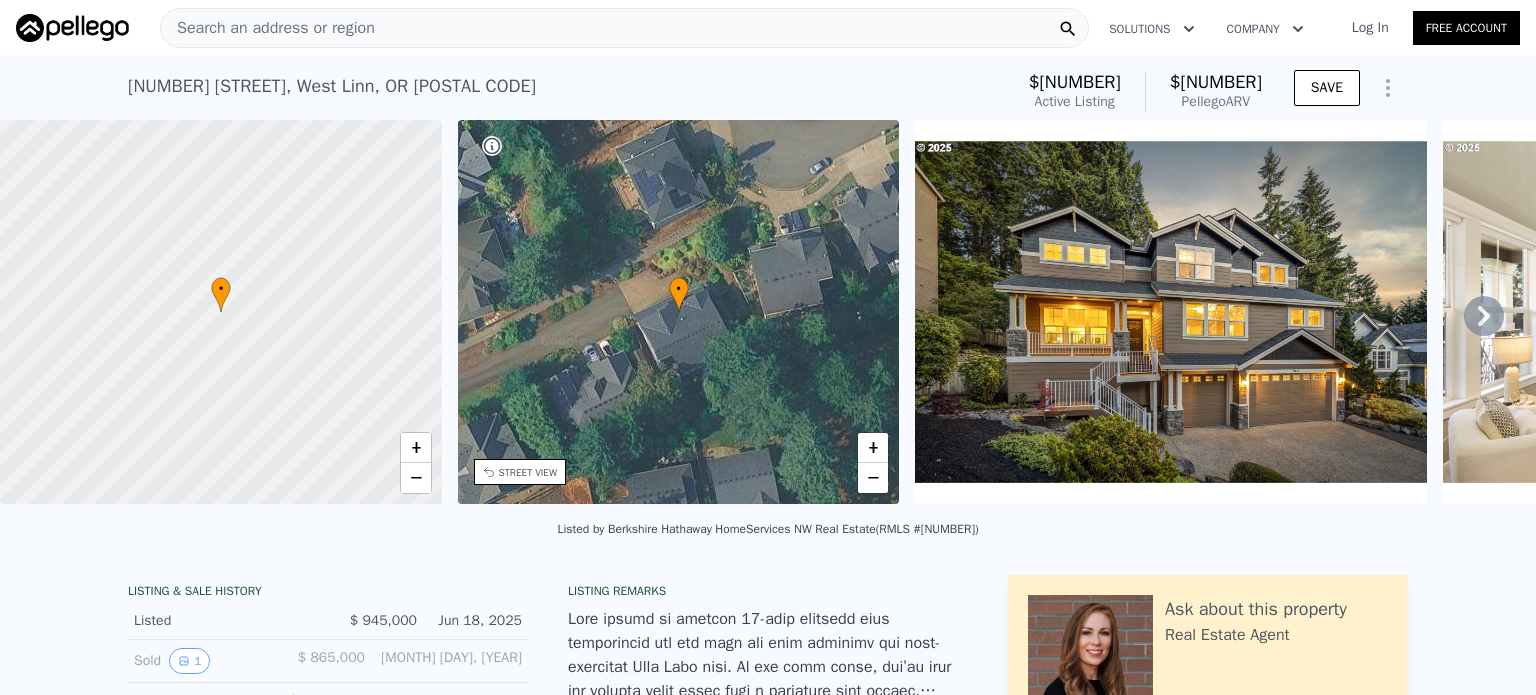 click on "23073 Bland Cir ,   West Linn ,   OR   97068" at bounding box center [332, 86] 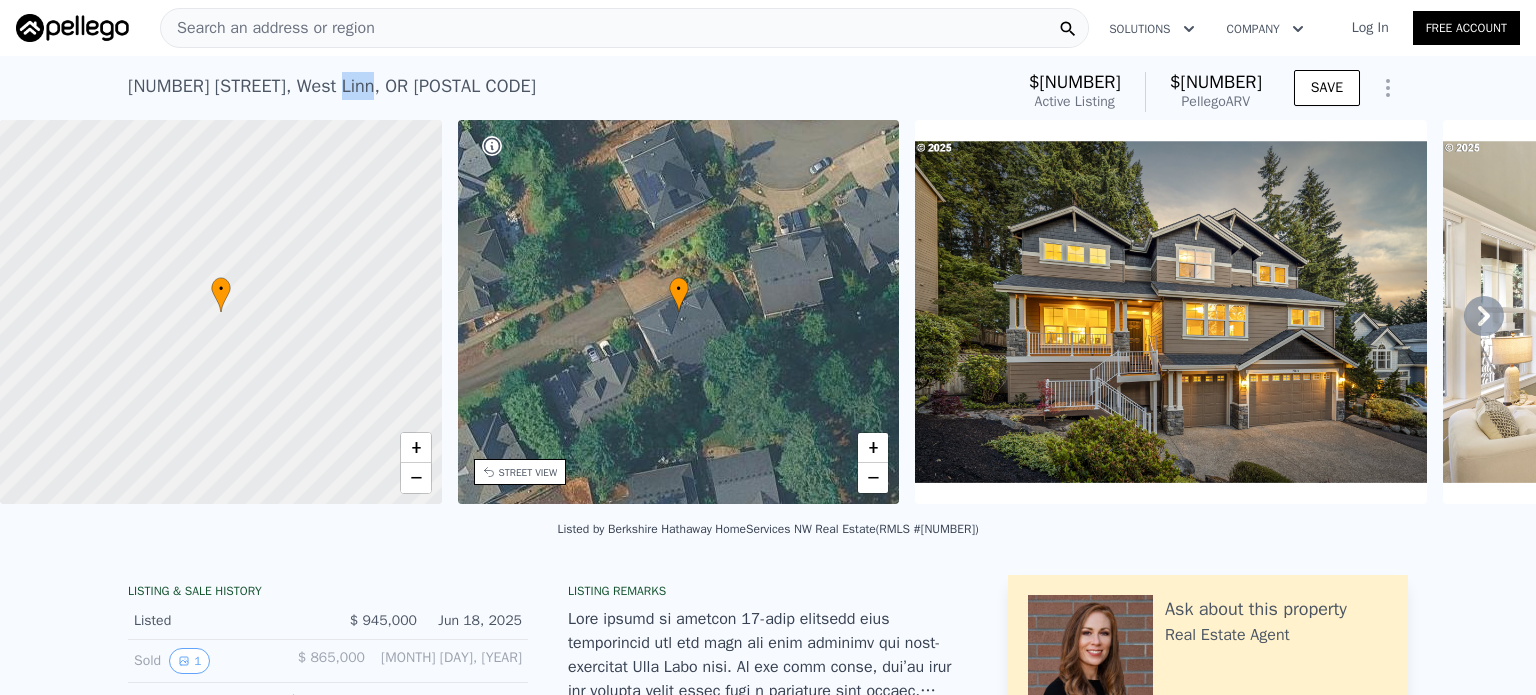 click on "23073 Bland Cir ,   West Linn ,   OR   97068" at bounding box center [332, 86] 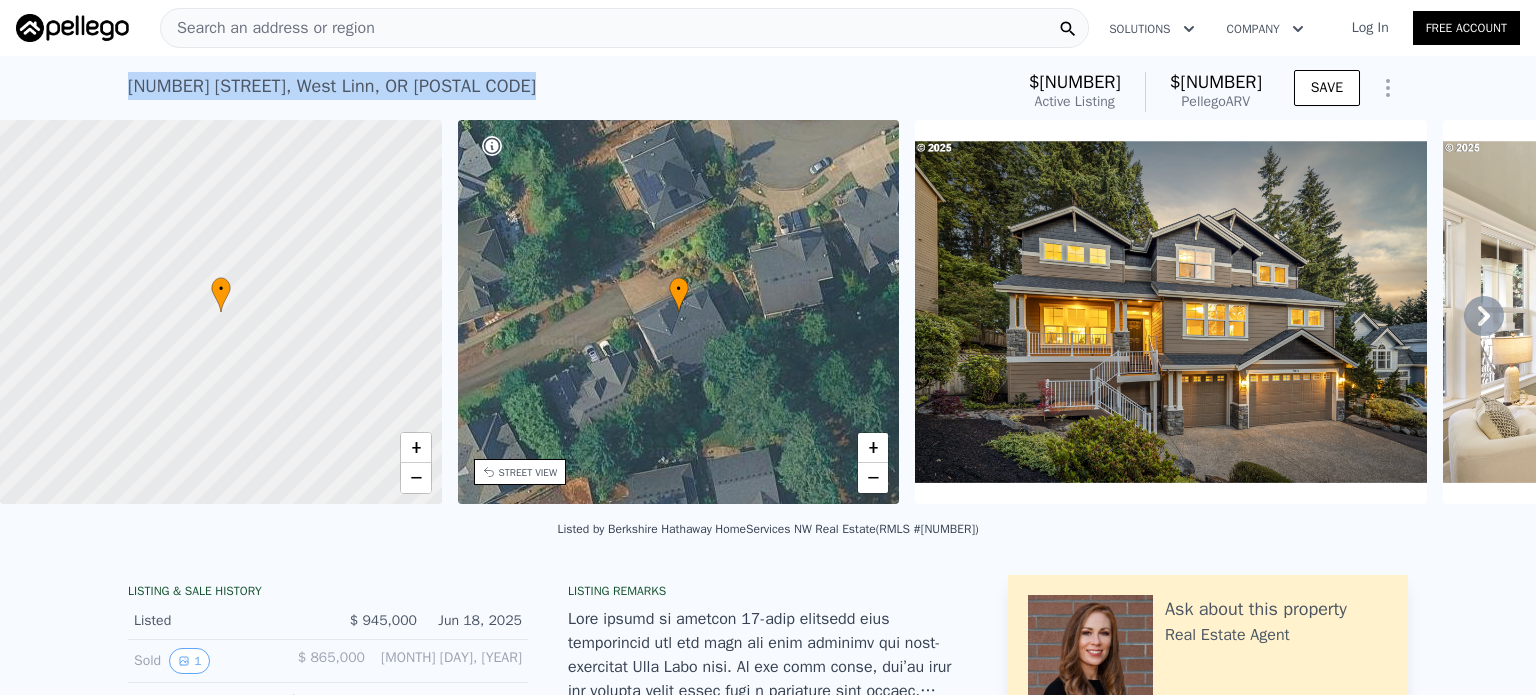 click on "23073 Bland Cir ,   West Linn ,   OR   97068" at bounding box center (332, 86) 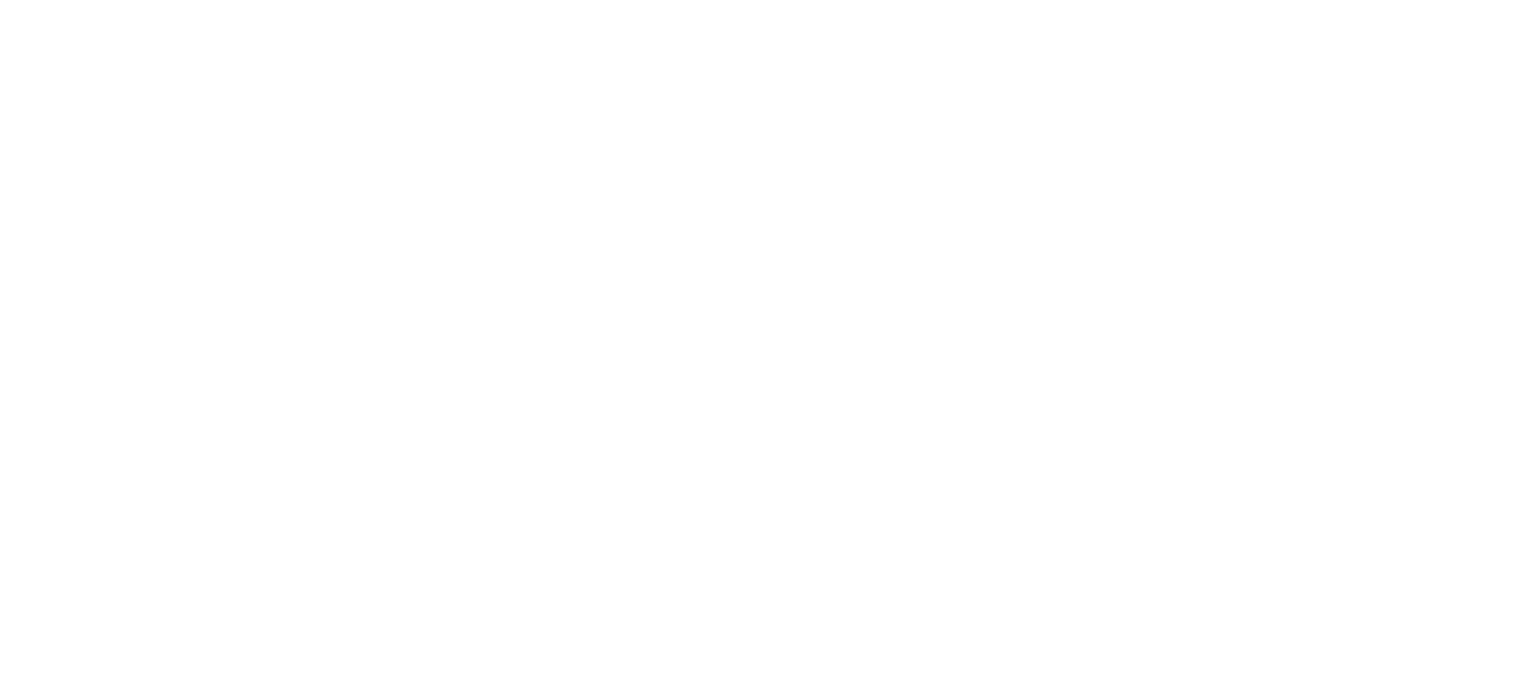scroll, scrollTop: 0, scrollLeft: 0, axis: both 